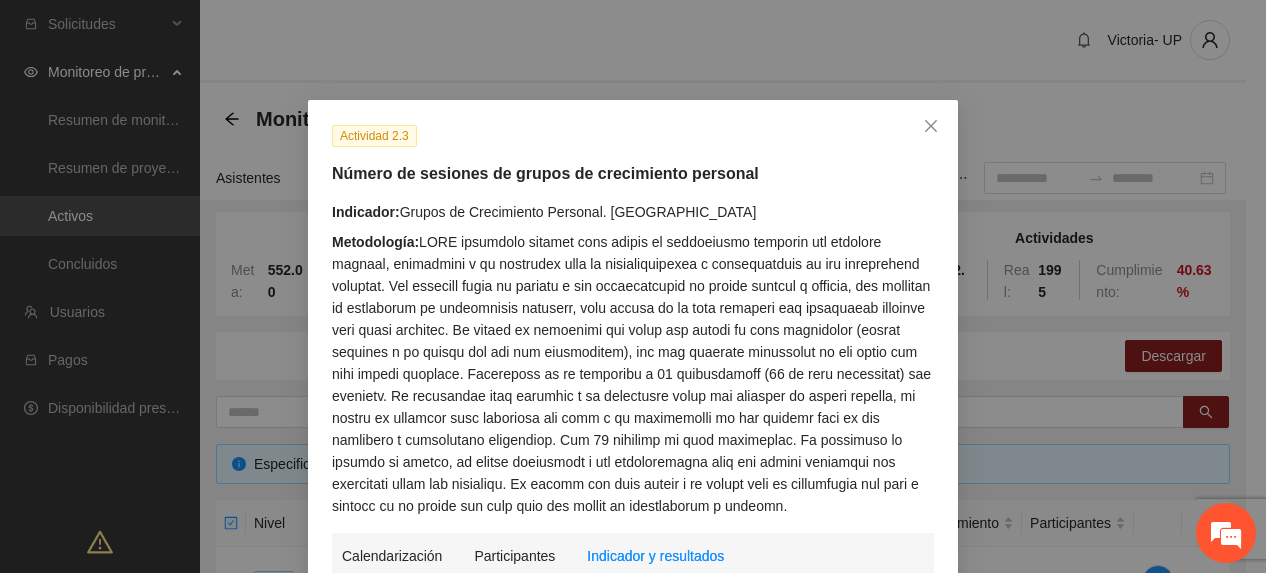 scroll, scrollTop: 505, scrollLeft: 0, axis: vertical 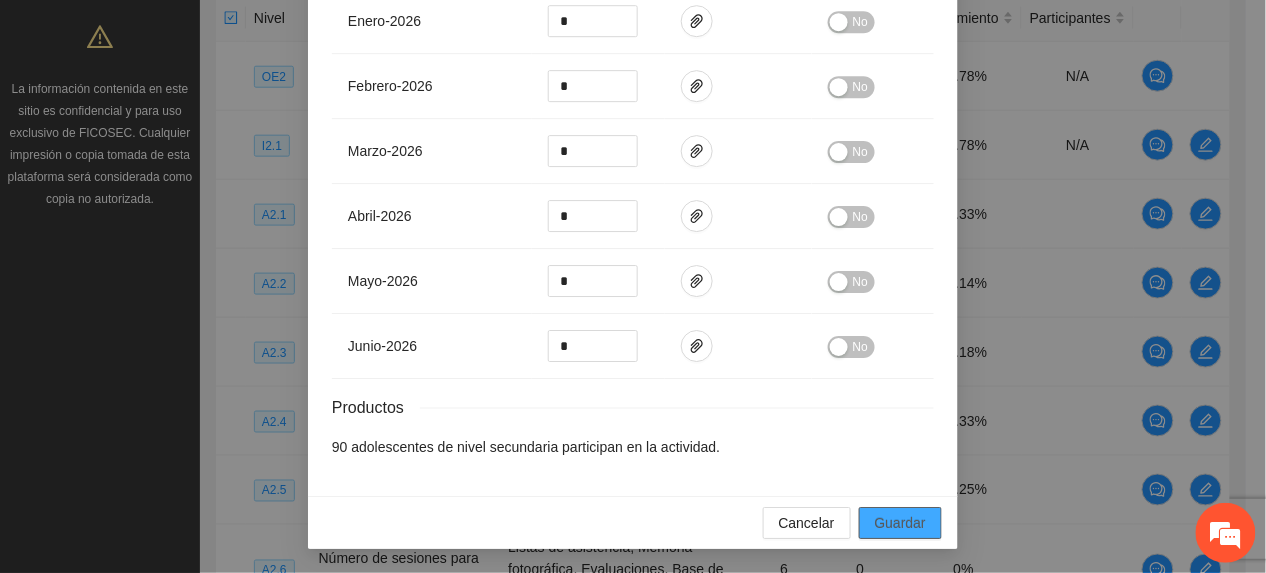 click on "Guardar" at bounding box center [900, 523] 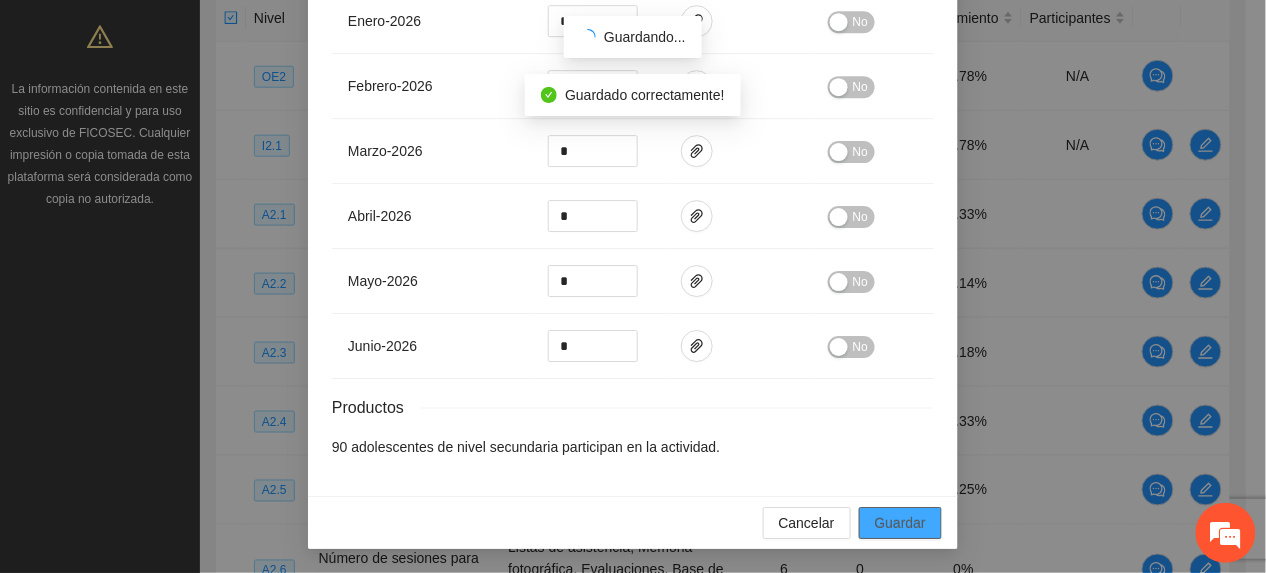 scroll, scrollTop: 1448, scrollLeft: 0, axis: vertical 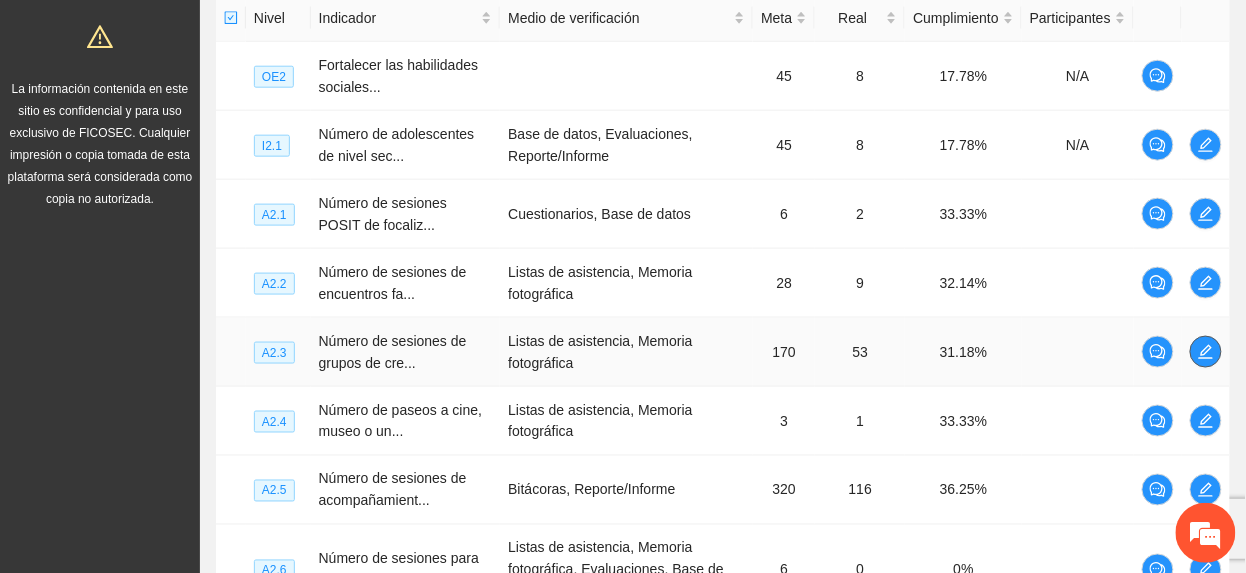 click 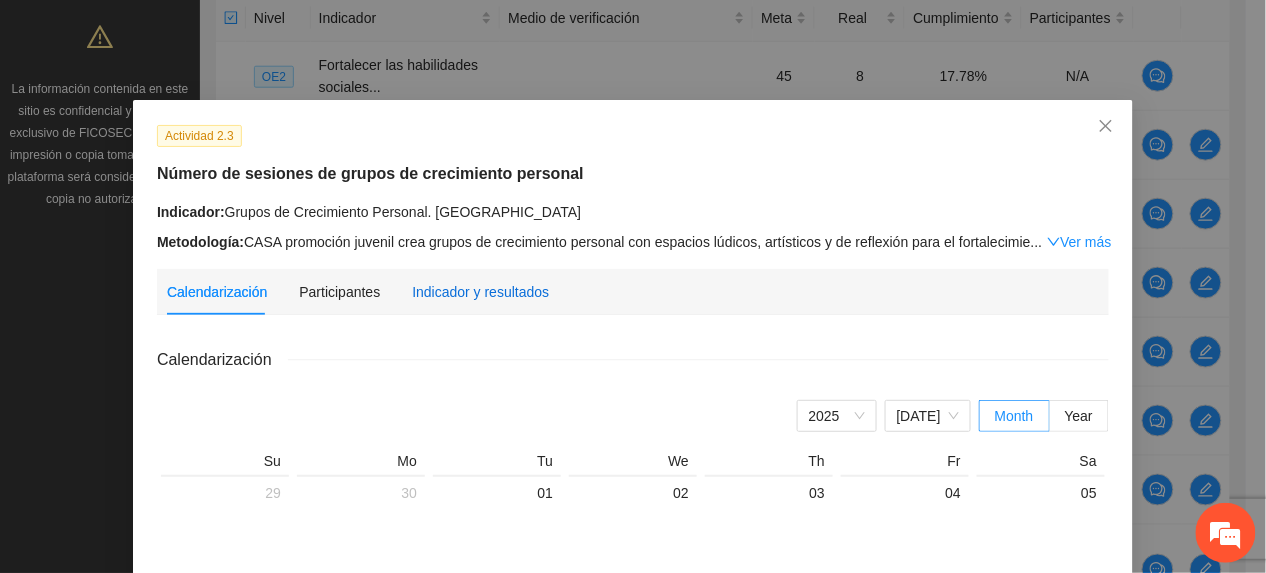 click on "Indicador y resultados" at bounding box center (480, 292) 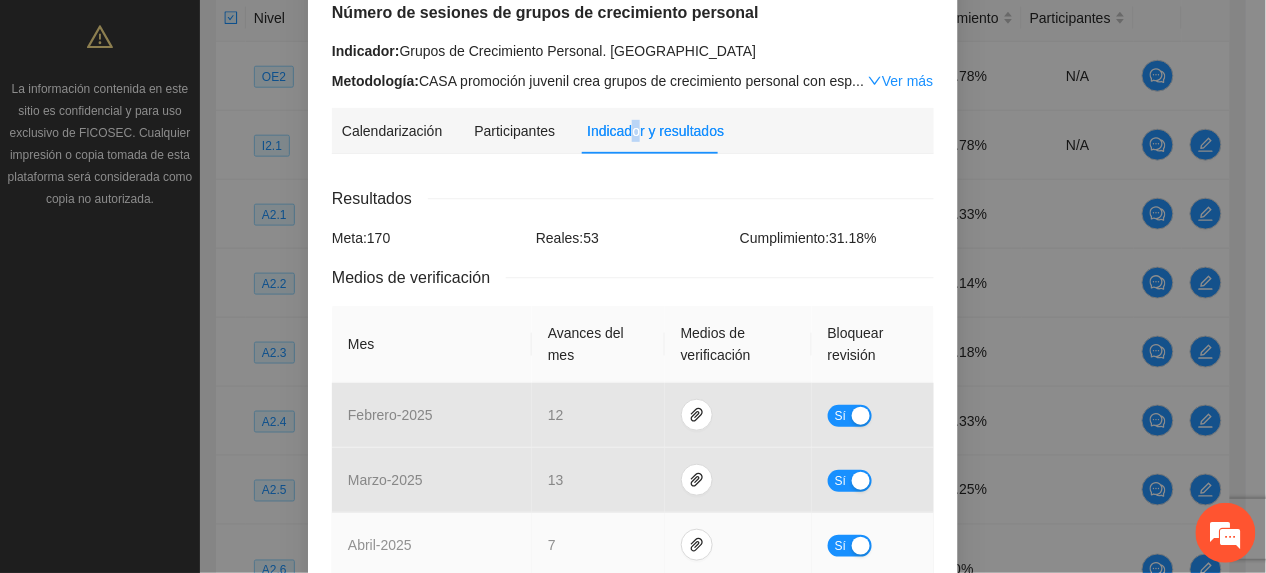 scroll, scrollTop: 400, scrollLeft: 0, axis: vertical 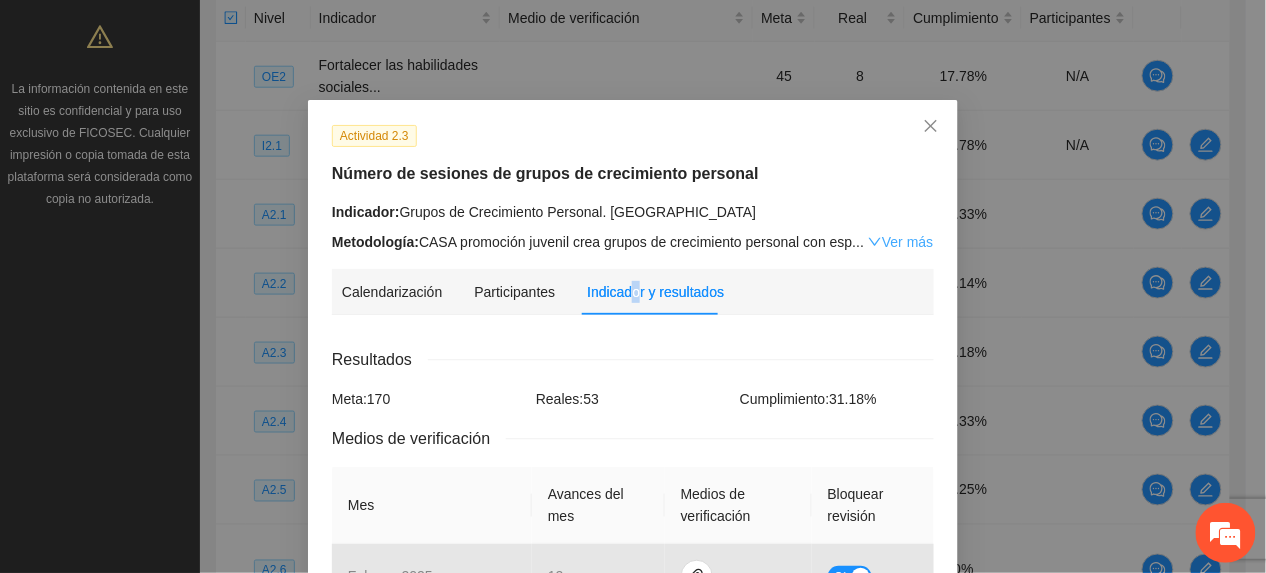 click on "Ver más" at bounding box center (900, 242) 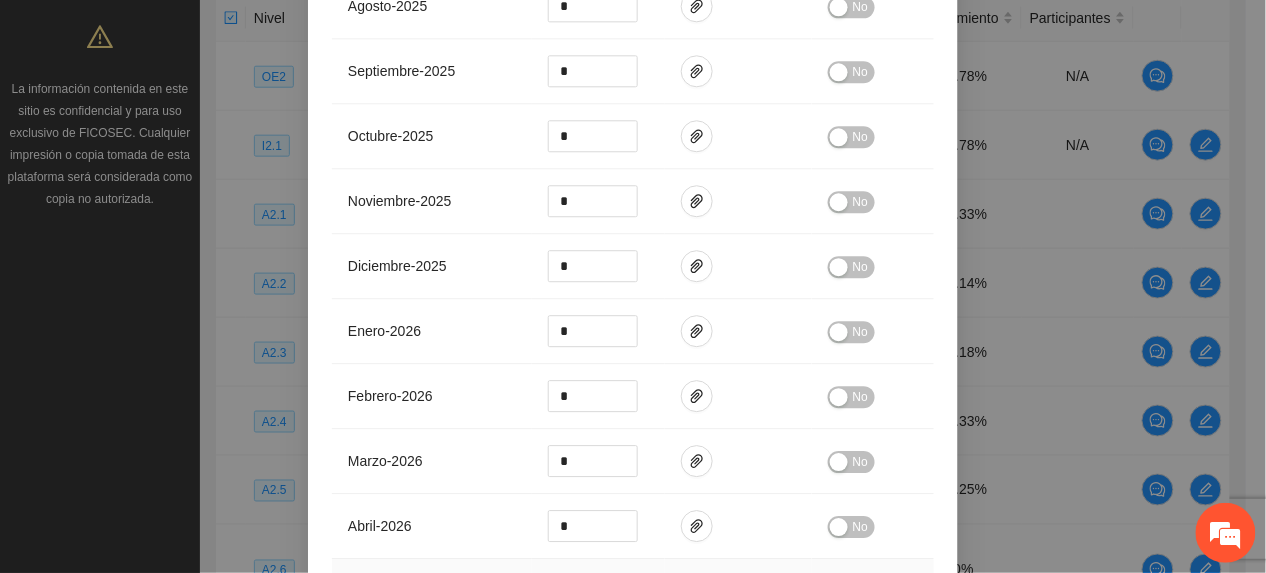 scroll, scrollTop: 1548, scrollLeft: 0, axis: vertical 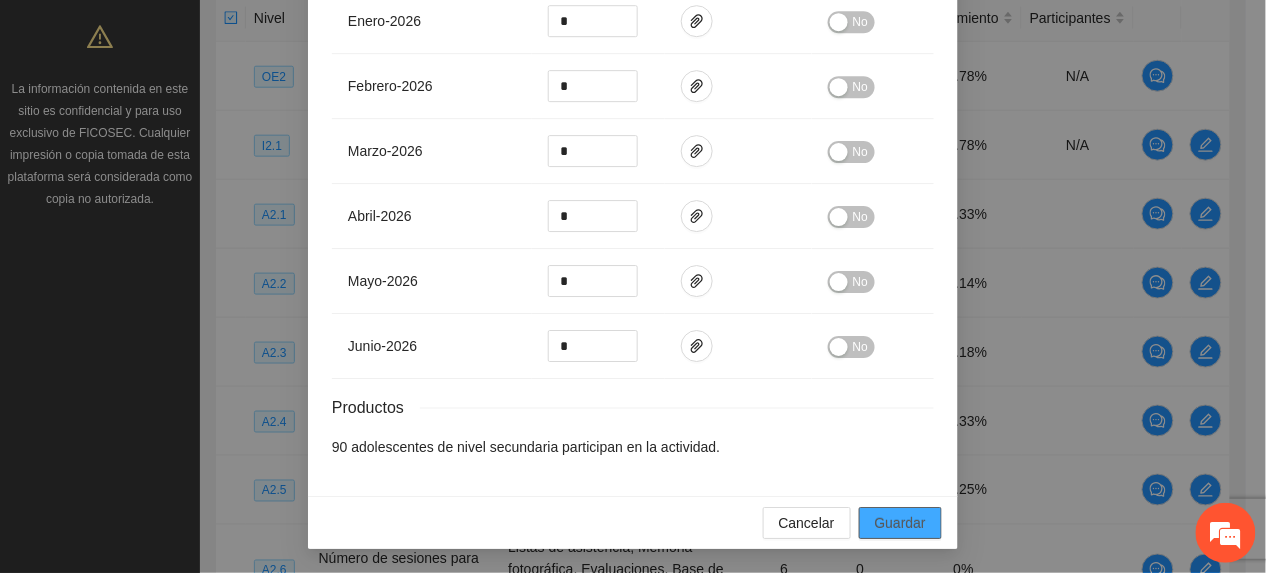 drag, startPoint x: 869, startPoint y: 522, endPoint x: 908, endPoint y: 508, distance: 41.4367 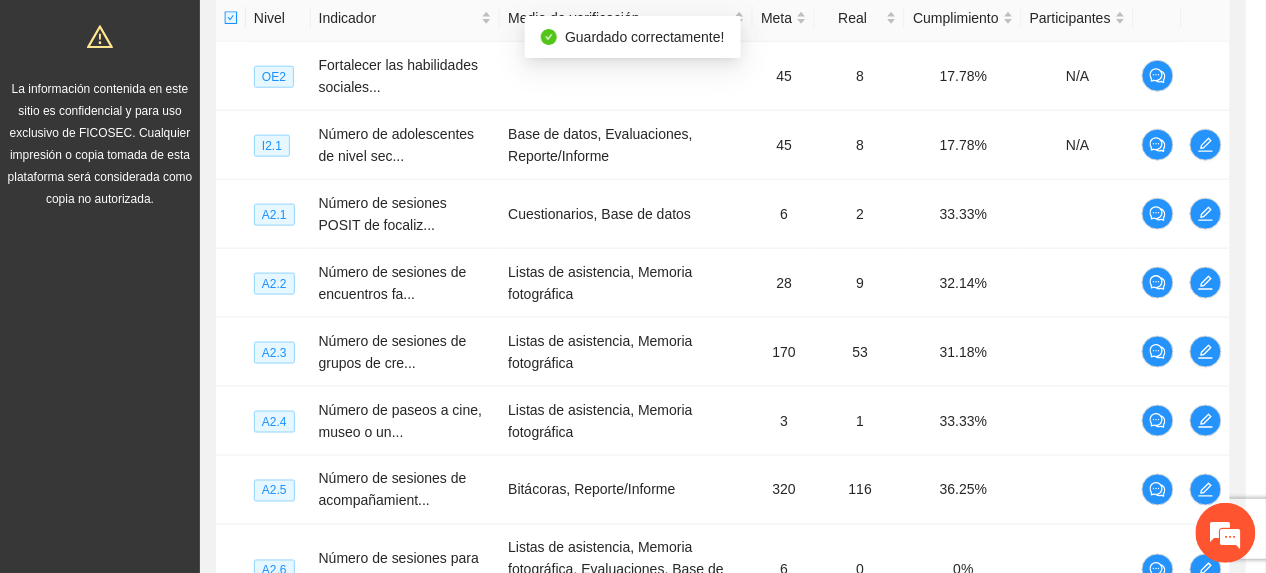 scroll, scrollTop: 1448, scrollLeft: 0, axis: vertical 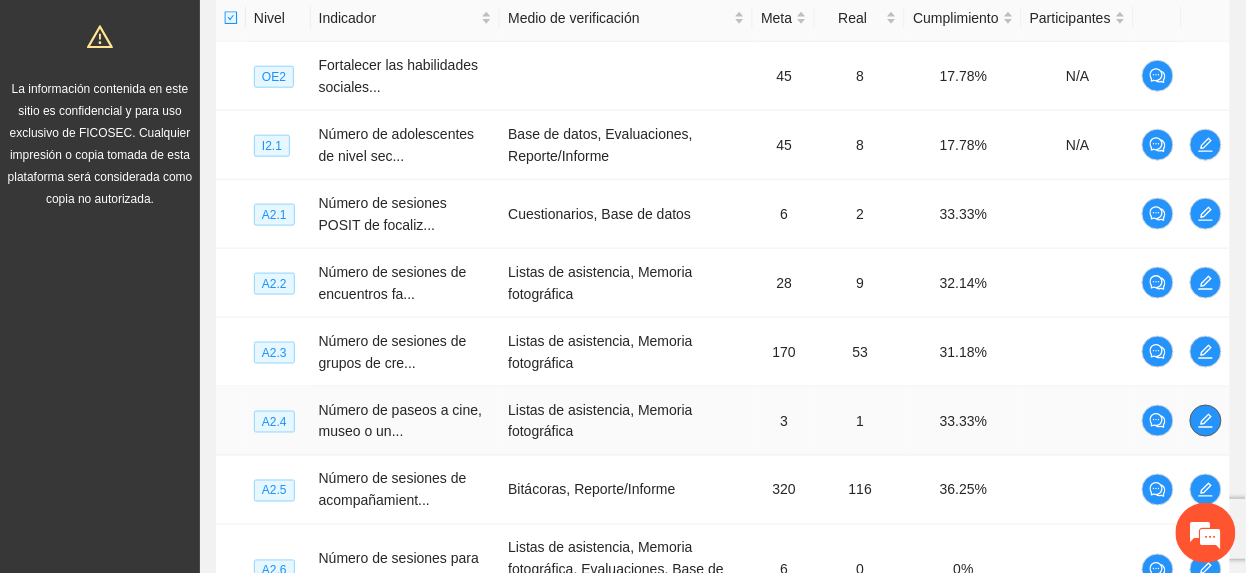 click 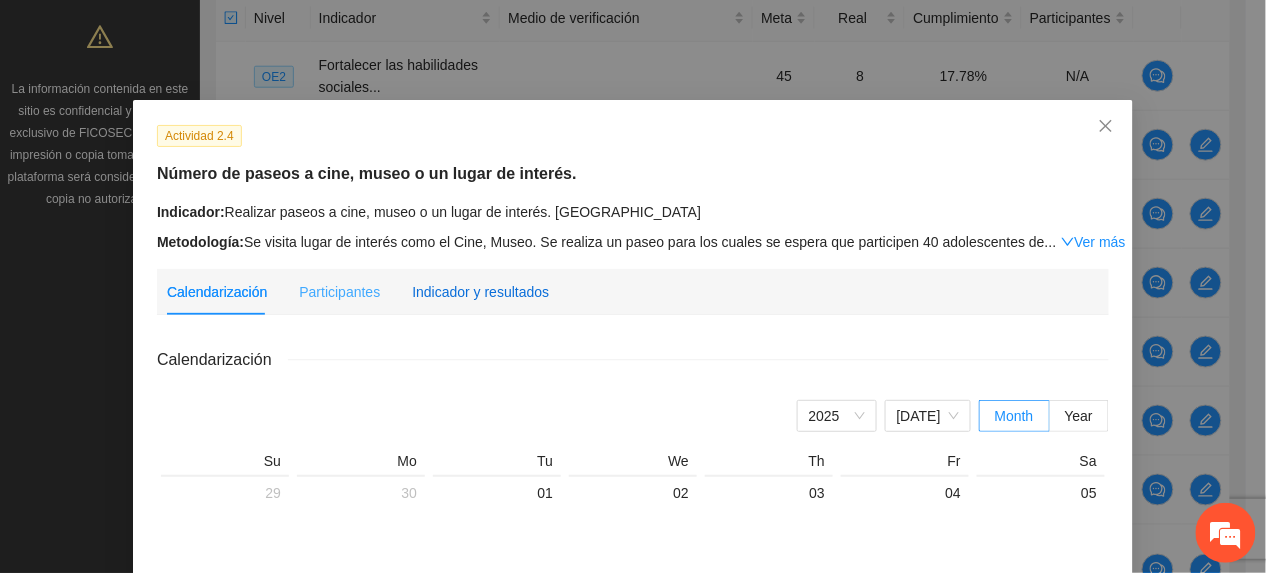drag, startPoint x: 476, startPoint y: 285, endPoint x: 524, endPoint y: 292, distance: 48.507732 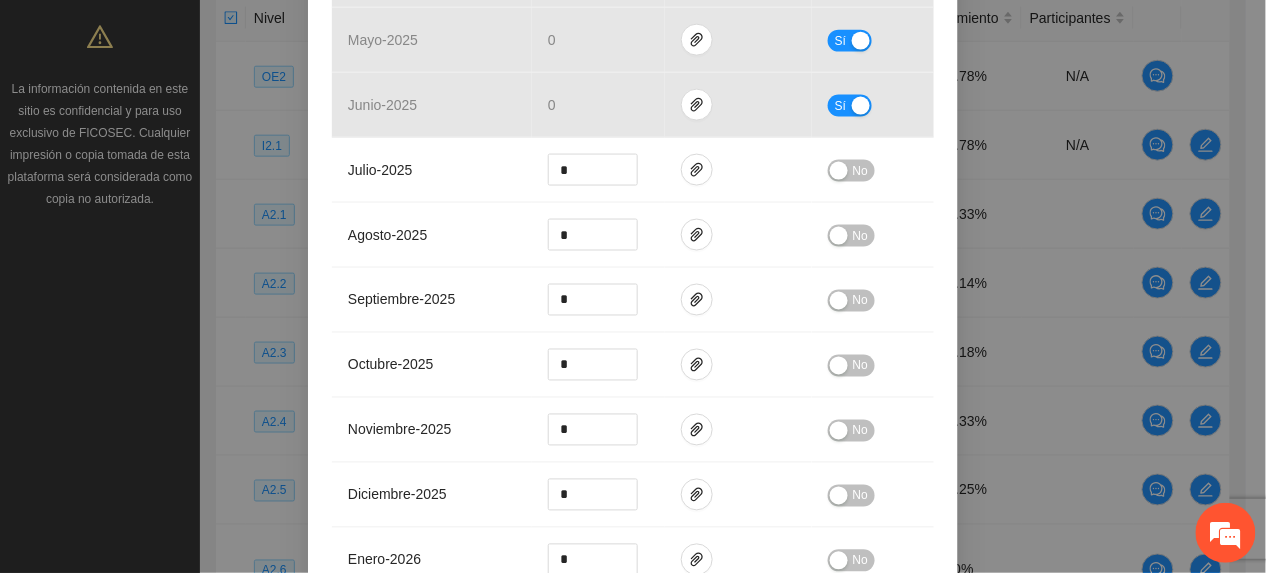 scroll, scrollTop: 400, scrollLeft: 0, axis: vertical 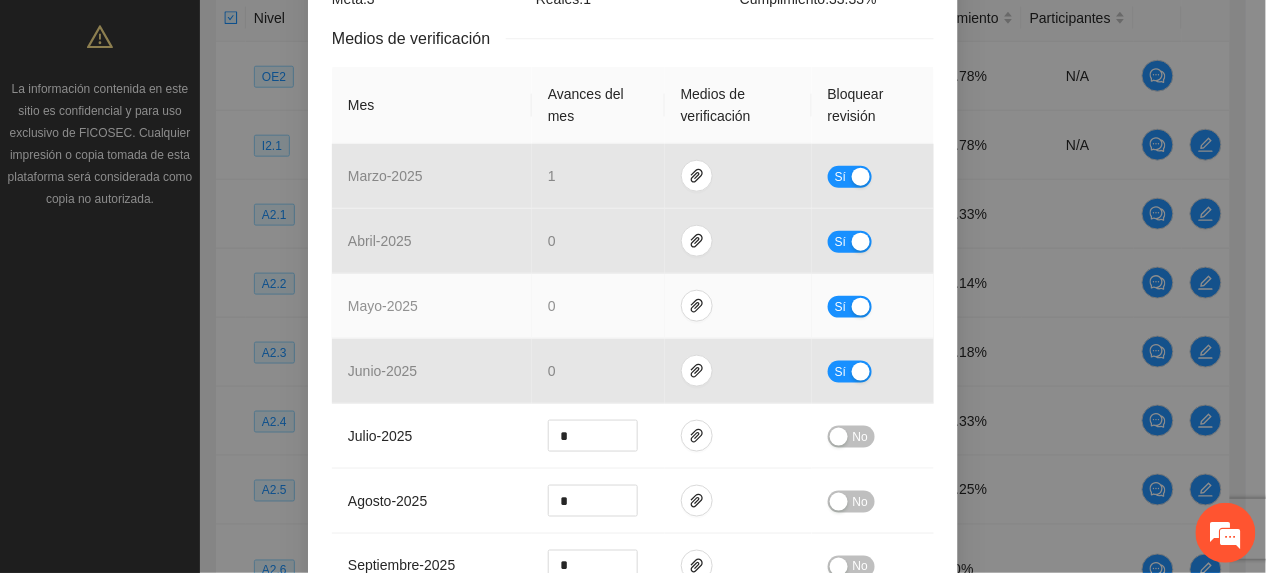 click at bounding box center [738, 306] 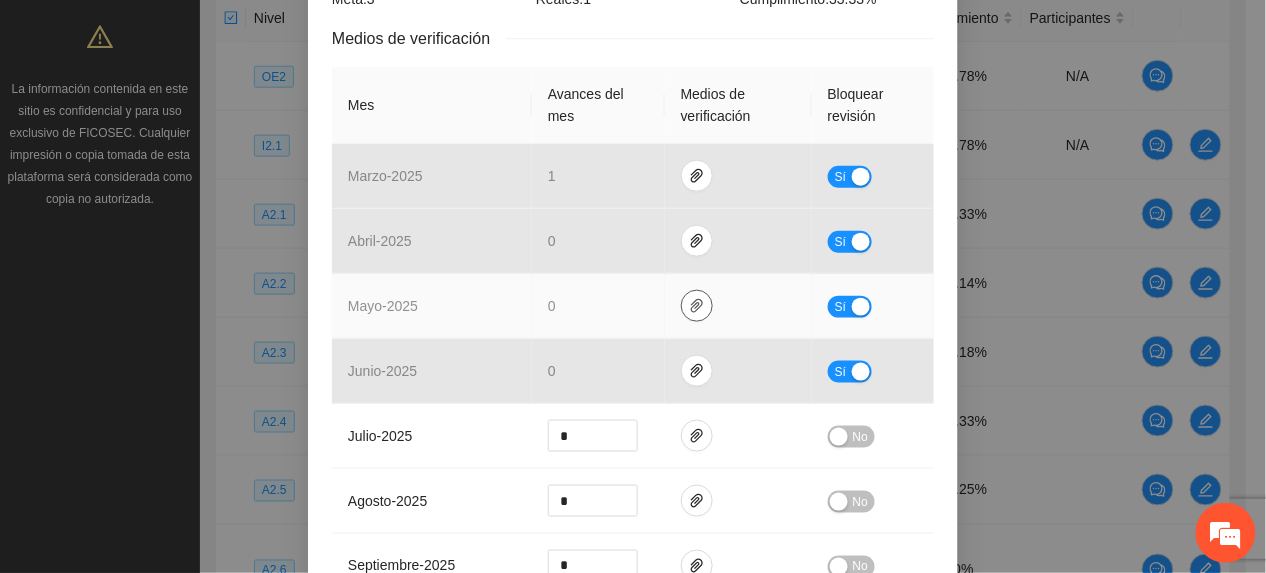 drag, startPoint x: 684, startPoint y: 301, endPoint x: 688, endPoint y: 333, distance: 32.24903 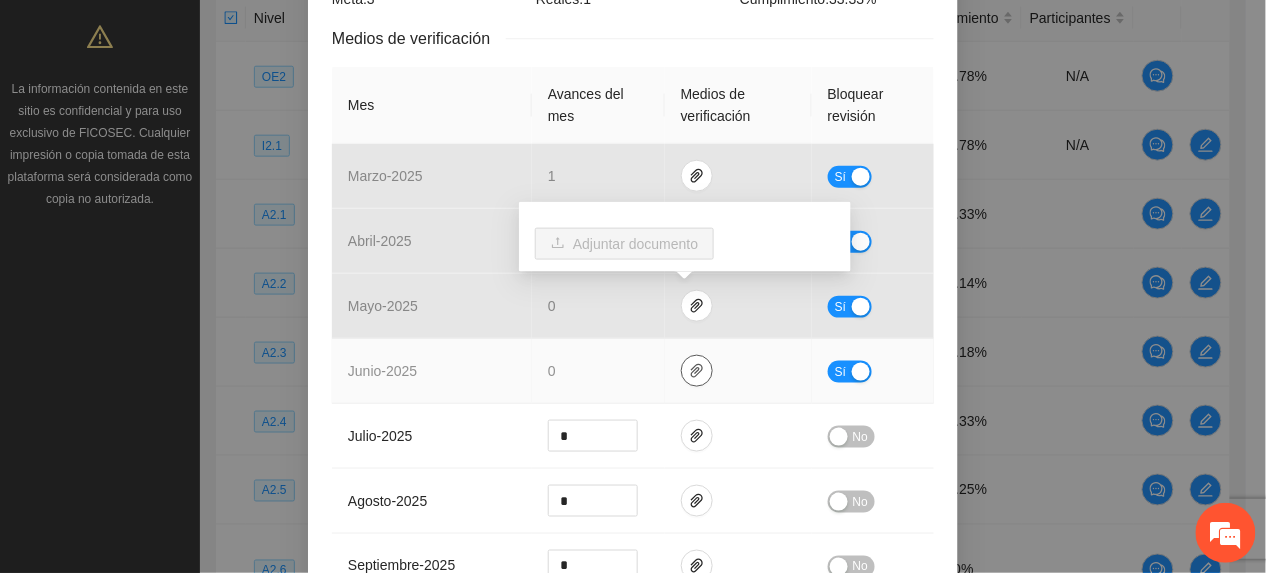 click 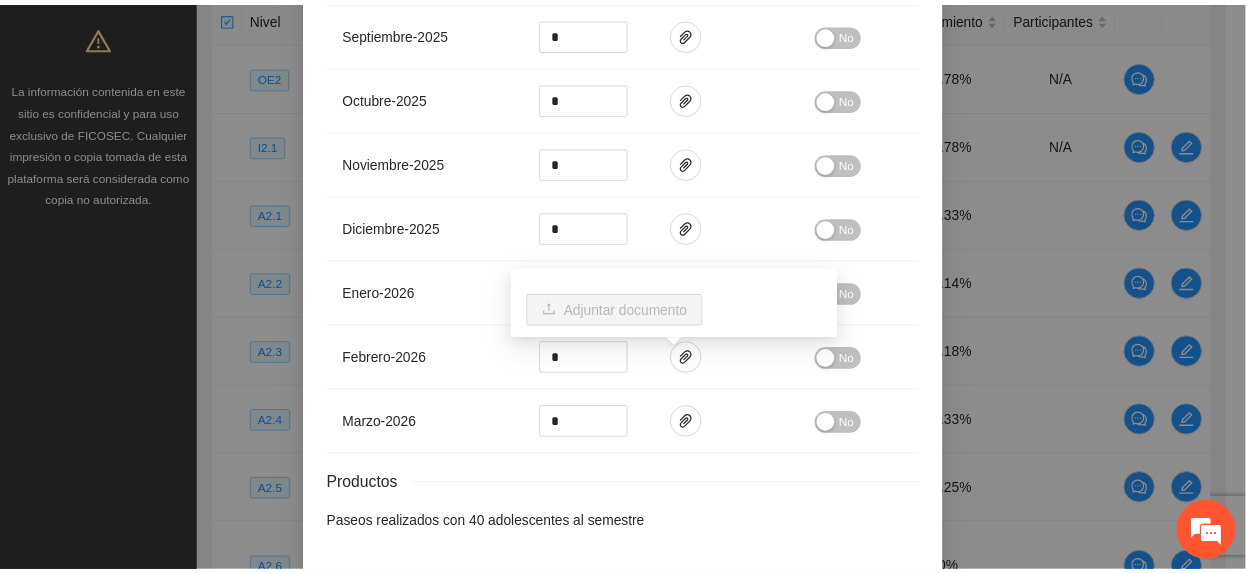 scroll, scrollTop: 1021, scrollLeft: 0, axis: vertical 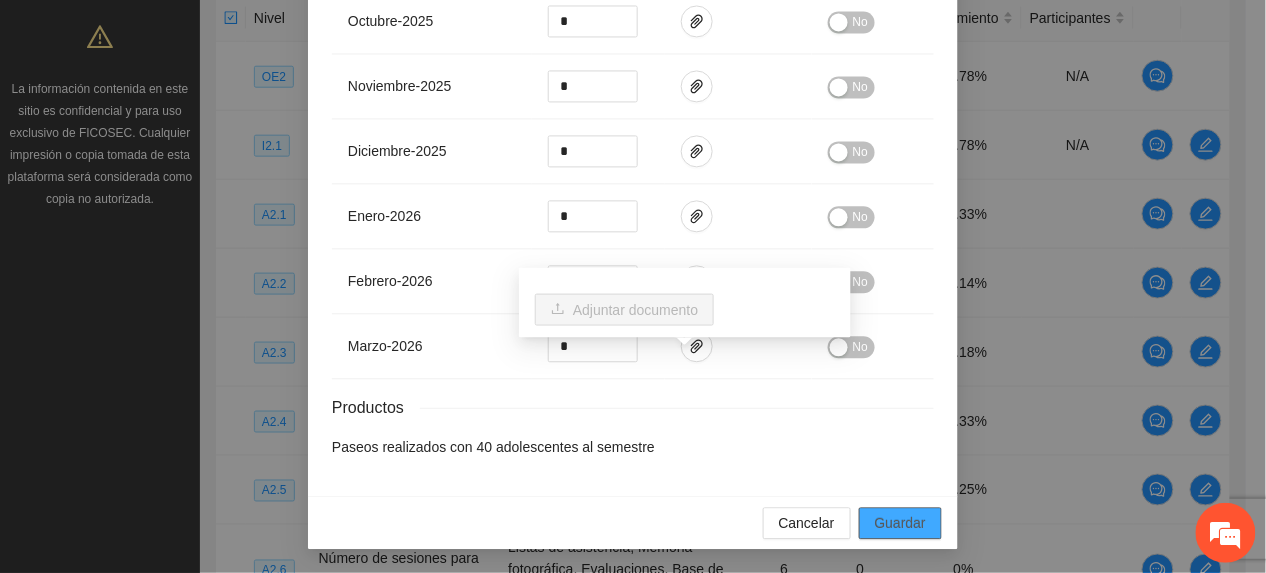 drag, startPoint x: 900, startPoint y: 528, endPoint x: 914, endPoint y: 432, distance: 97.015465 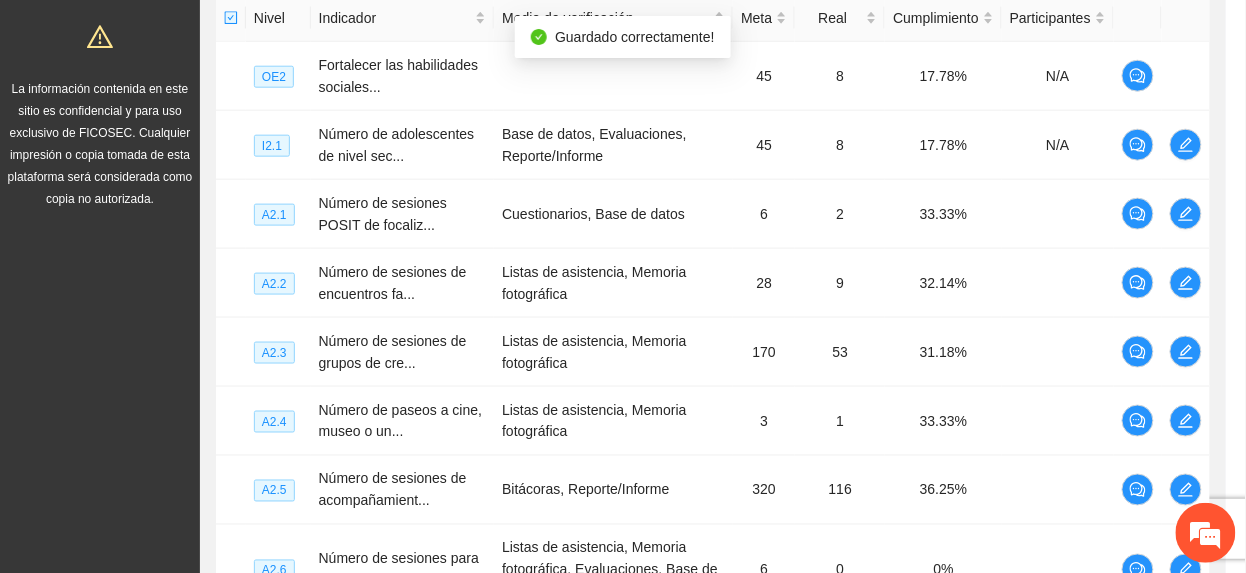 scroll, scrollTop: 0, scrollLeft: 0, axis: both 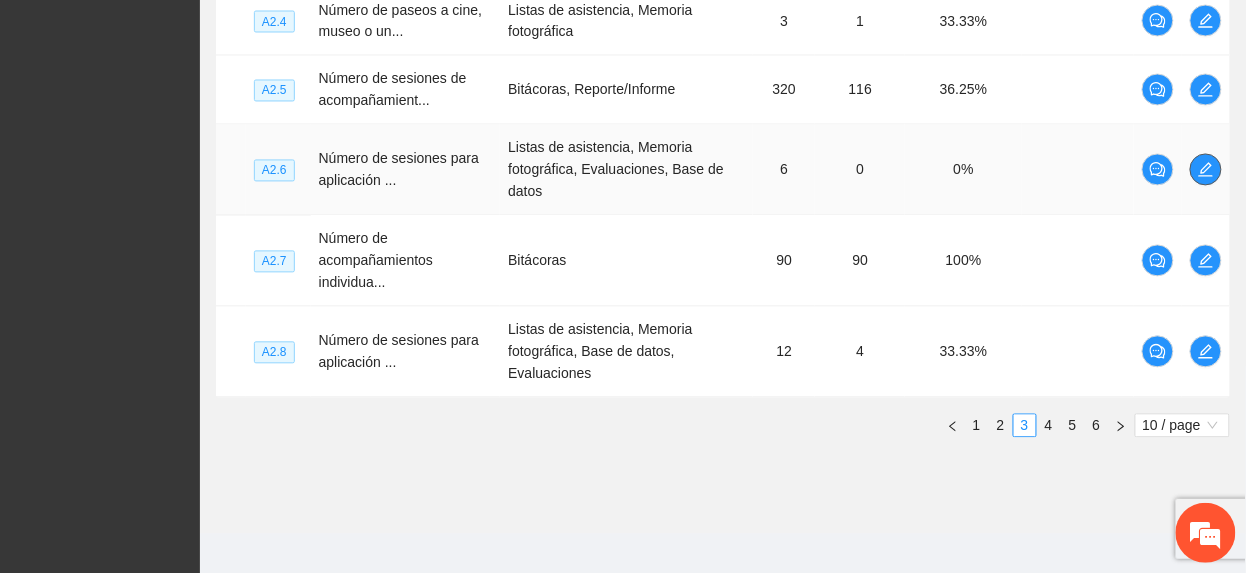 click 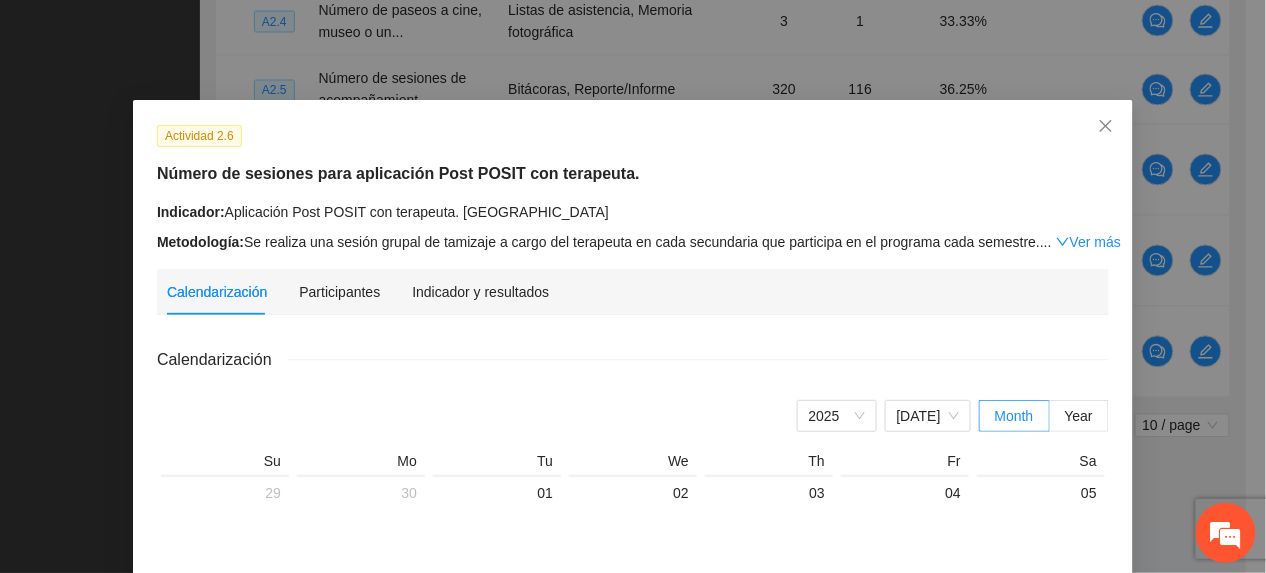 drag, startPoint x: 450, startPoint y: 308, endPoint x: 460, endPoint y: 305, distance: 10.440307 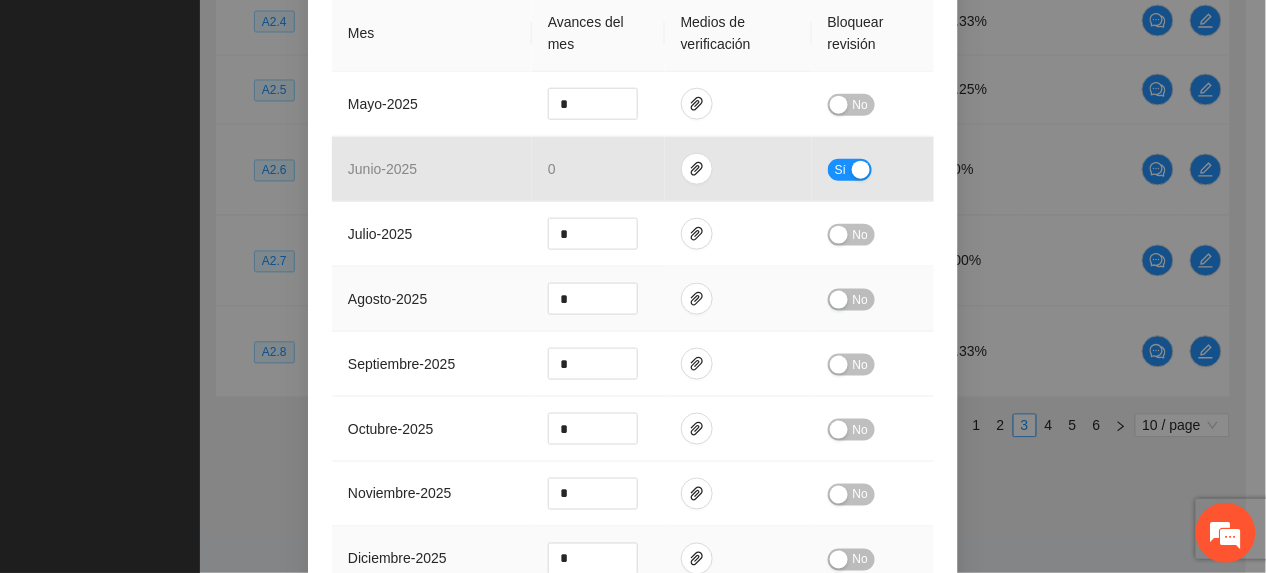 scroll, scrollTop: 400, scrollLeft: 0, axis: vertical 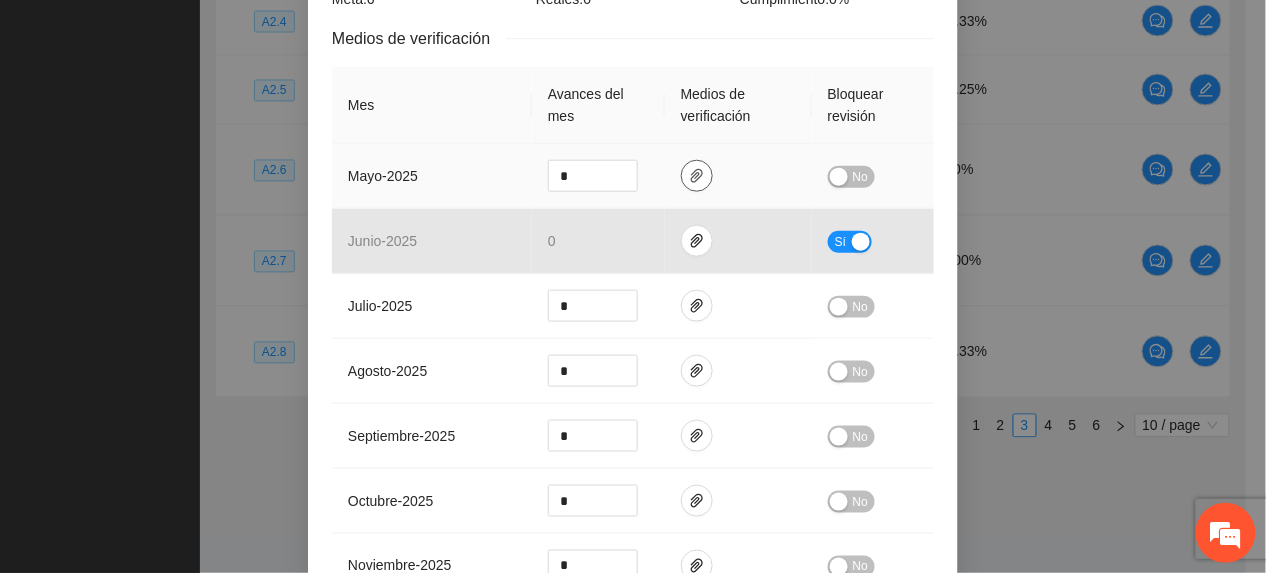 click 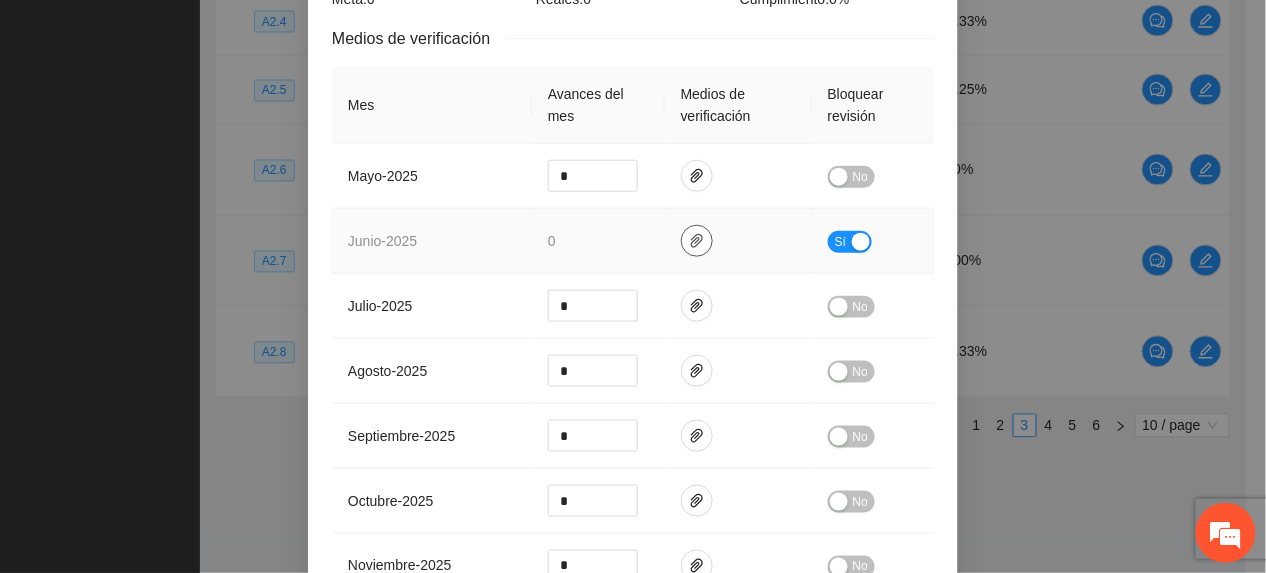 click at bounding box center [697, 241] 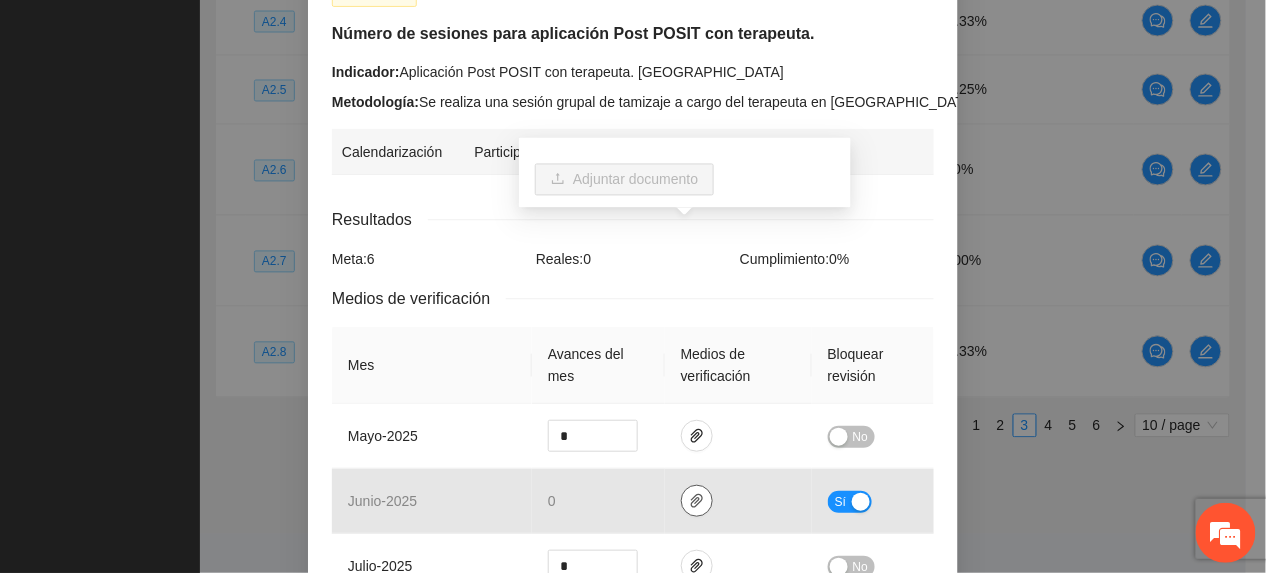 scroll, scrollTop: 0, scrollLeft: 0, axis: both 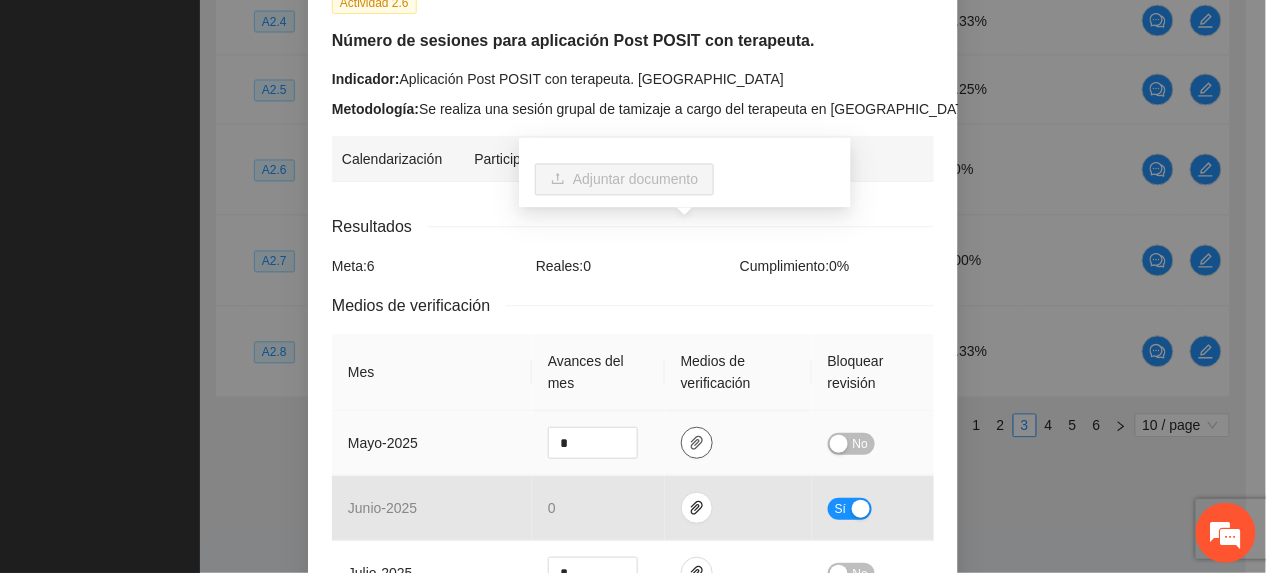 click 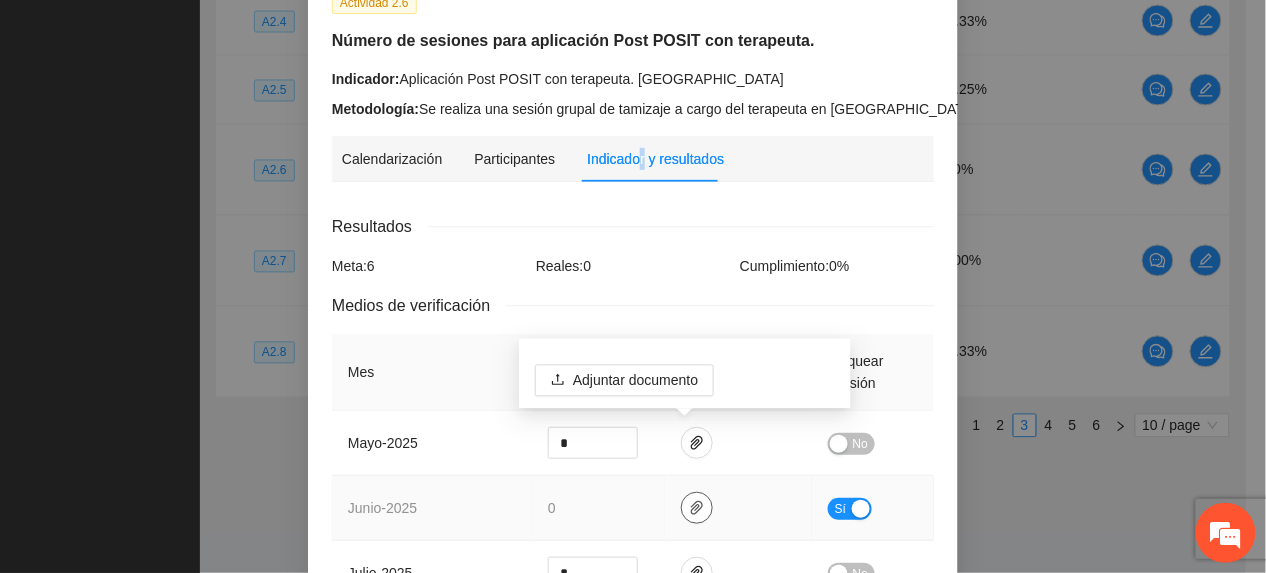 click 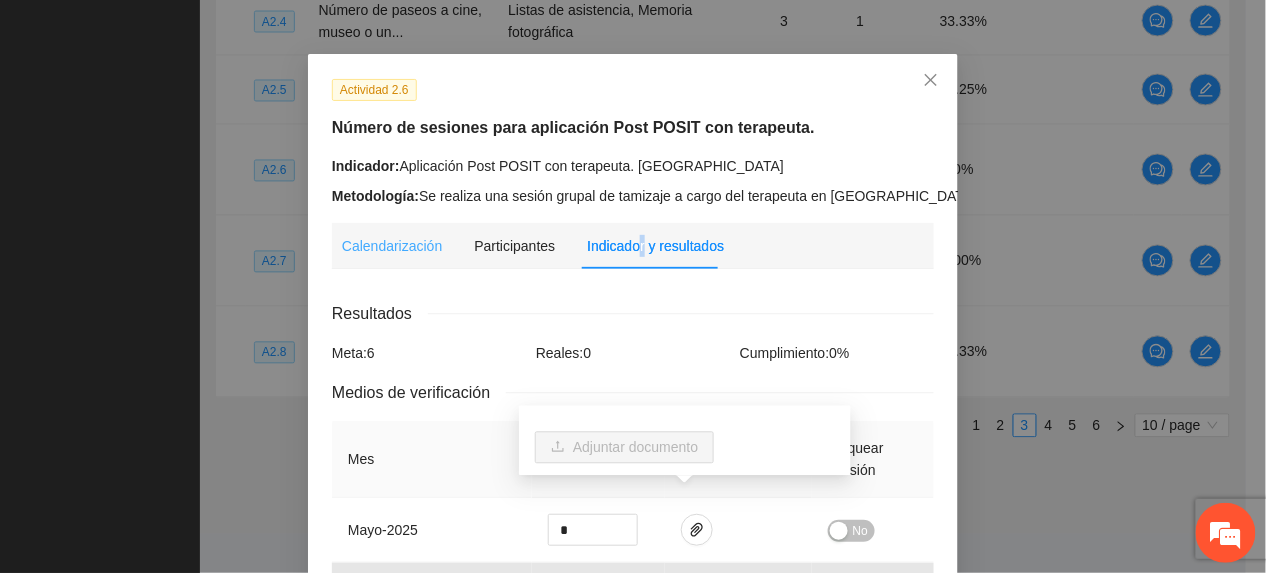 scroll, scrollTop: 0, scrollLeft: 0, axis: both 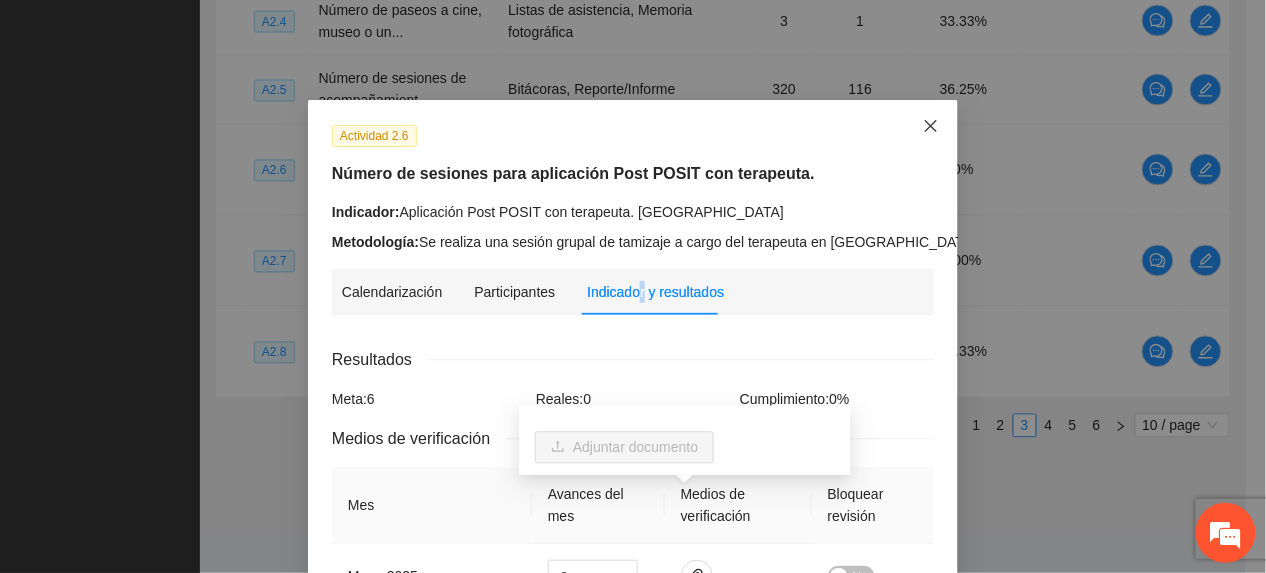 drag, startPoint x: 932, startPoint y: 130, endPoint x: 821, endPoint y: 92, distance: 117.32433 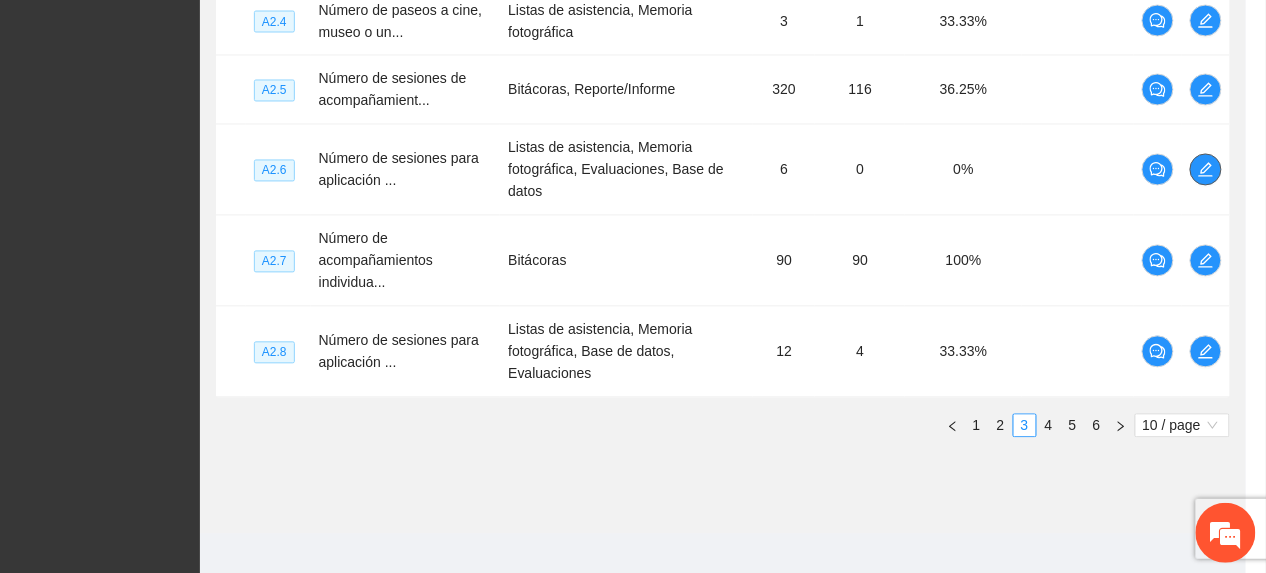 scroll, scrollTop: 882, scrollLeft: 0, axis: vertical 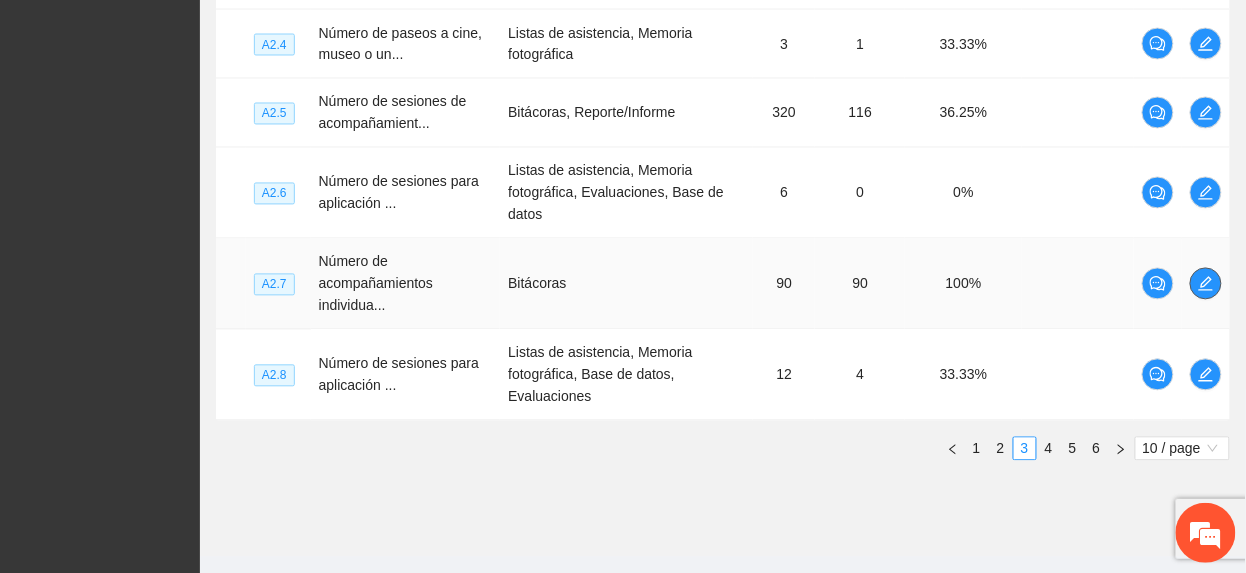click at bounding box center (1206, 284) 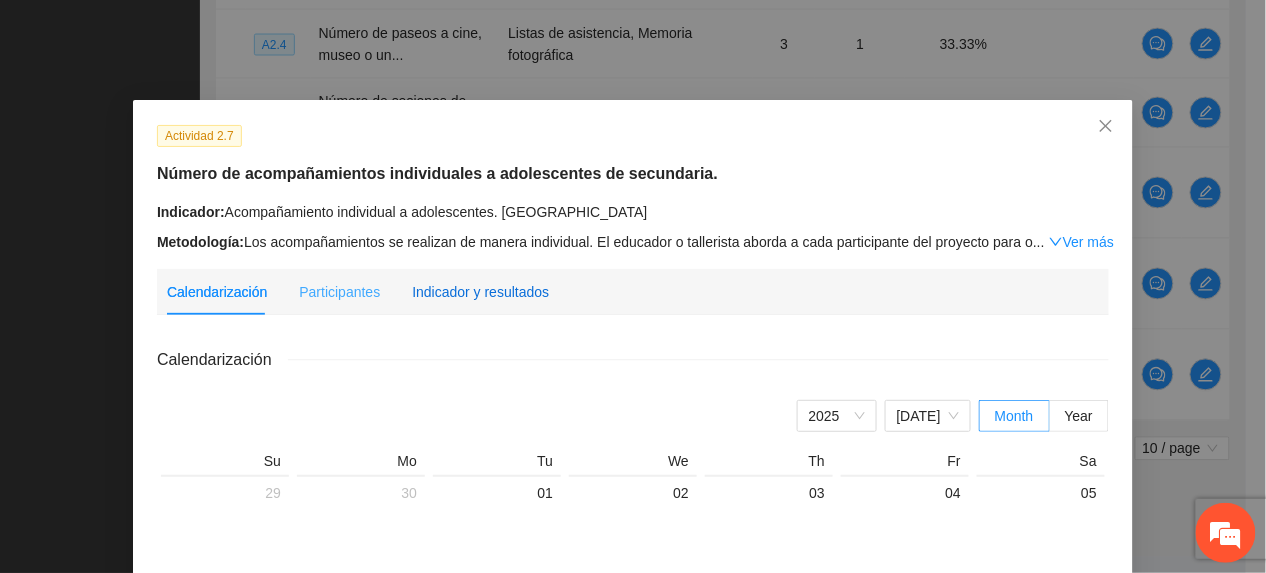 click on "Indicador y resultados" at bounding box center [480, 292] 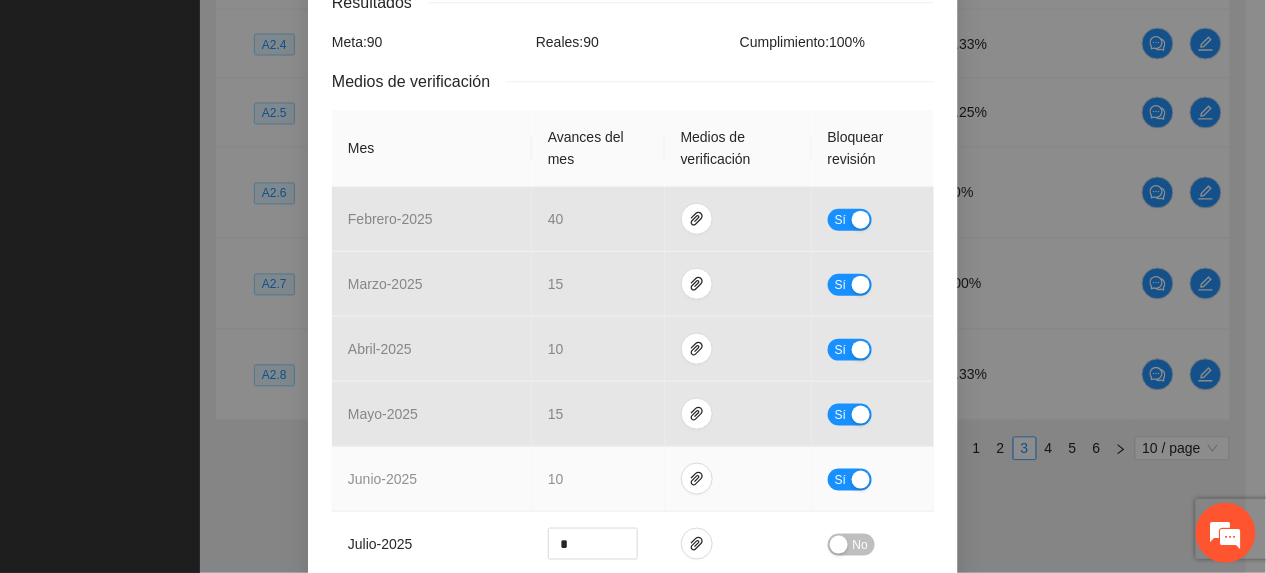 scroll, scrollTop: 400, scrollLeft: 0, axis: vertical 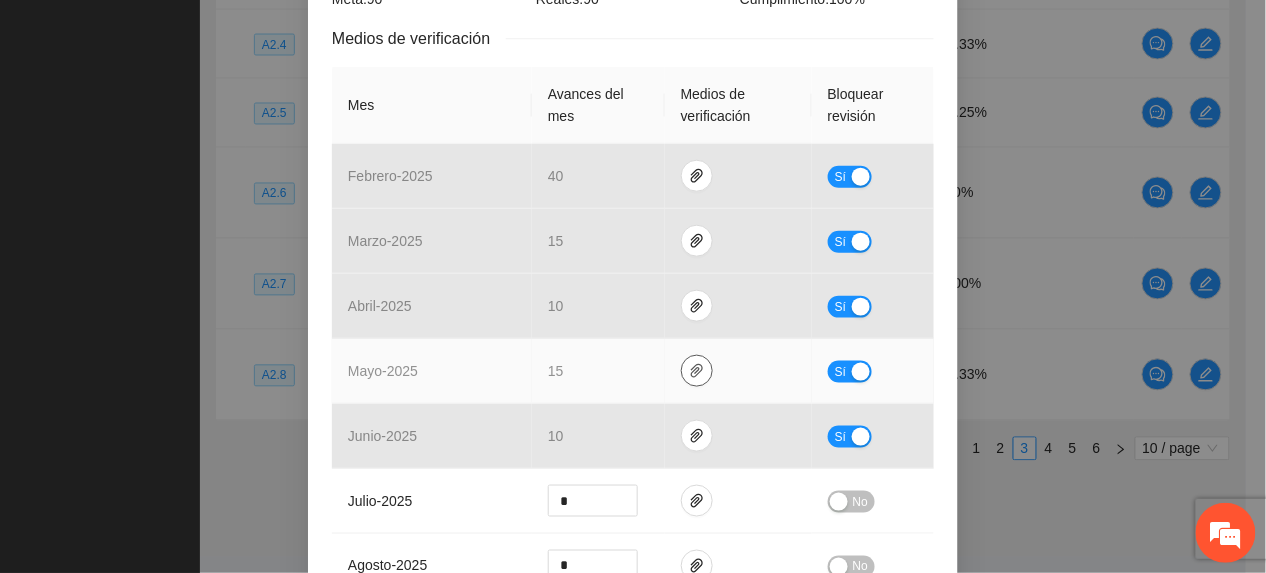 click 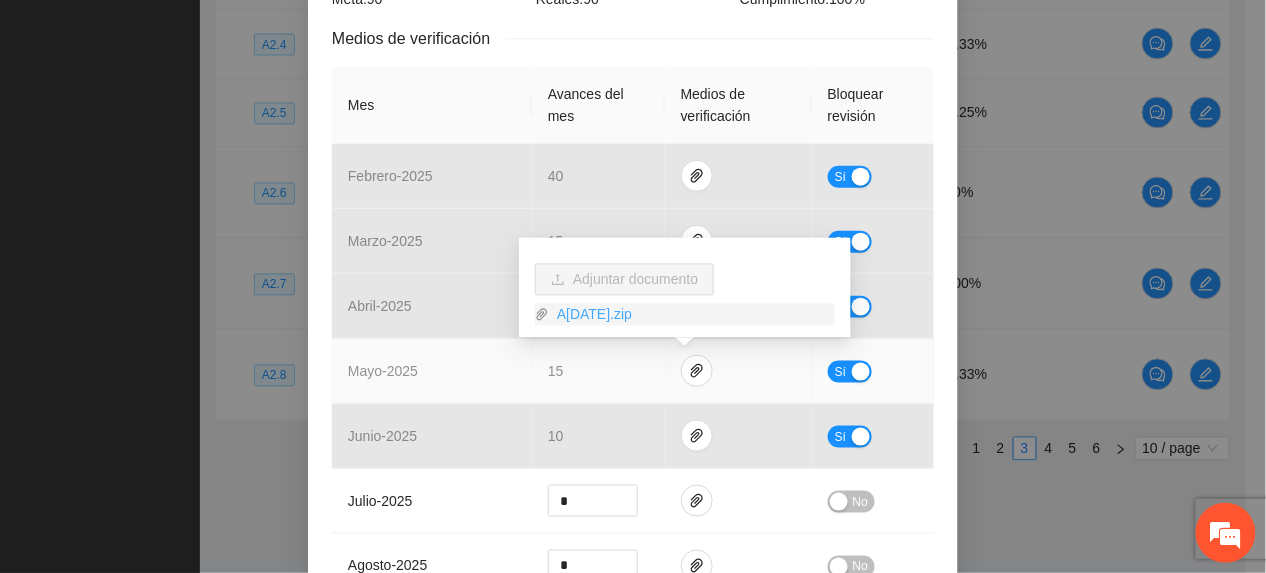 click on "A26MAYO2025.zip" at bounding box center (692, 315) 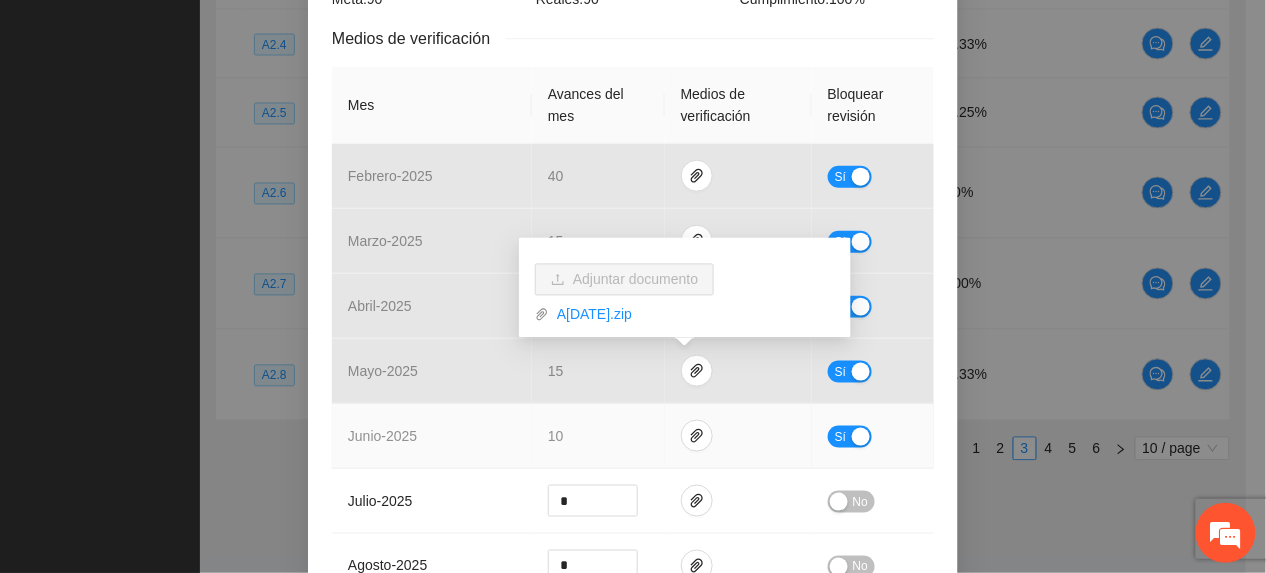 drag, startPoint x: 597, startPoint y: 441, endPoint x: 609, endPoint y: 444, distance: 12.369317 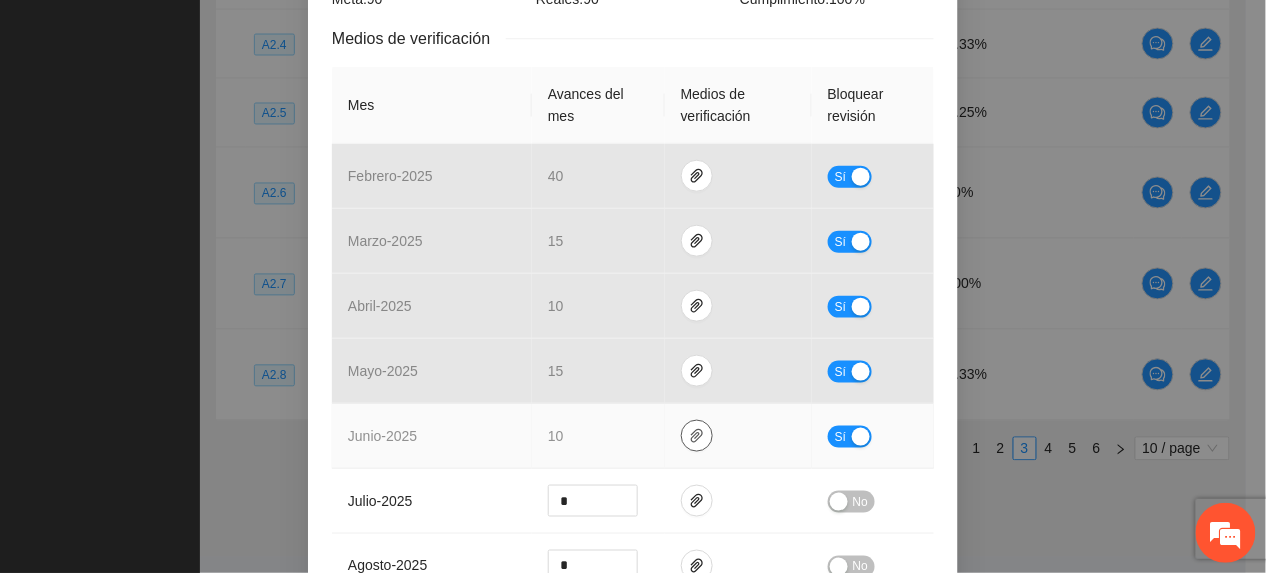 click 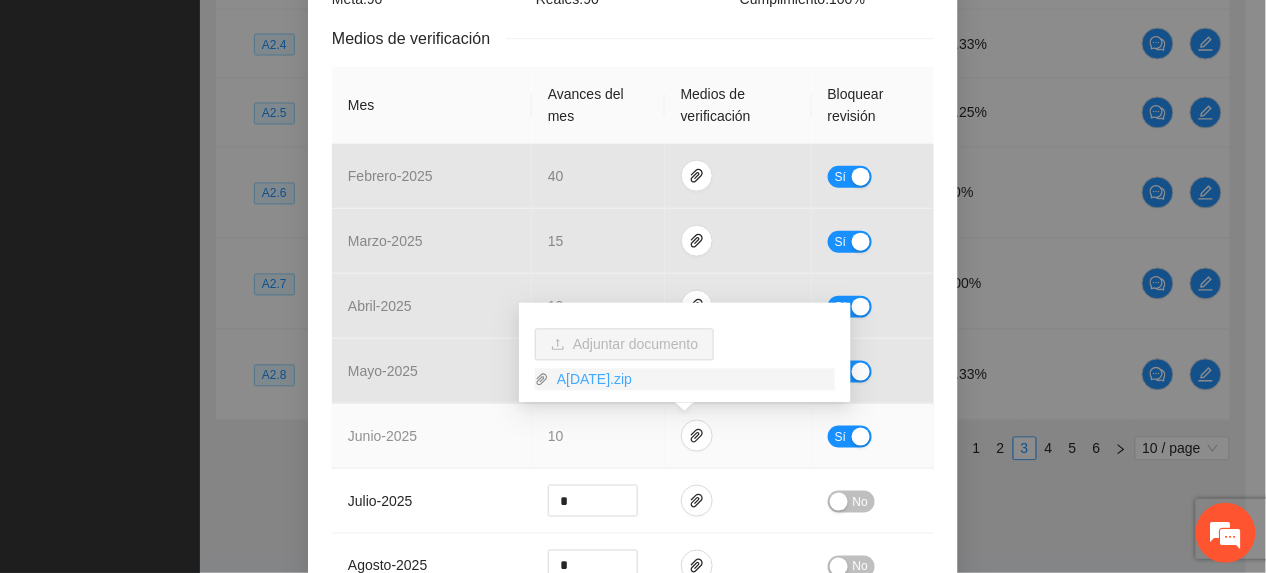 click on "A26JUNIO2025.zip" at bounding box center [692, 380] 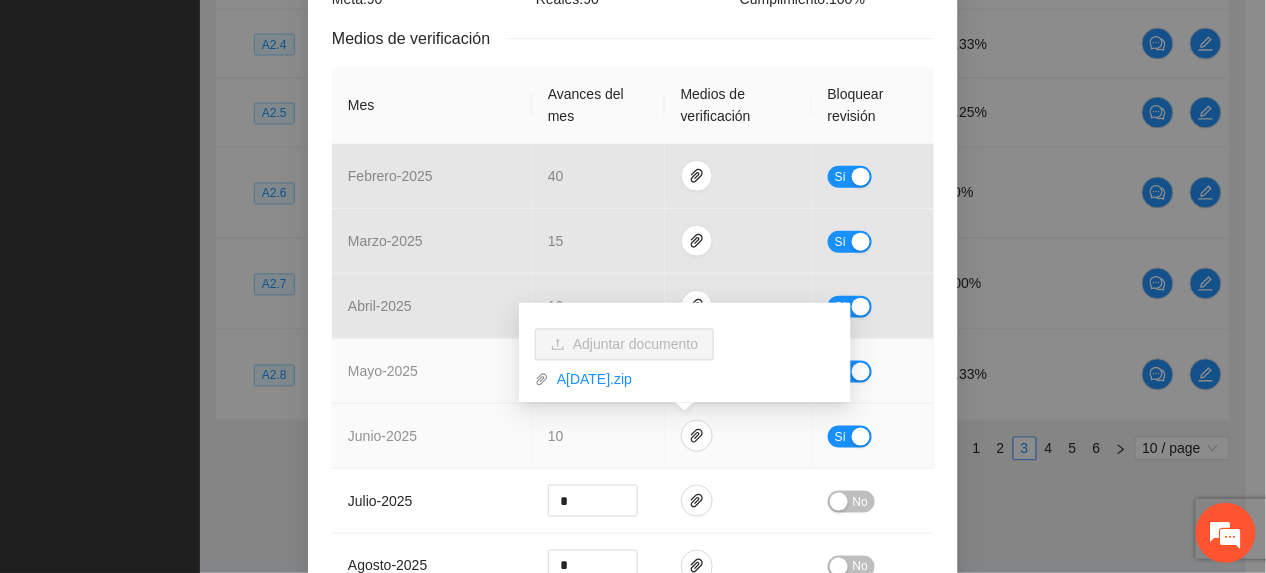 drag, startPoint x: 461, startPoint y: 400, endPoint x: 564, endPoint y: 430, distance: 107.28001 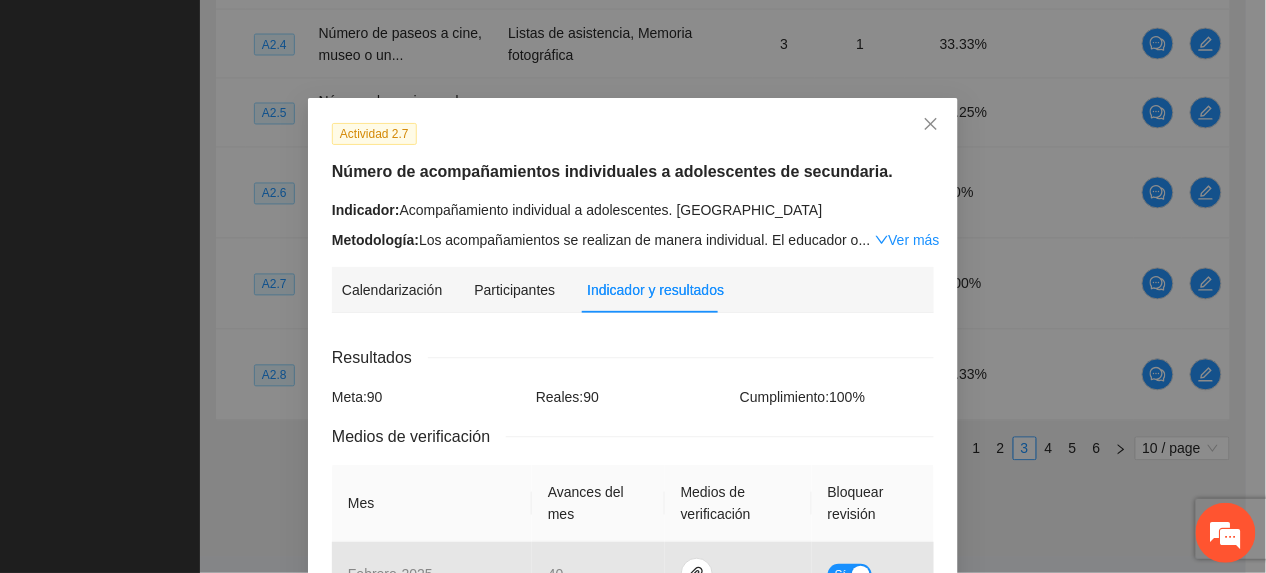 scroll, scrollTop: 0, scrollLeft: 0, axis: both 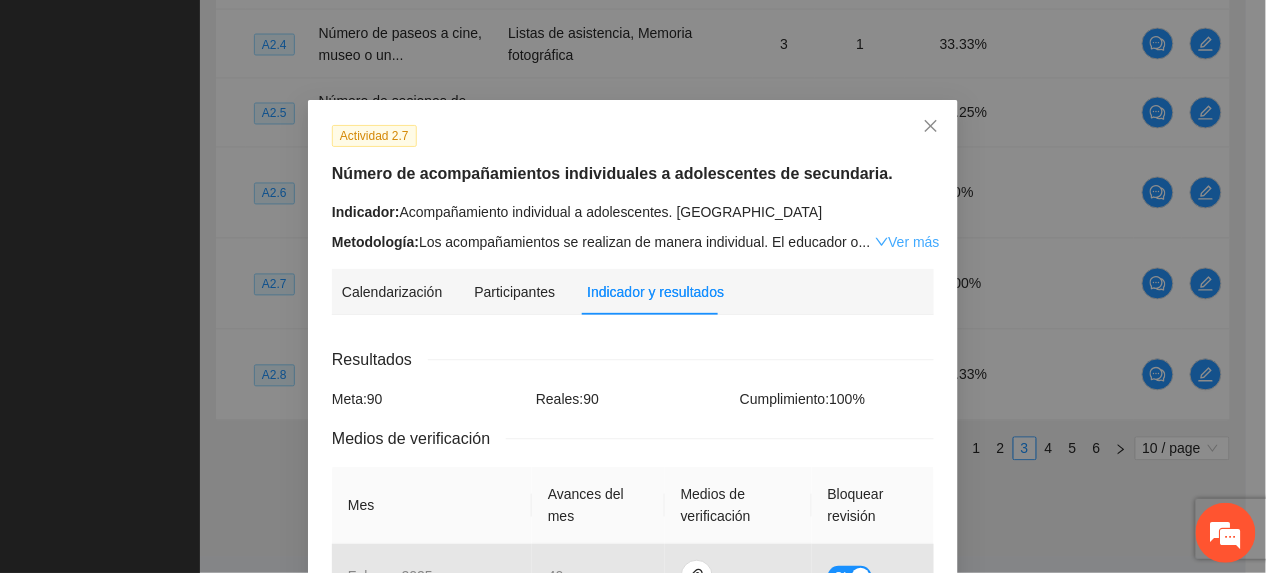 click on "Ver más" at bounding box center (907, 242) 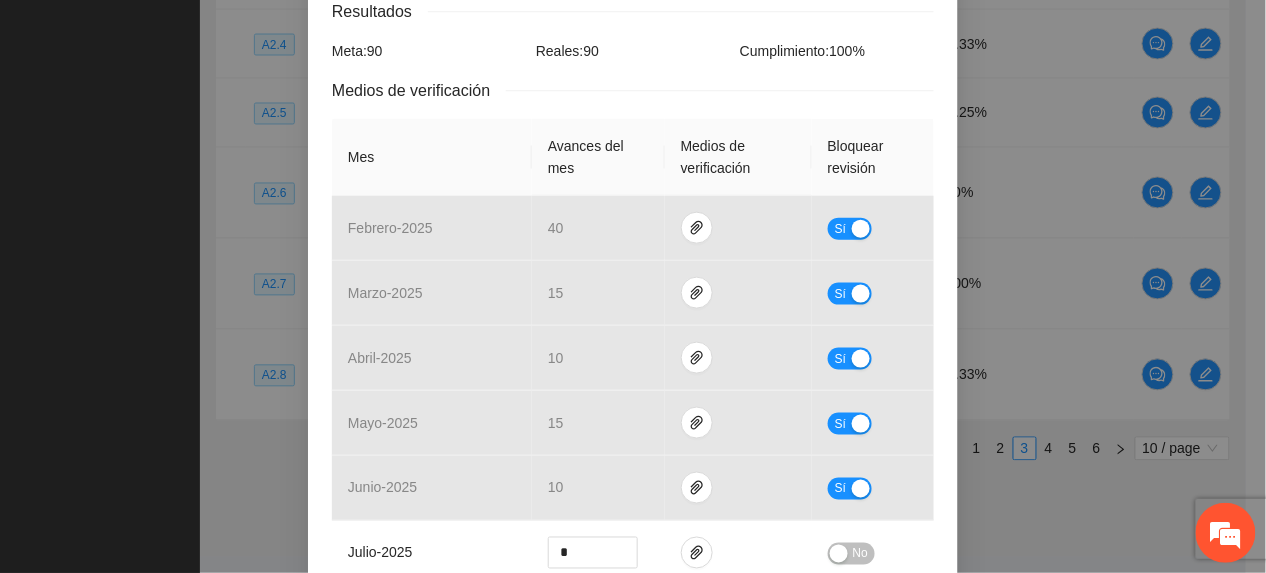 scroll, scrollTop: 0, scrollLeft: 0, axis: both 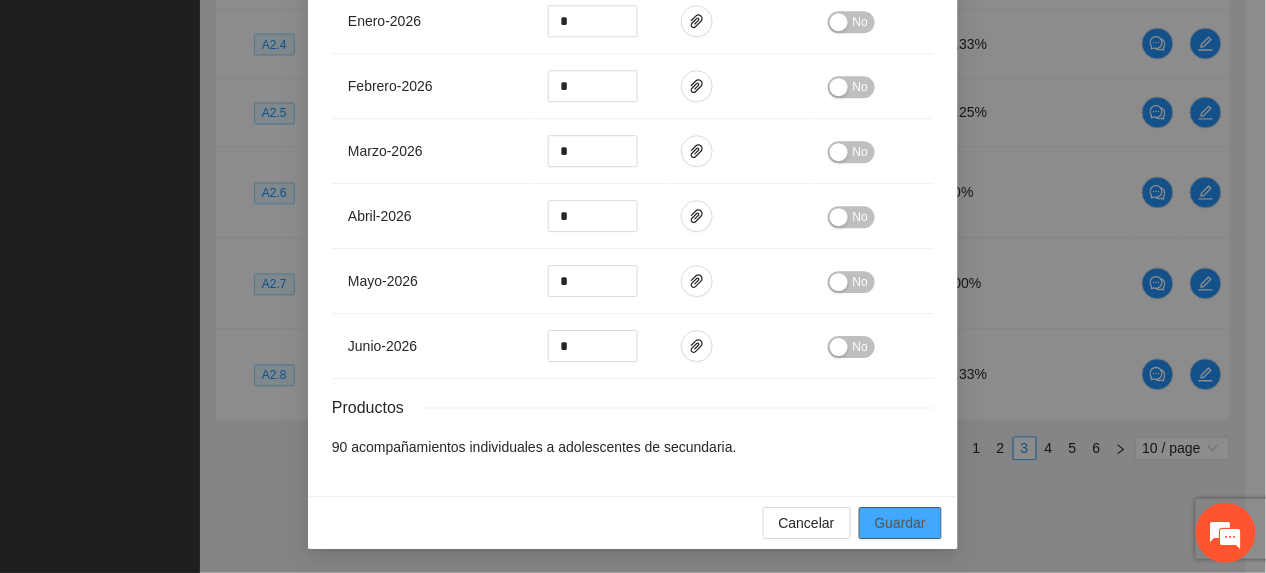 drag, startPoint x: 904, startPoint y: 514, endPoint x: 1060, endPoint y: 500, distance: 156.62694 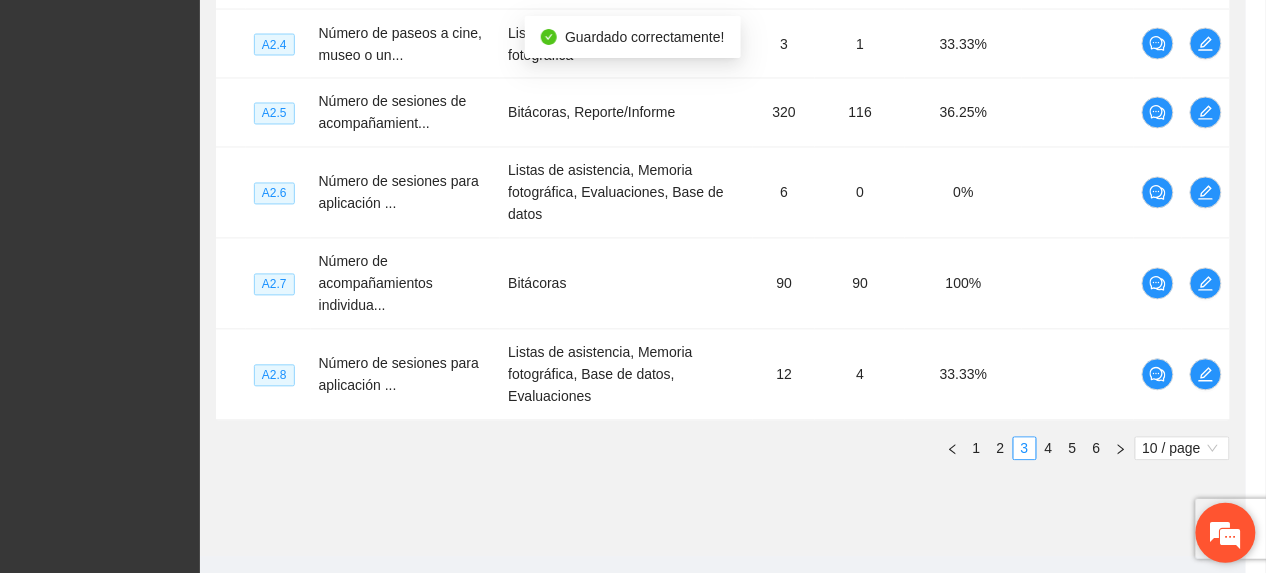 scroll, scrollTop: 1294, scrollLeft: 0, axis: vertical 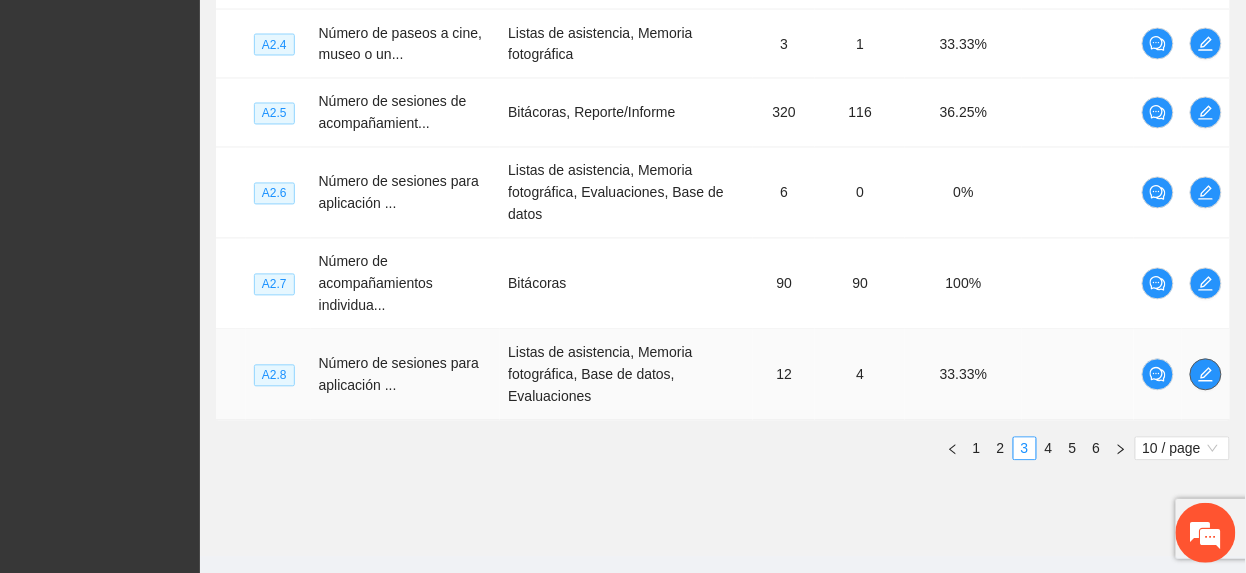 click 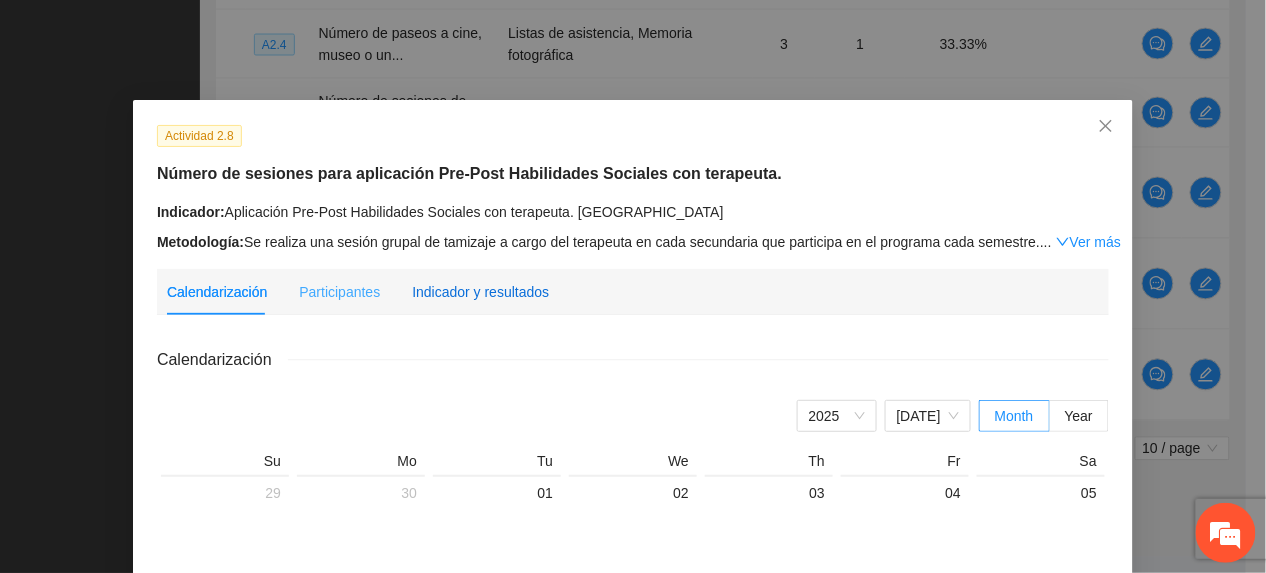 click on "Indicador y resultados" at bounding box center (480, 292) 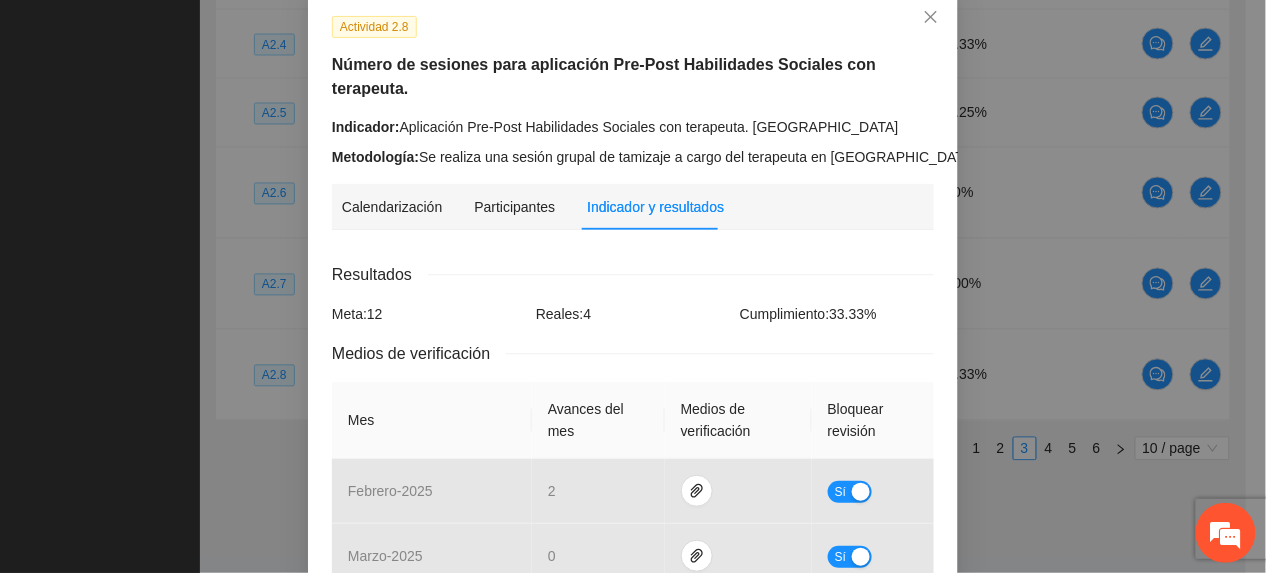 scroll, scrollTop: 533, scrollLeft: 0, axis: vertical 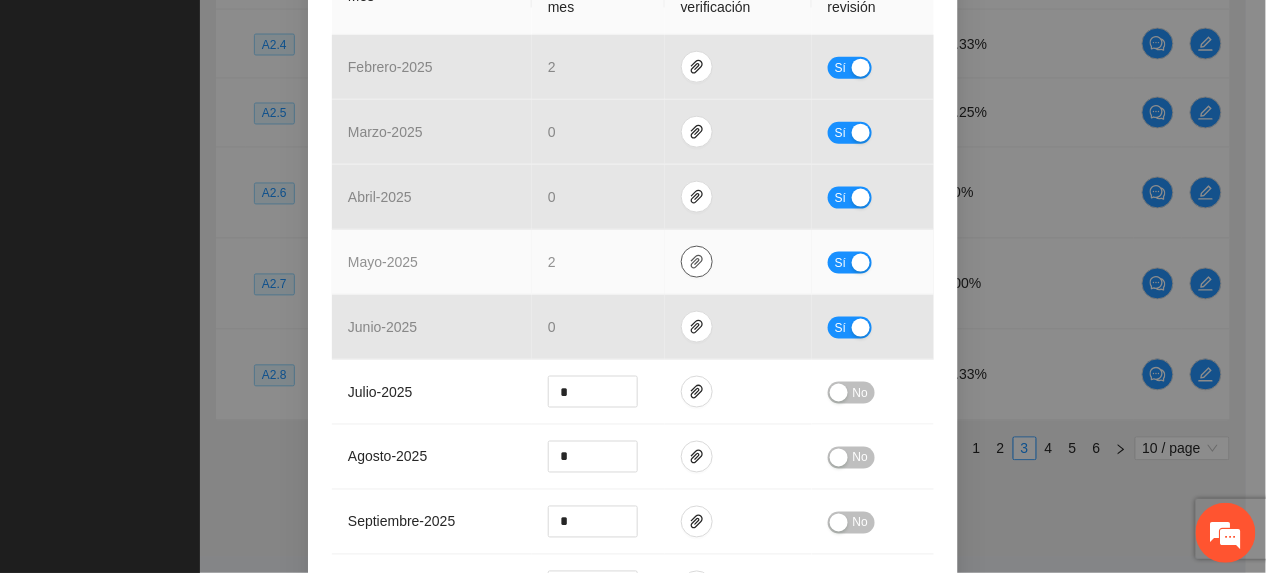 click at bounding box center (697, 262) 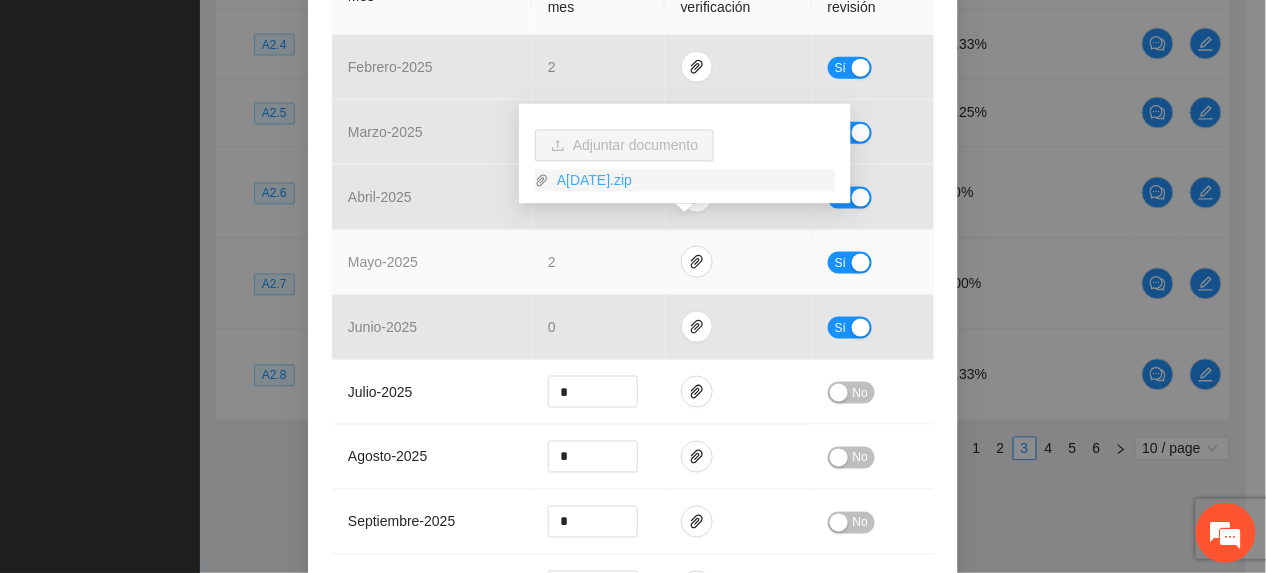 click on "A28MAYO2025.zip" at bounding box center (692, 181) 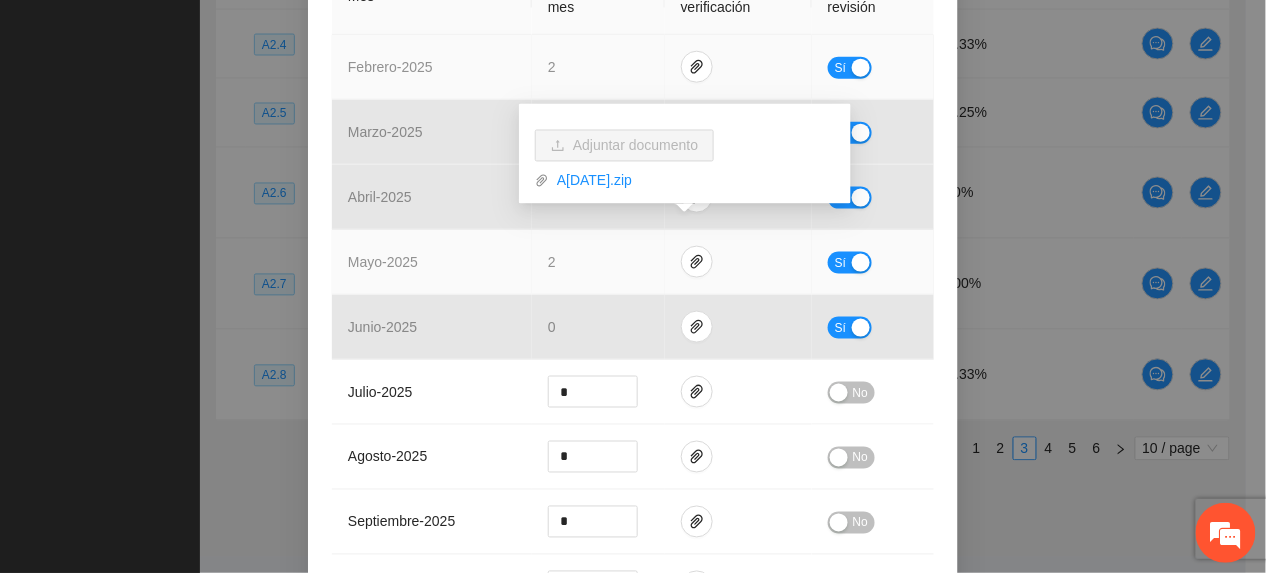 scroll, scrollTop: 0, scrollLeft: 0, axis: both 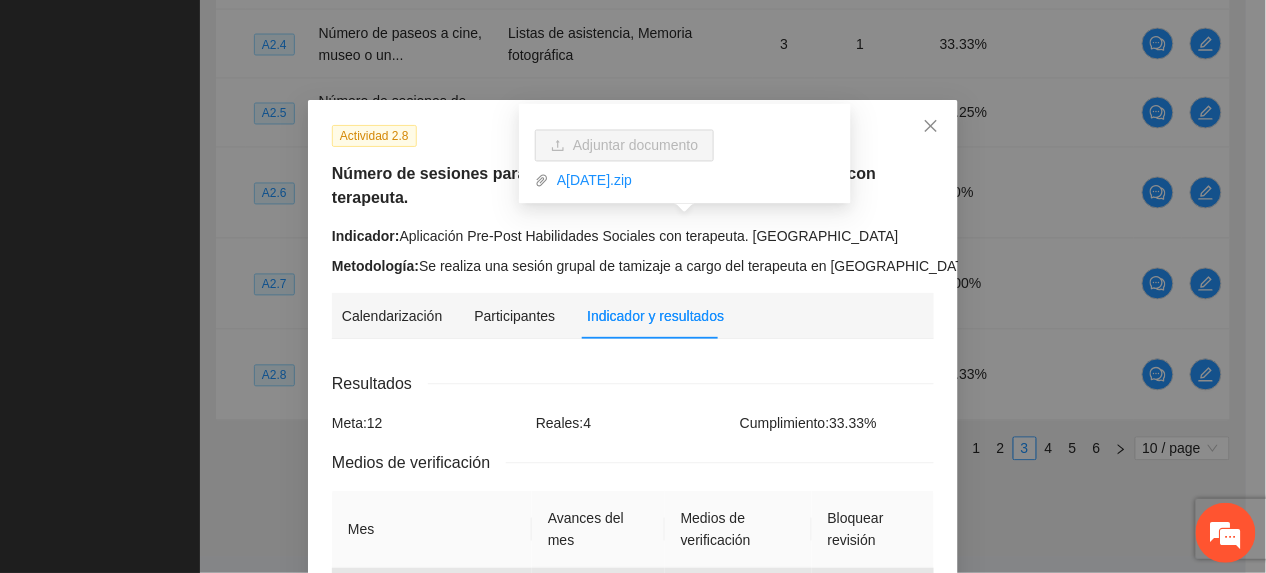 click on "Ver más" at bounding box center [1024, 266] 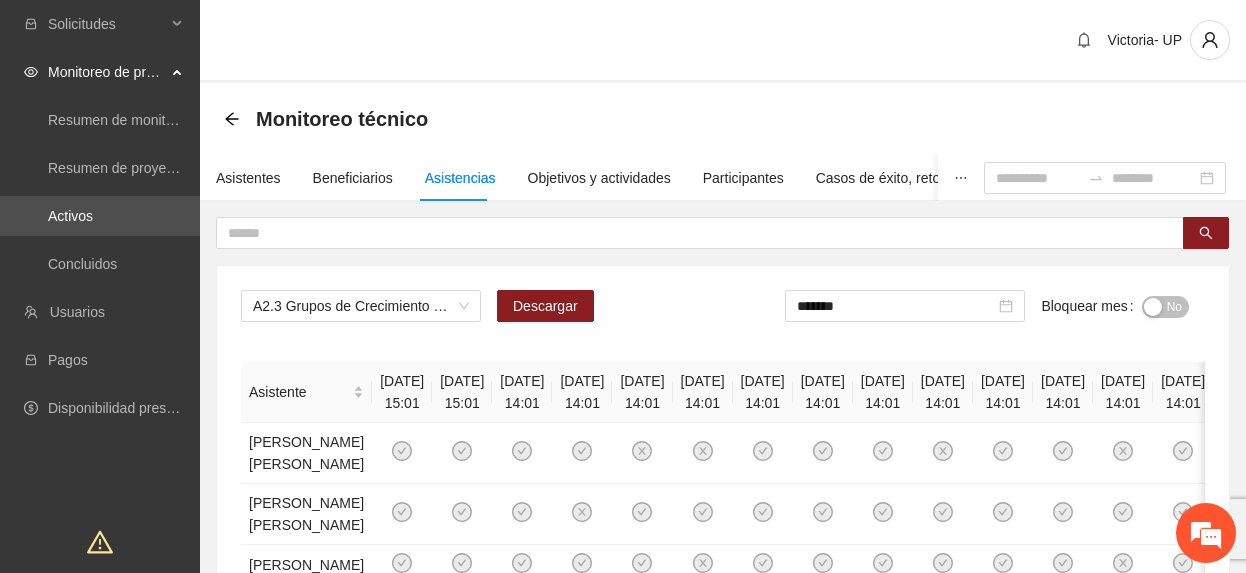 scroll, scrollTop: 0, scrollLeft: 0, axis: both 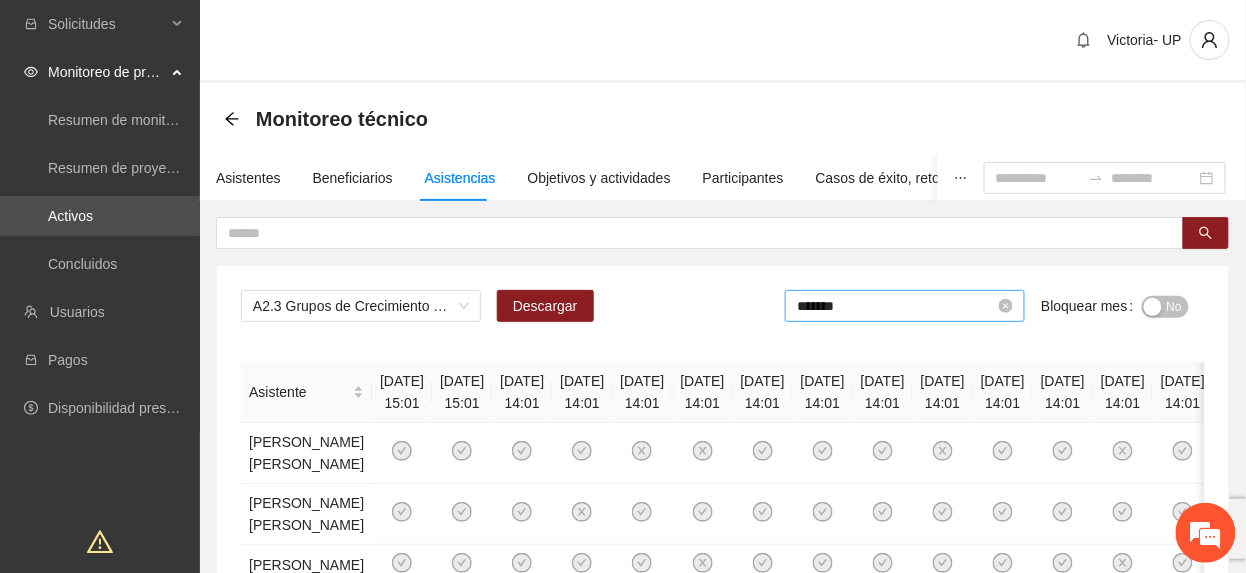 click on "*******" at bounding box center (896, 306) 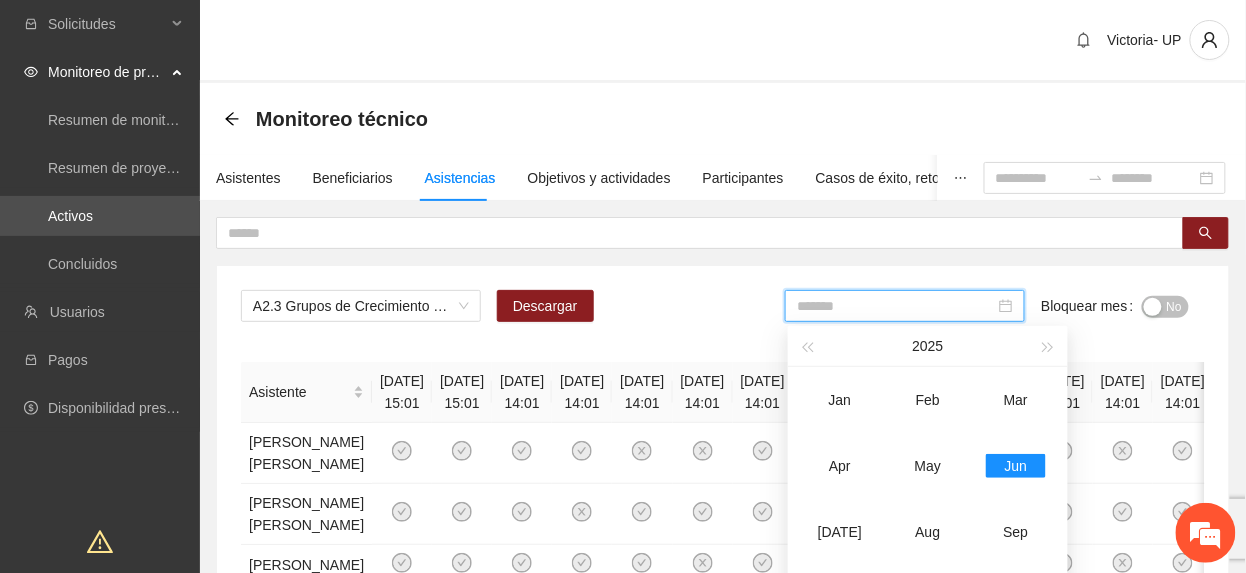 click on "May" at bounding box center [928, 466] 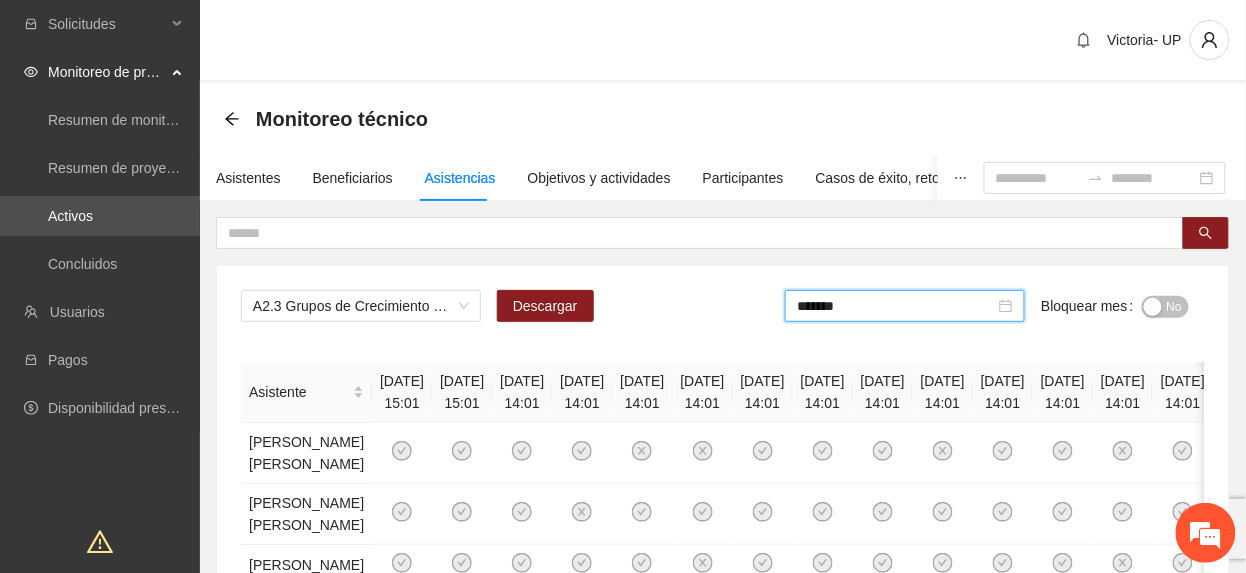click on "No" at bounding box center (1174, 307) 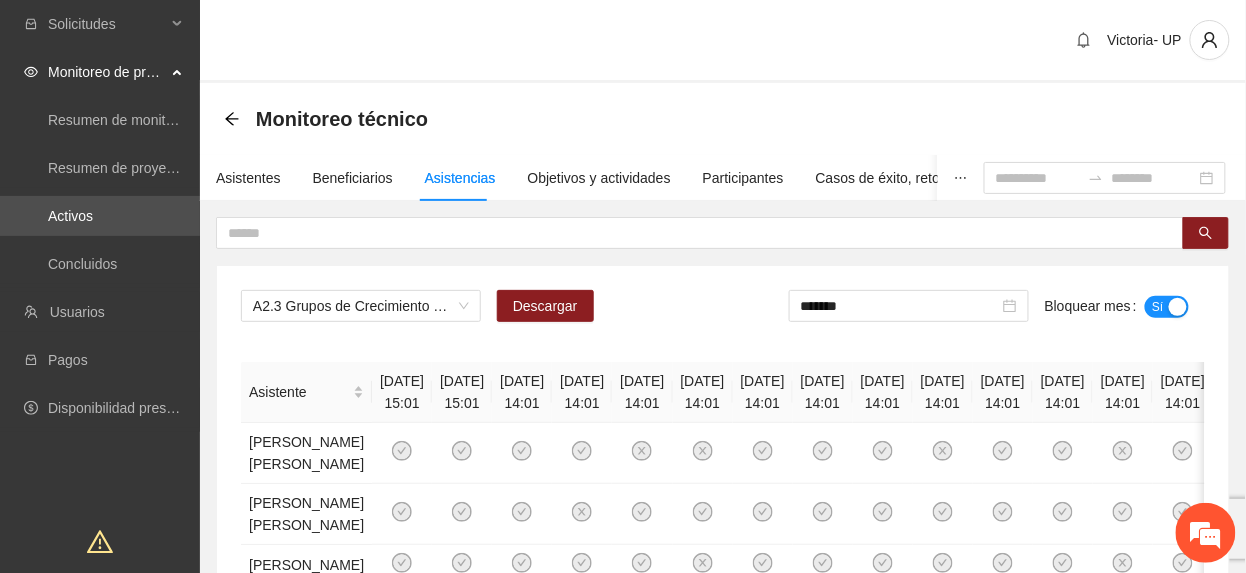 drag, startPoint x: 929, startPoint y: 298, endPoint x: 941, endPoint y: 329, distance: 33.24154 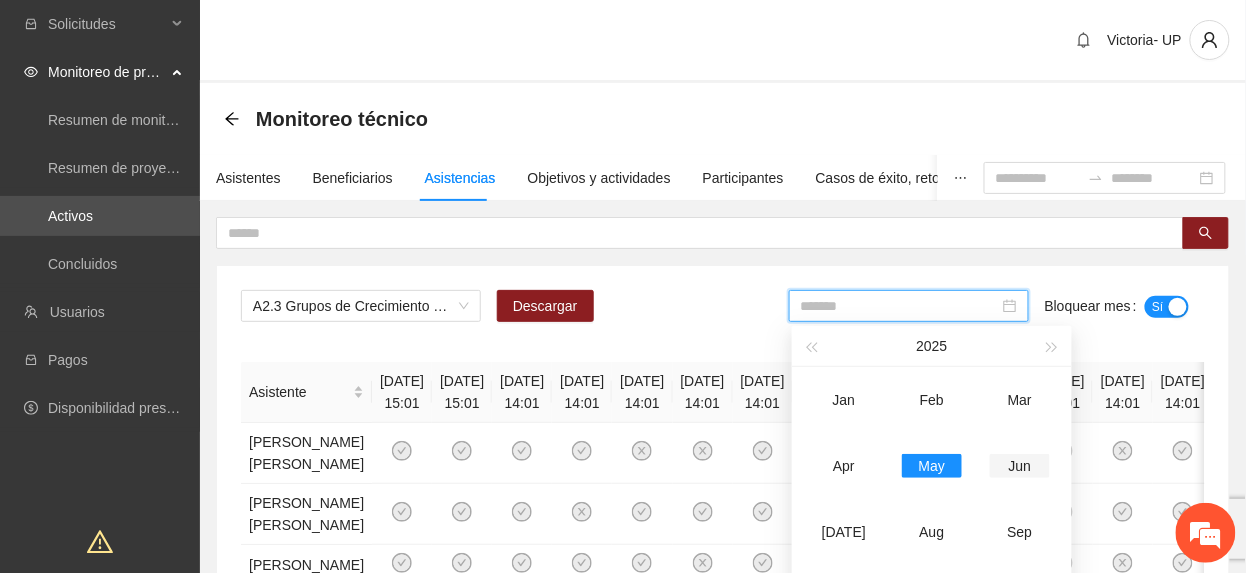 click on "Jun" at bounding box center [1020, 466] 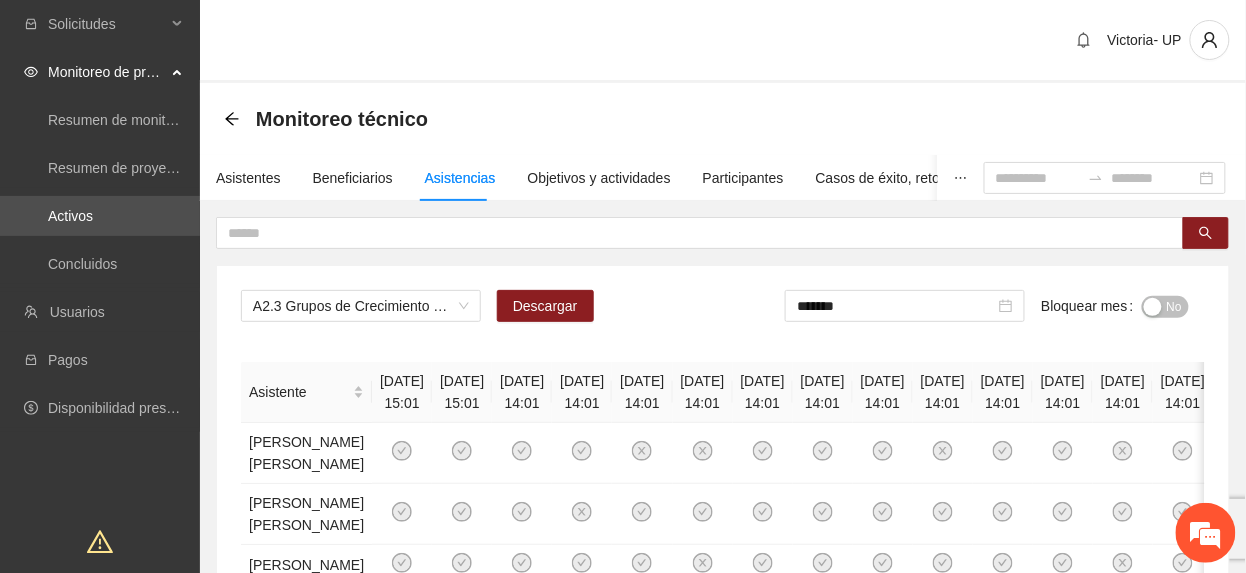 click on "No" at bounding box center [1174, 307] 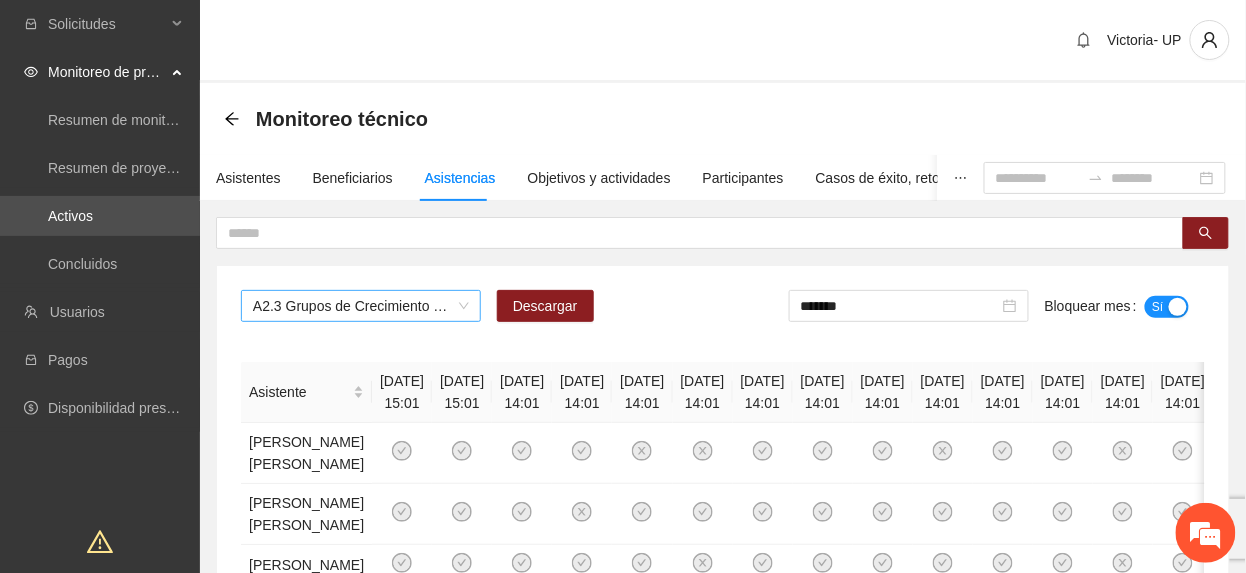 click on "A2.3 Grupos de Crecimiento Personal. [GEOGRAPHIC_DATA]" at bounding box center (361, 306) 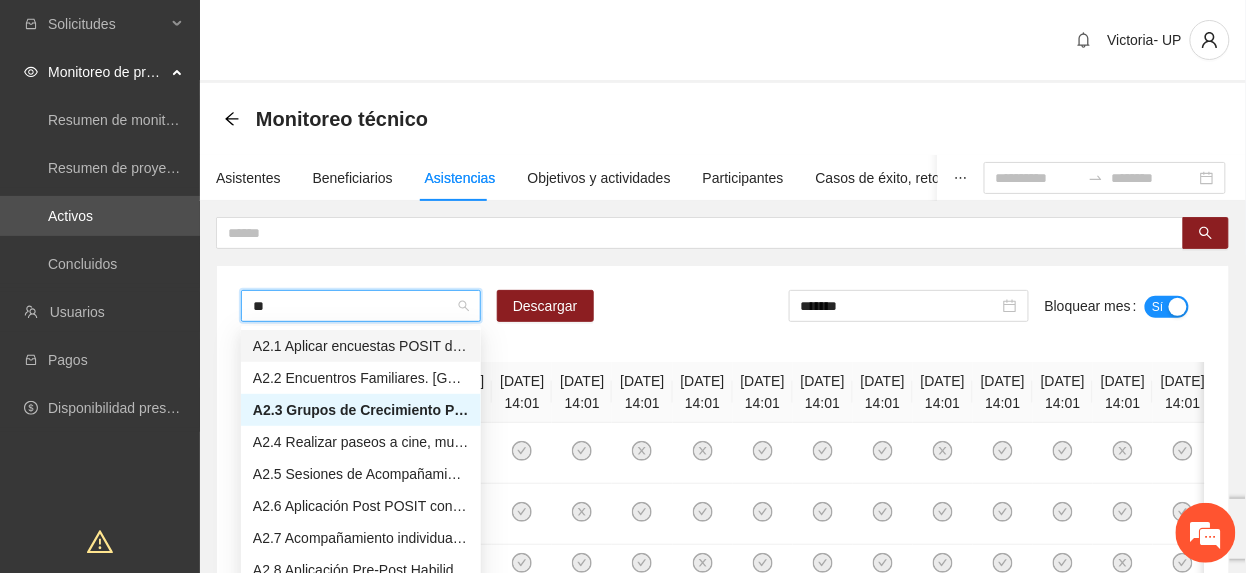 scroll, scrollTop: 0, scrollLeft: 0, axis: both 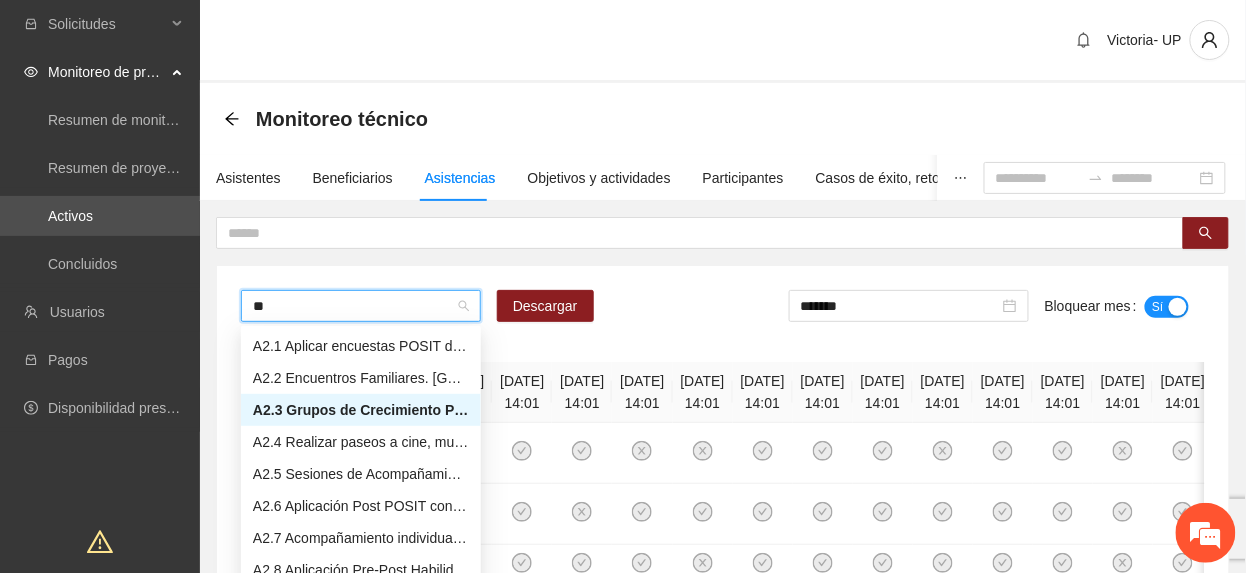 type on "***" 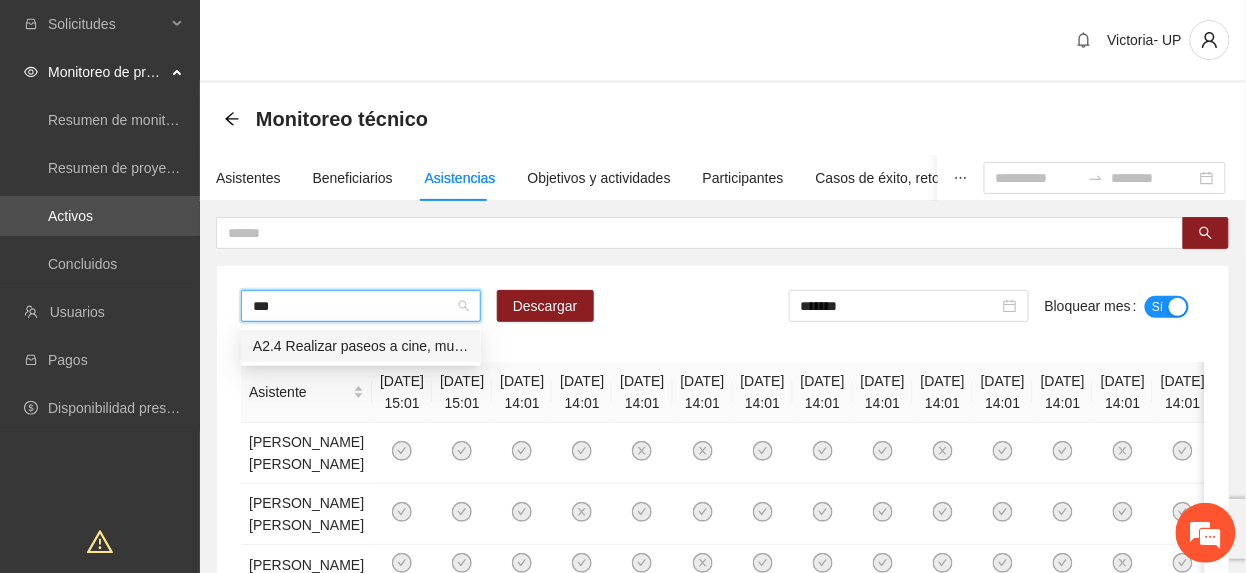 type 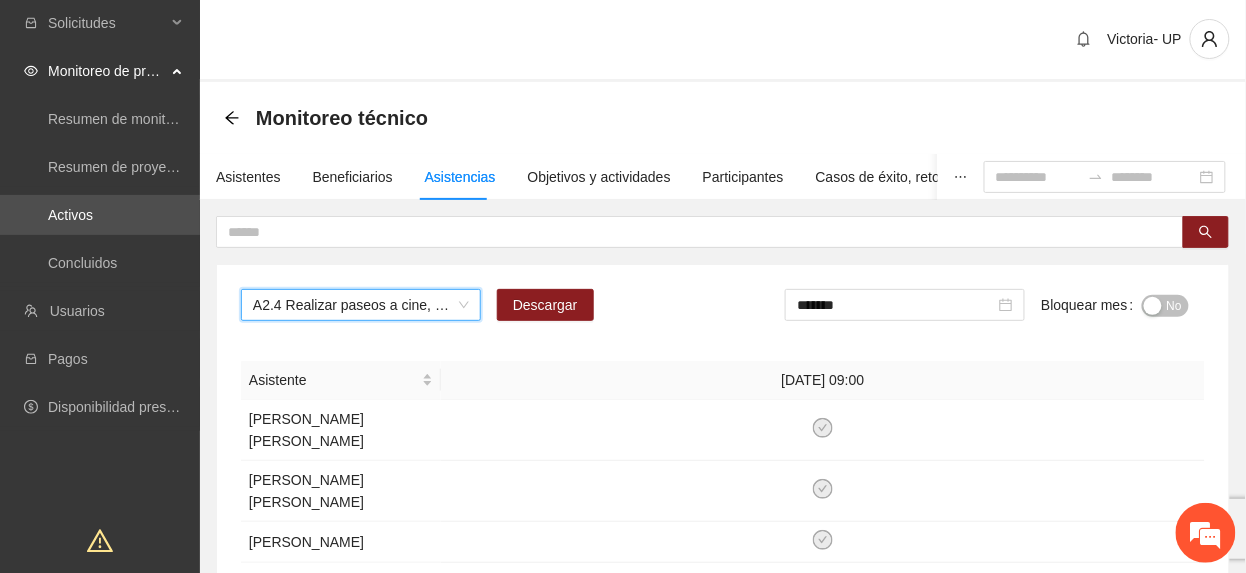 scroll, scrollTop: 0, scrollLeft: 0, axis: both 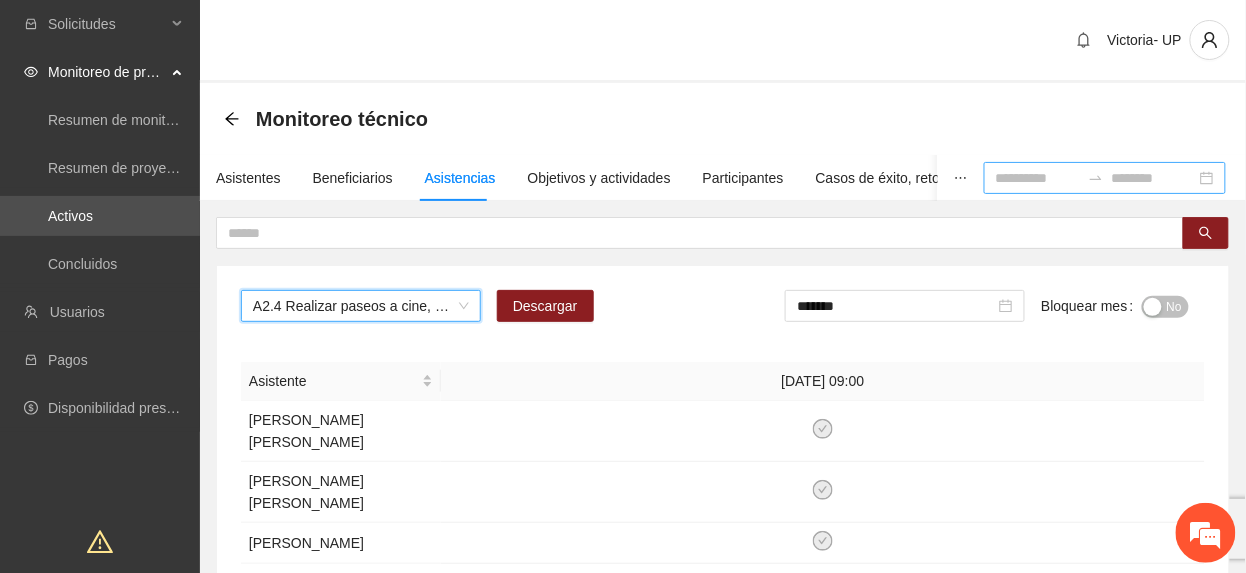 click at bounding box center (1038, 178) 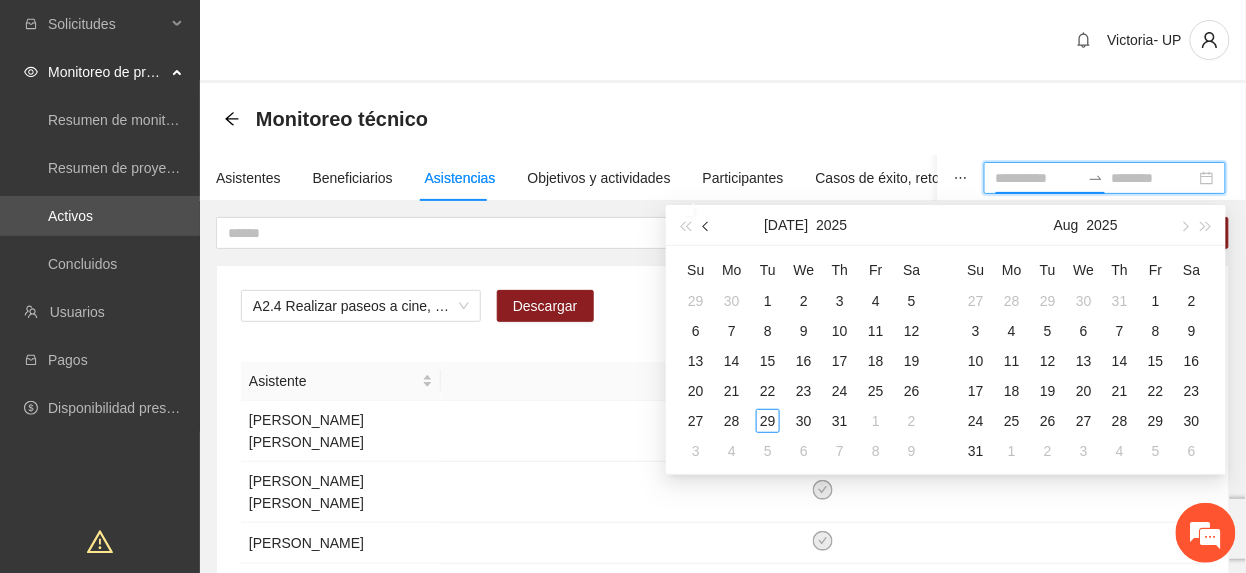 click at bounding box center [707, 225] 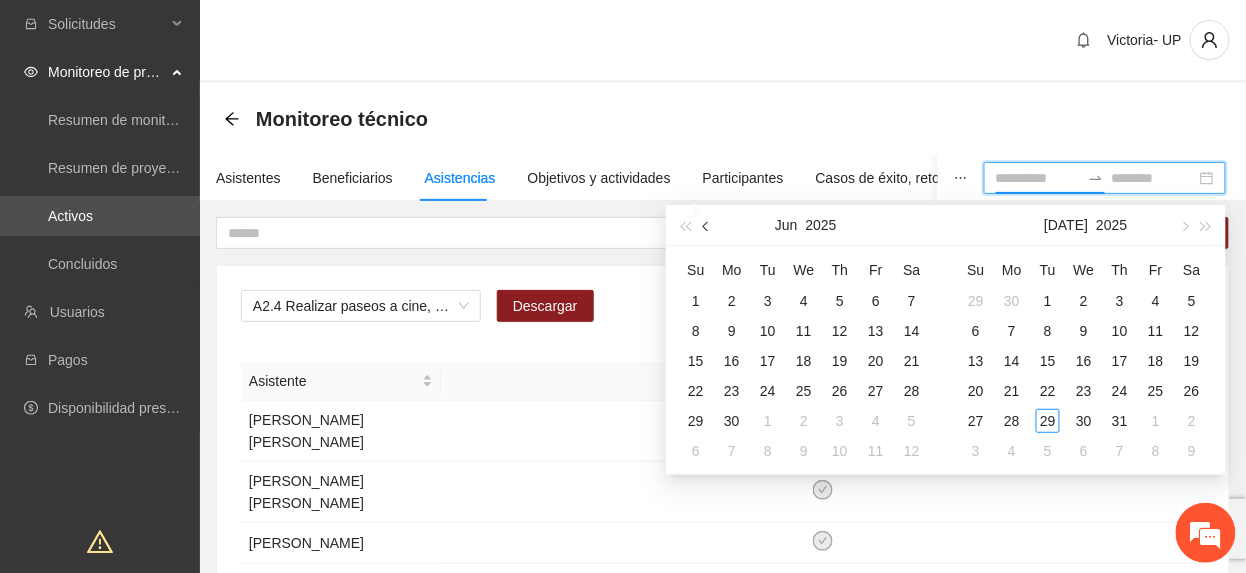 click at bounding box center (707, 225) 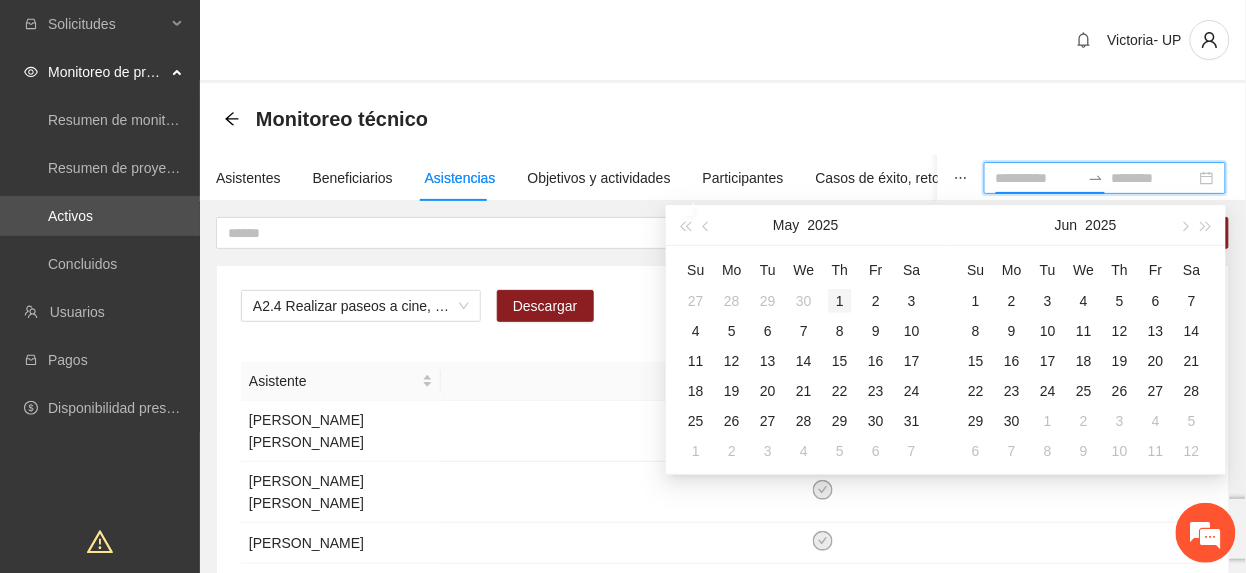 type on "**********" 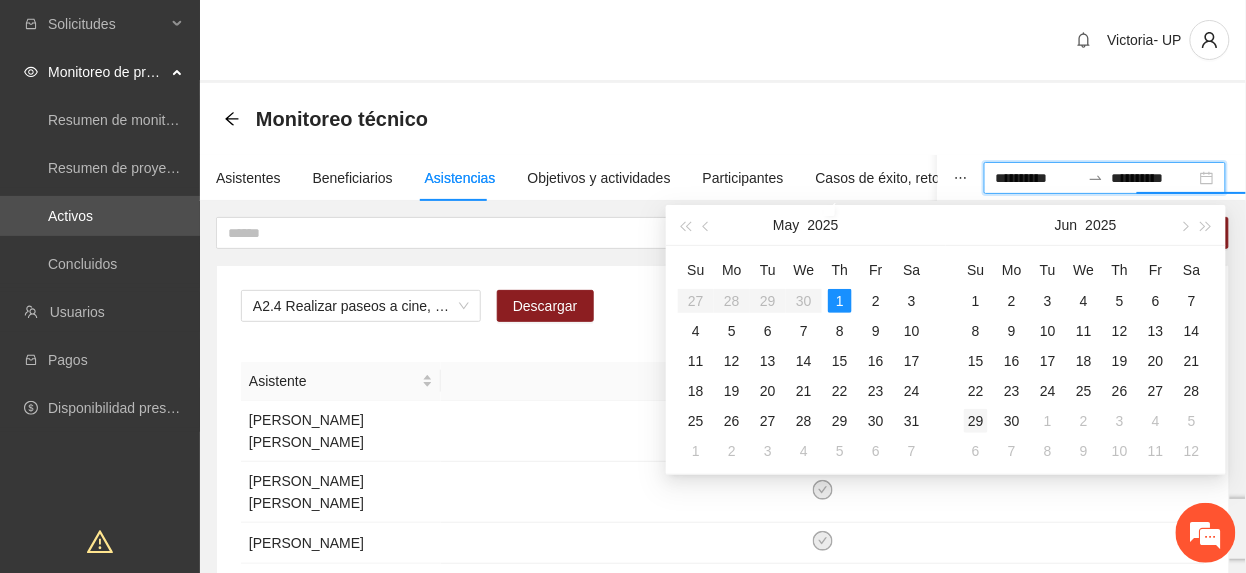 type on "**********" 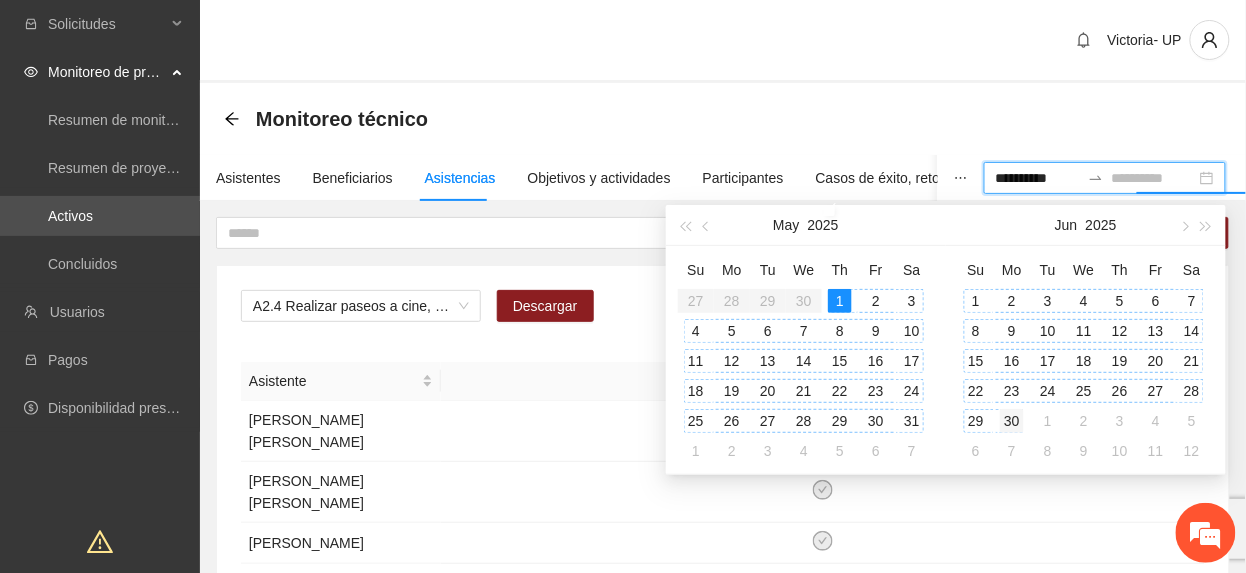 type on "**********" 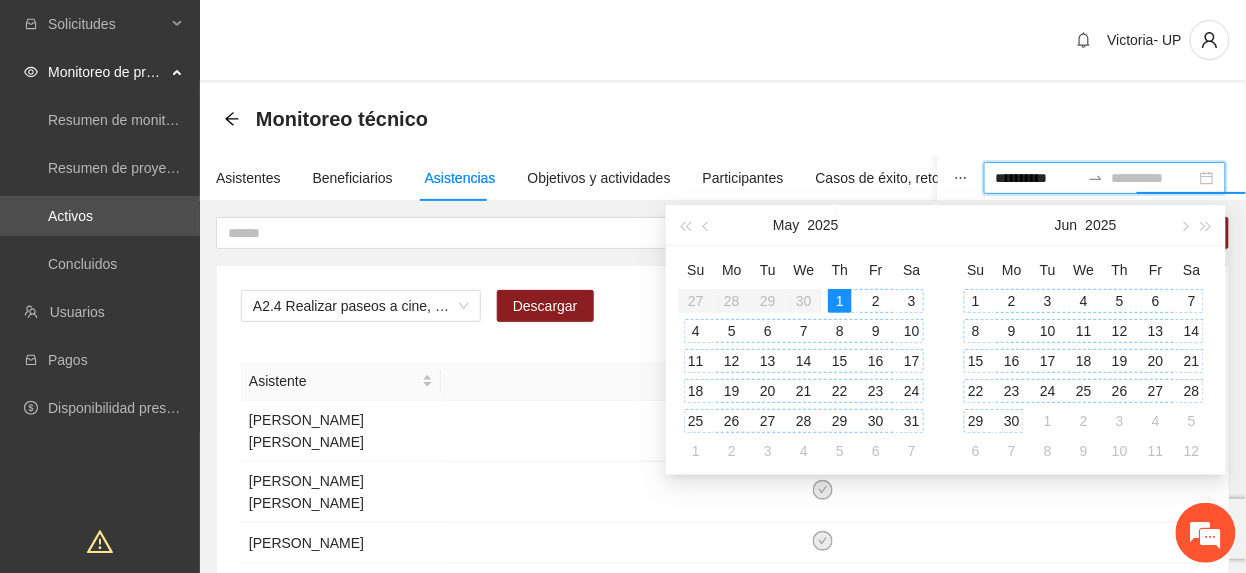 click on "30" at bounding box center (1012, 421) 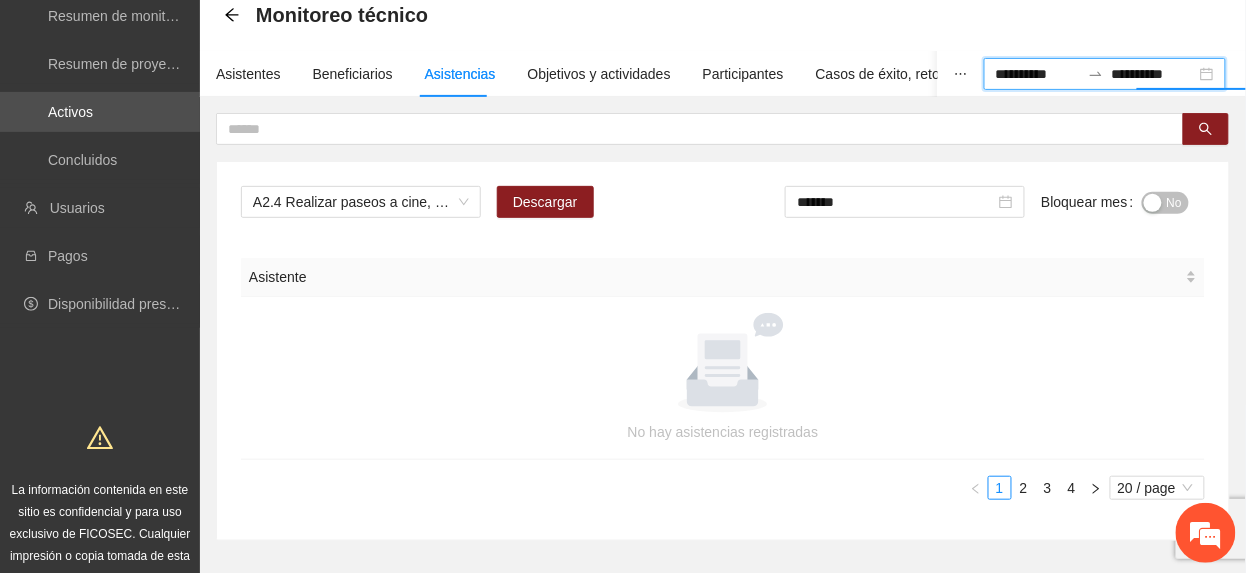scroll, scrollTop: 193, scrollLeft: 0, axis: vertical 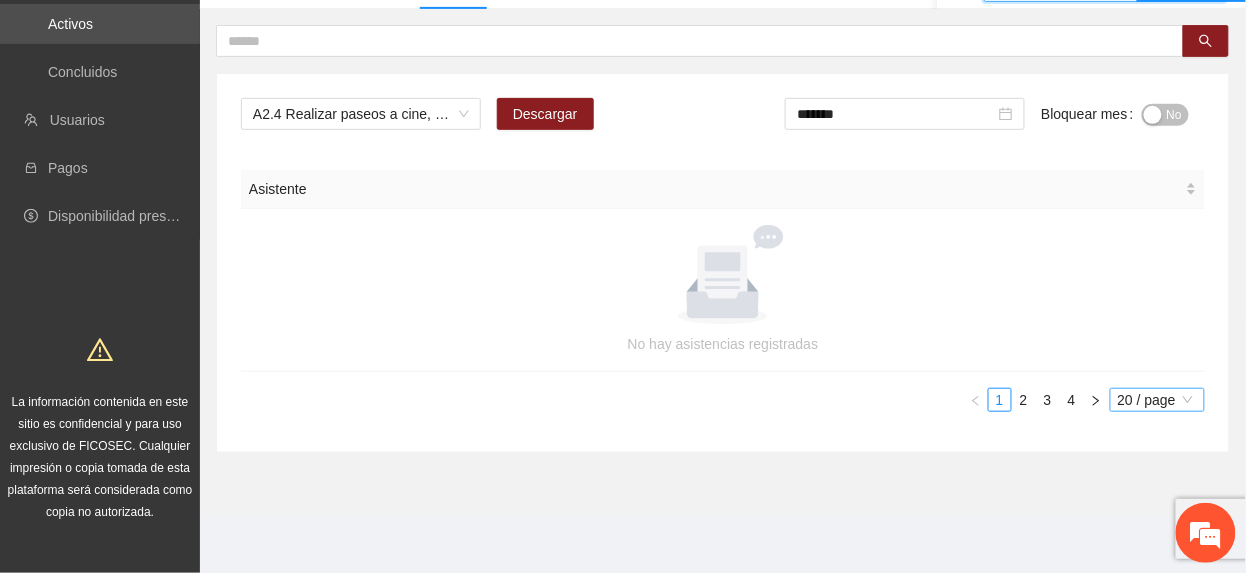 click on "20 / page" at bounding box center (1157, 400) 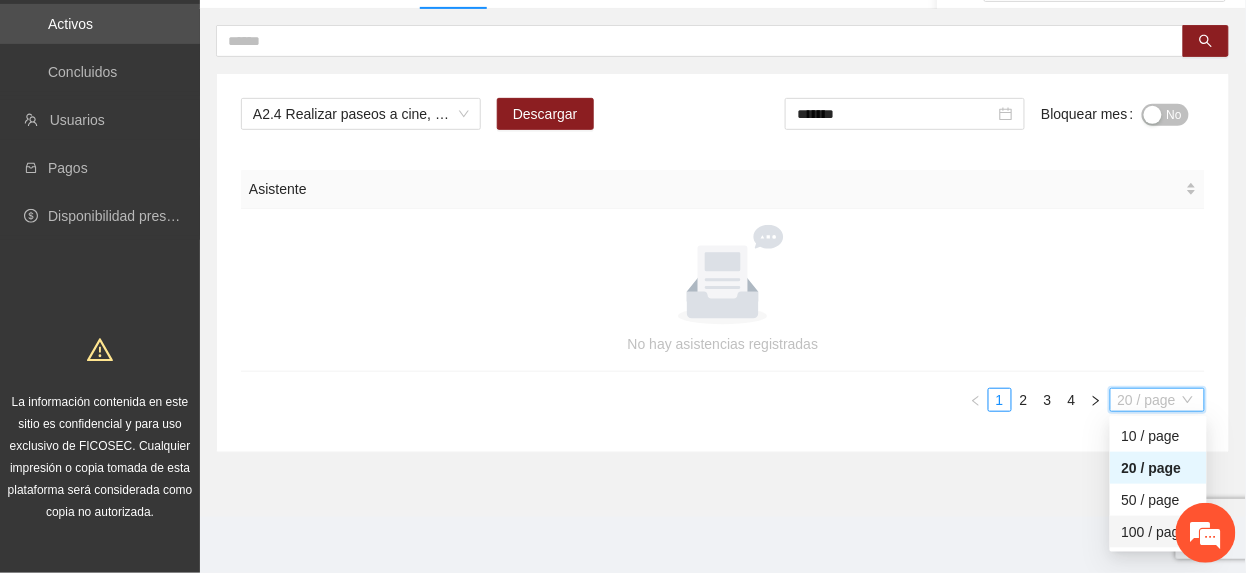 click on "100 / page" at bounding box center (1158, 532) 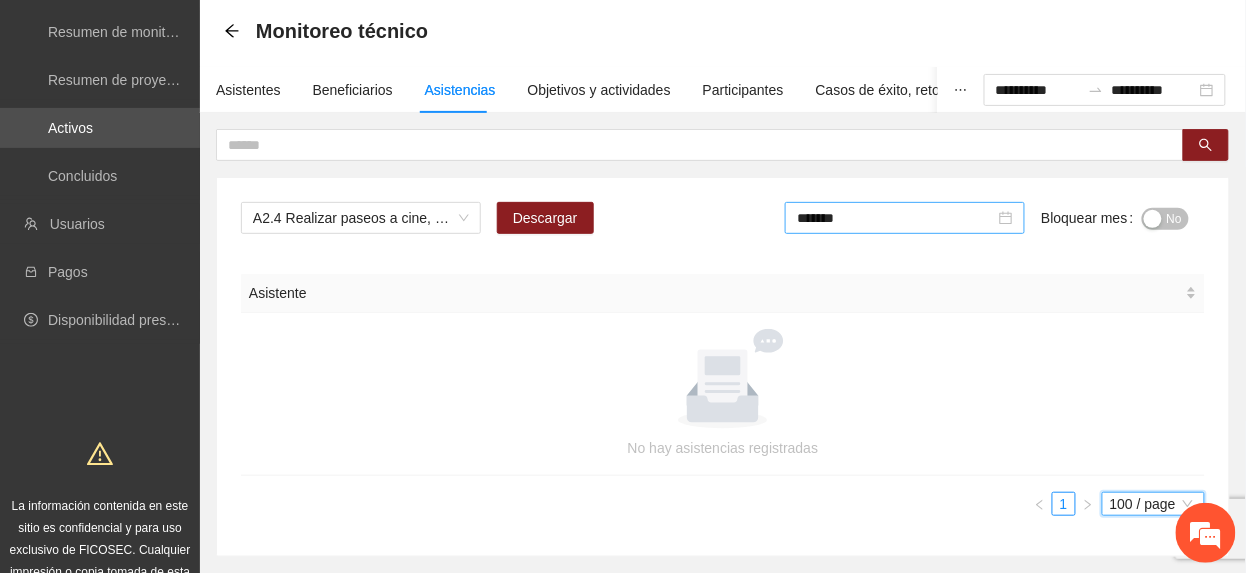 scroll, scrollTop: 0, scrollLeft: 0, axis: both 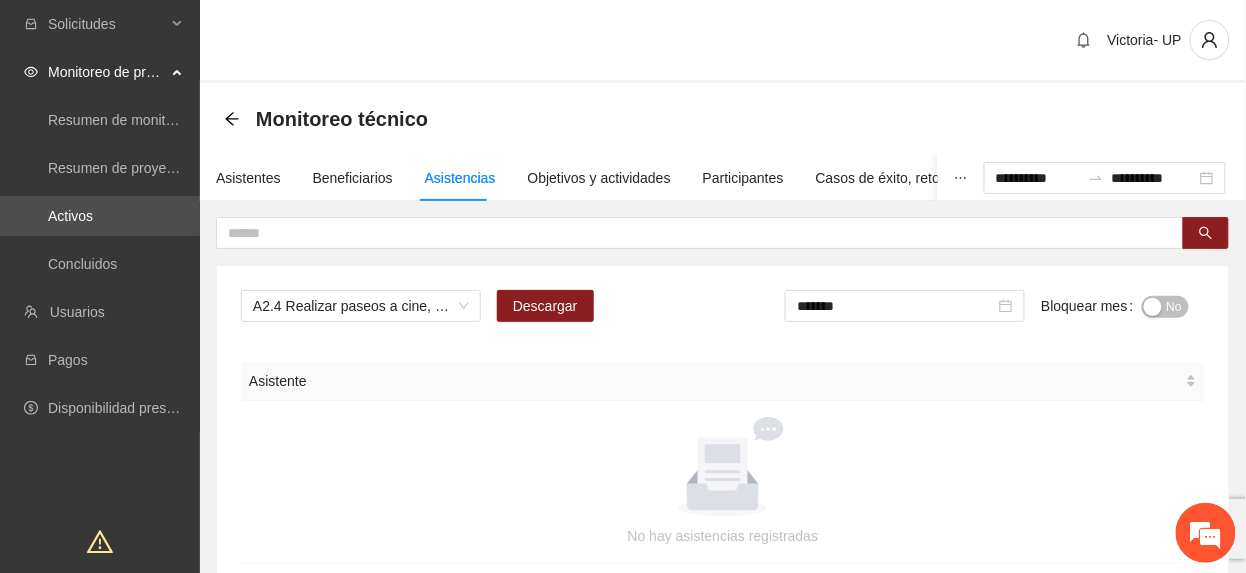 click on "No" at bounding box center (1174, 307) 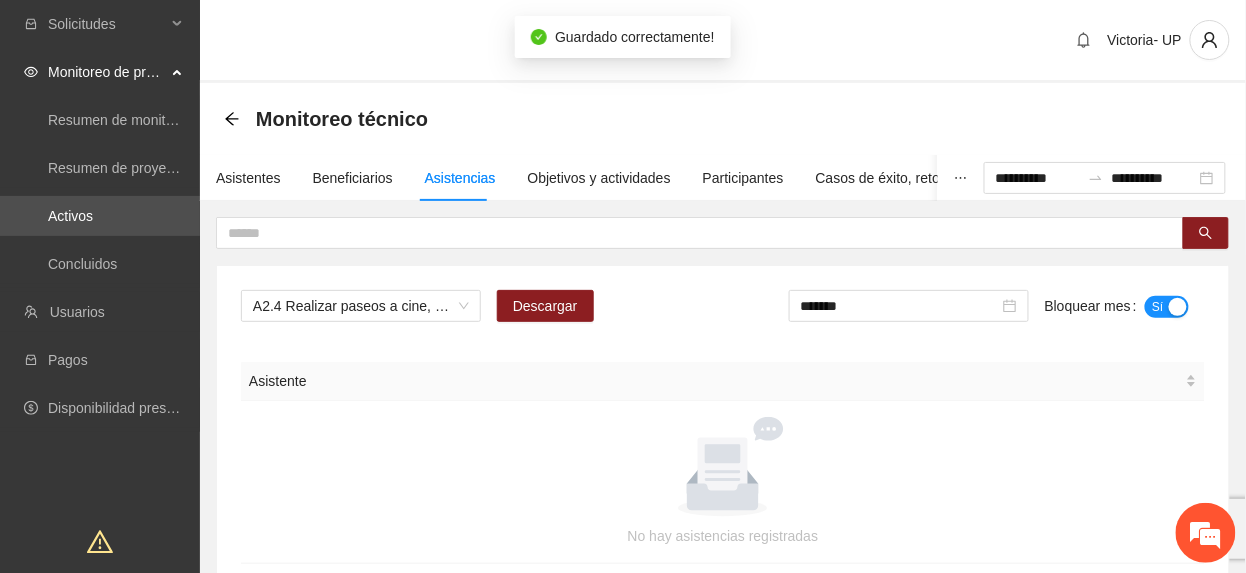 drag, startPoint x: 892, startPoint y: 312, endPoint x: 952, endPoint y: 358, distance: 75.60423 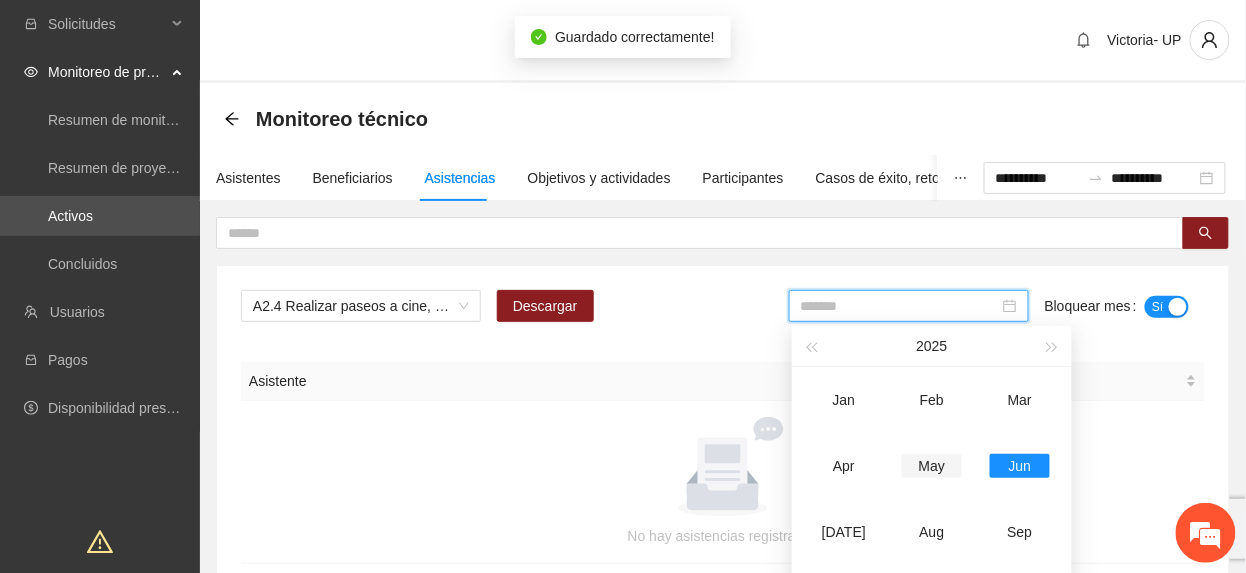 click on "May" at bounding box center [932, 466] 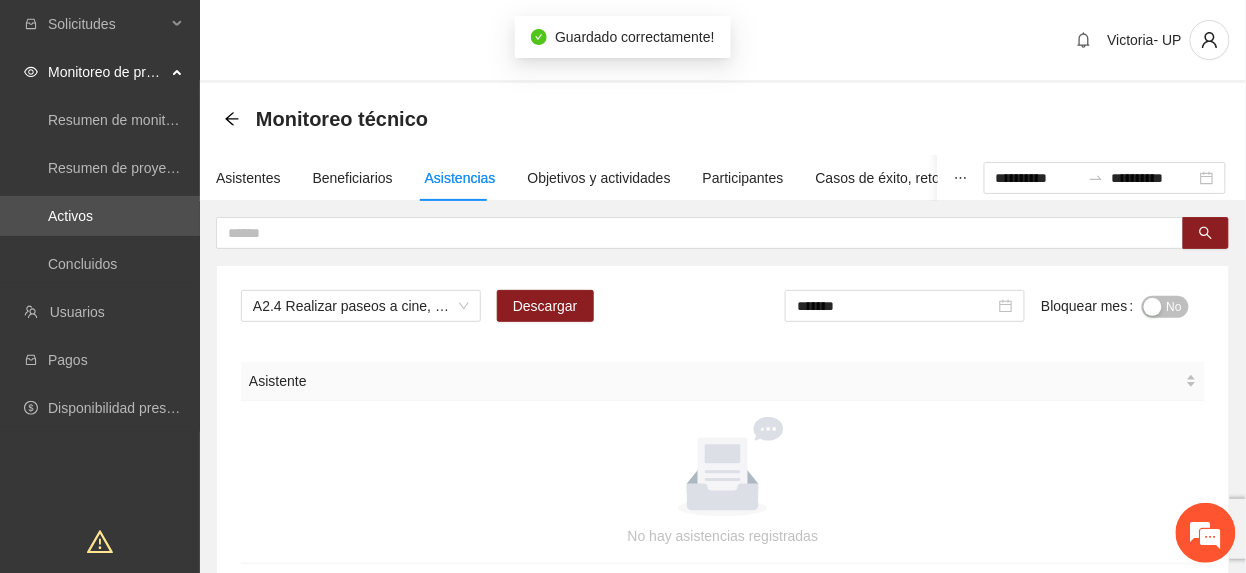drag, startPoint x: 1170, startPoint y: 314, endPoint x: 1158, endPoint y: 302, distance: 16.970562 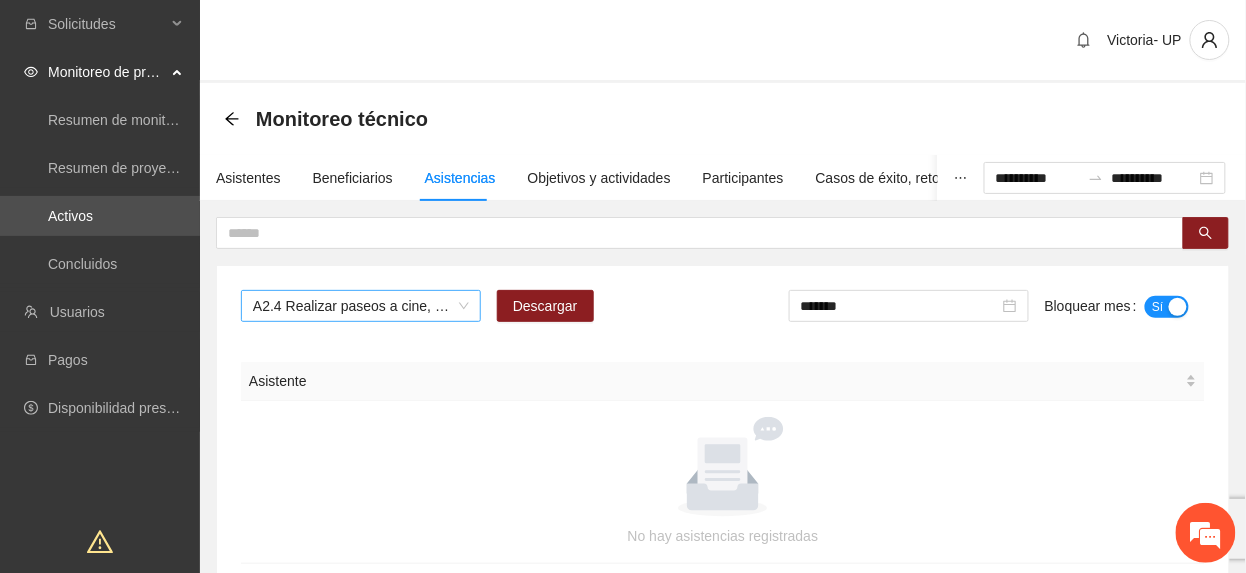 click on "A2.4 Realizar paseos a cine, museo o un lugar de interés. [GEOGRAPHIC_DATA]" at bounding box center (361, 306) 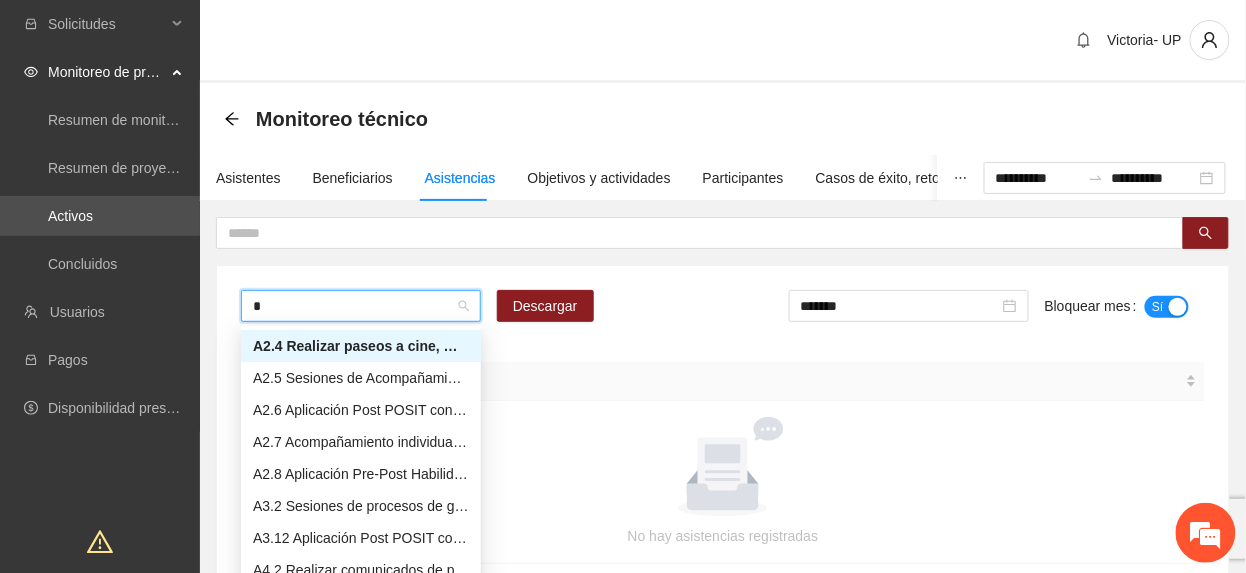 scroll, scrollTop: 0, scrollLeft: 0, axis: both 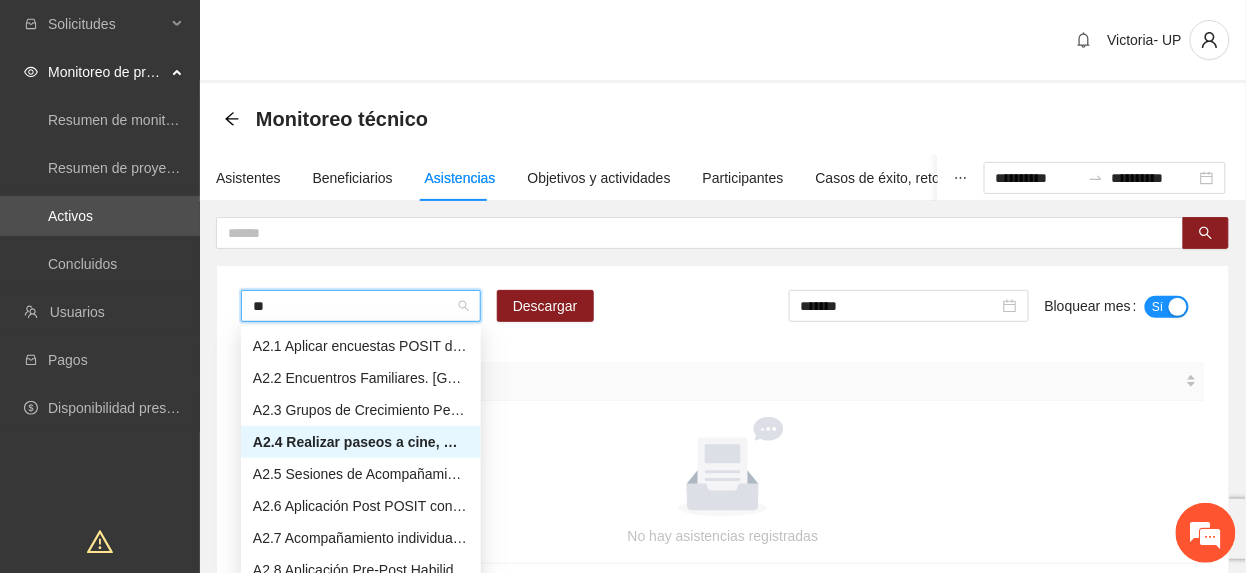 type on "***" 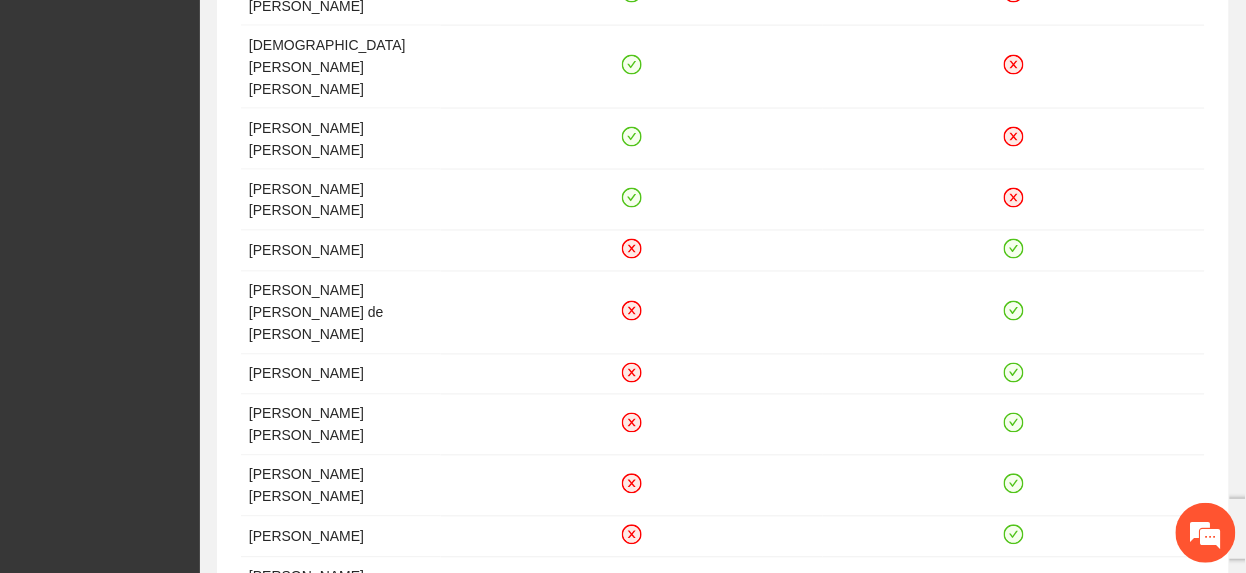 scroll, scrollTop: 405, scrollLeft: 0, axis: vertical 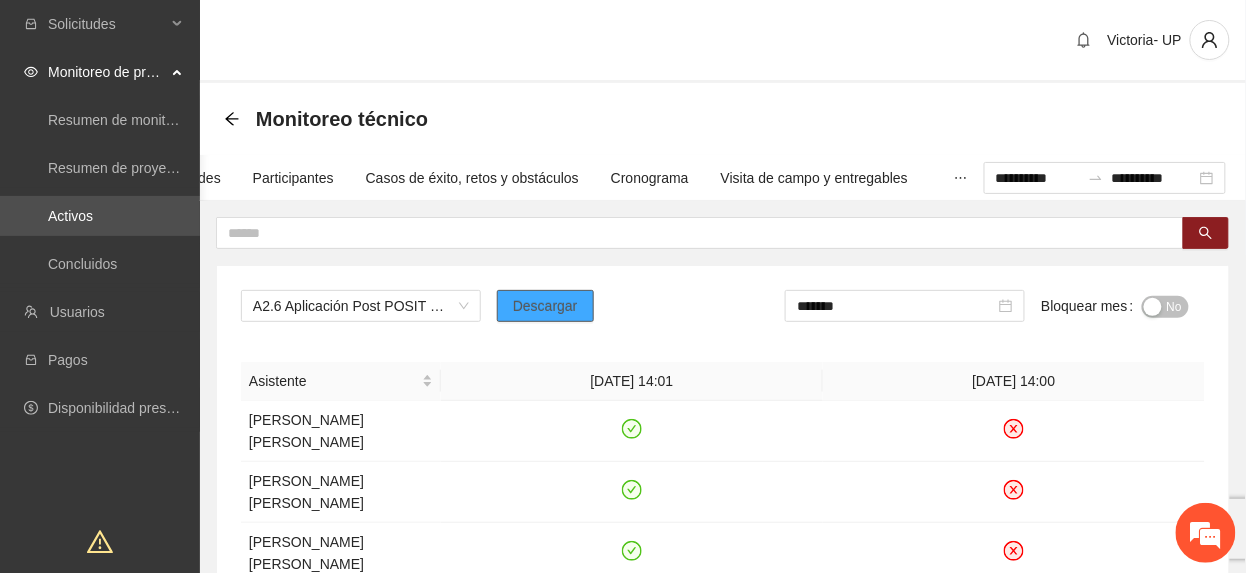 click on "Descargar" at bounding box center [545, 306] 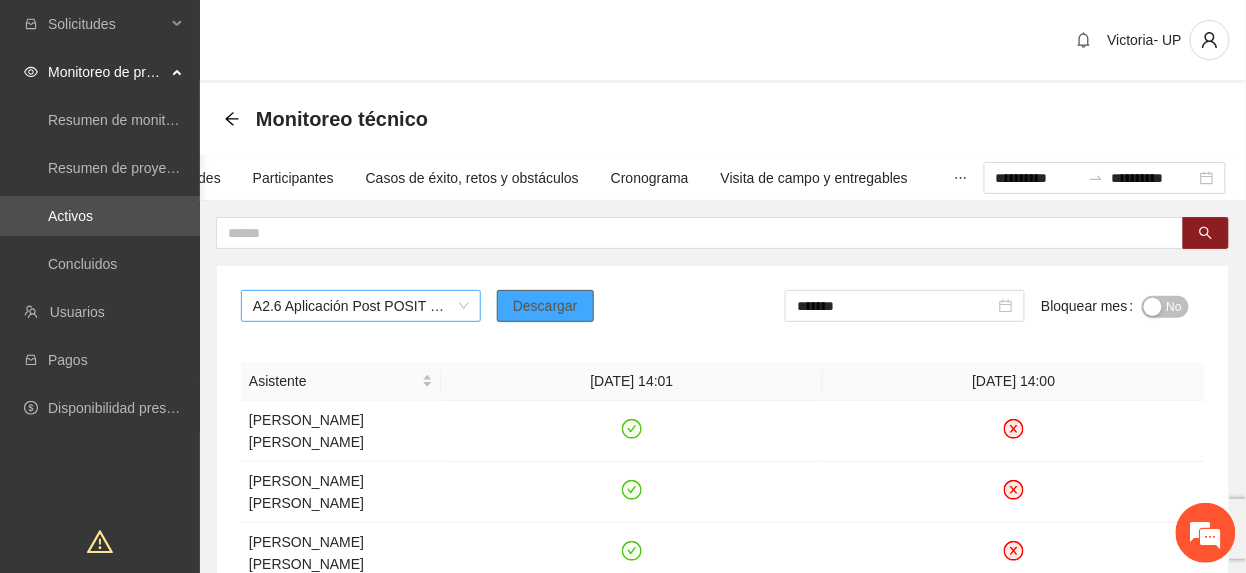 click on "A2.6 Aplicación Post POSIT con terapeuta. [GEOGRAPHIC_DATA]" at bounding box center [361, 306] 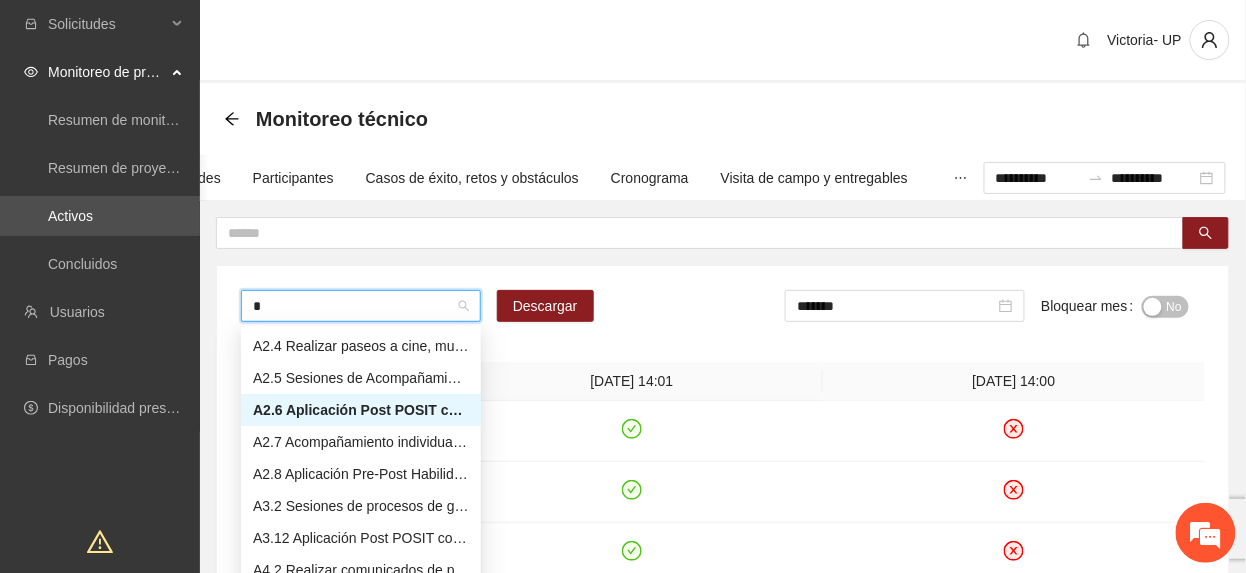 scroll, scrollTop: 0, scrollLeft: 0, axis: both 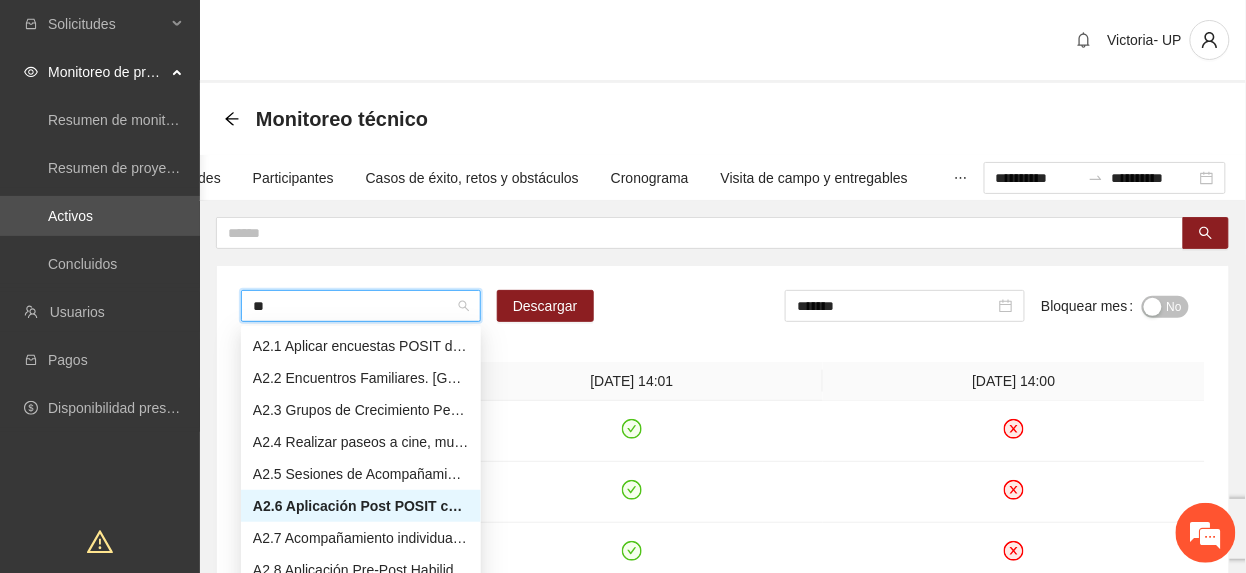 type on "***" 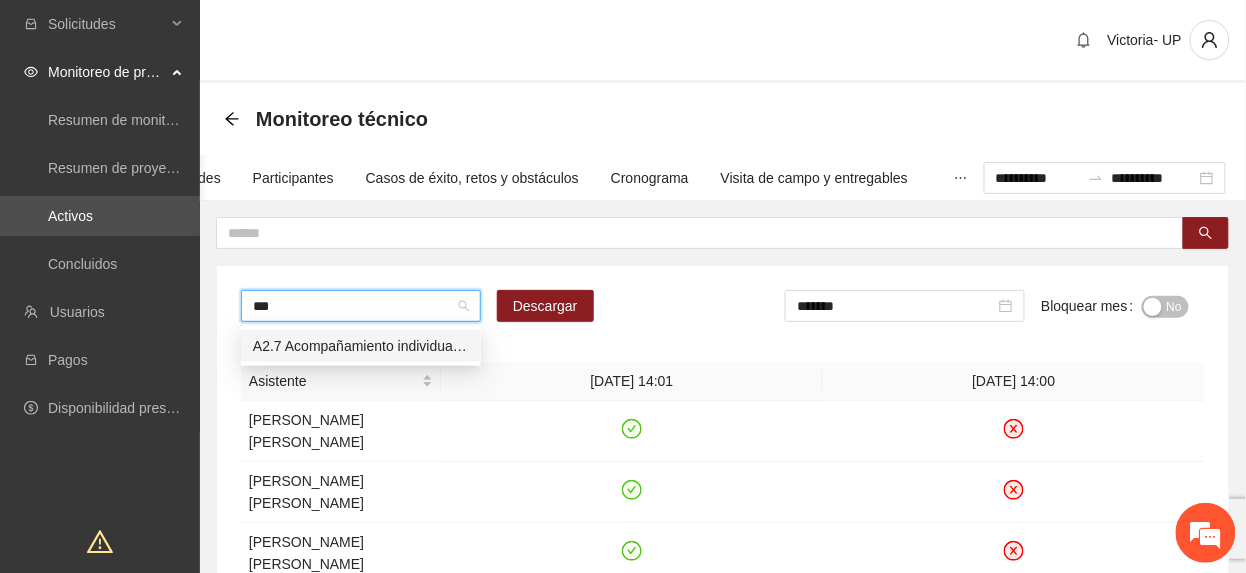 type 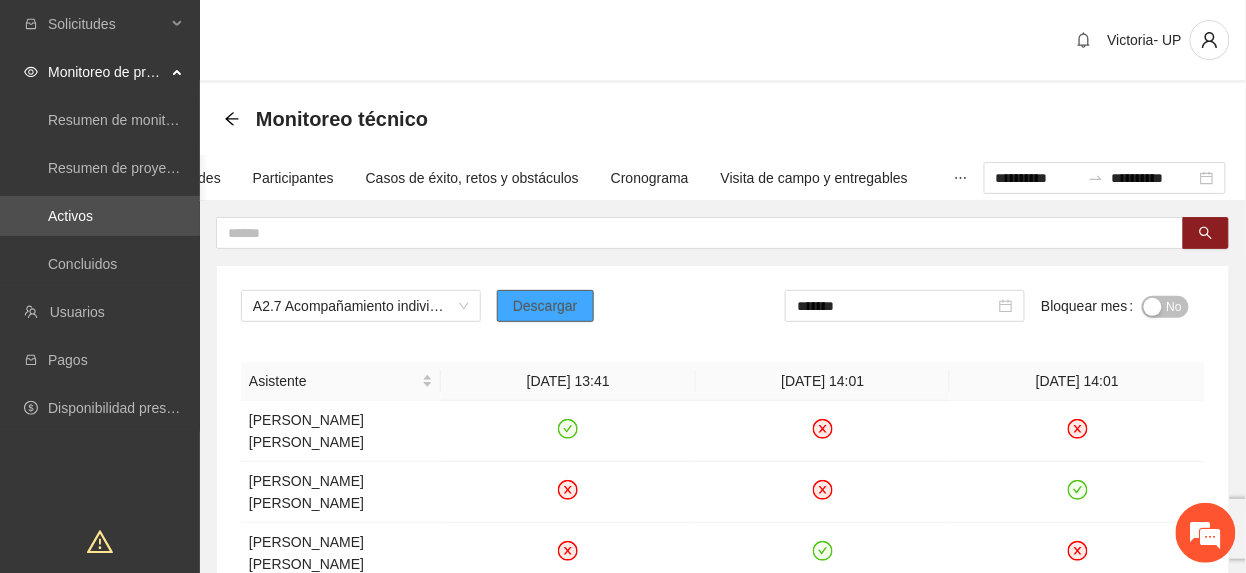 click on "Descargar" at bounding box center [545, 306] 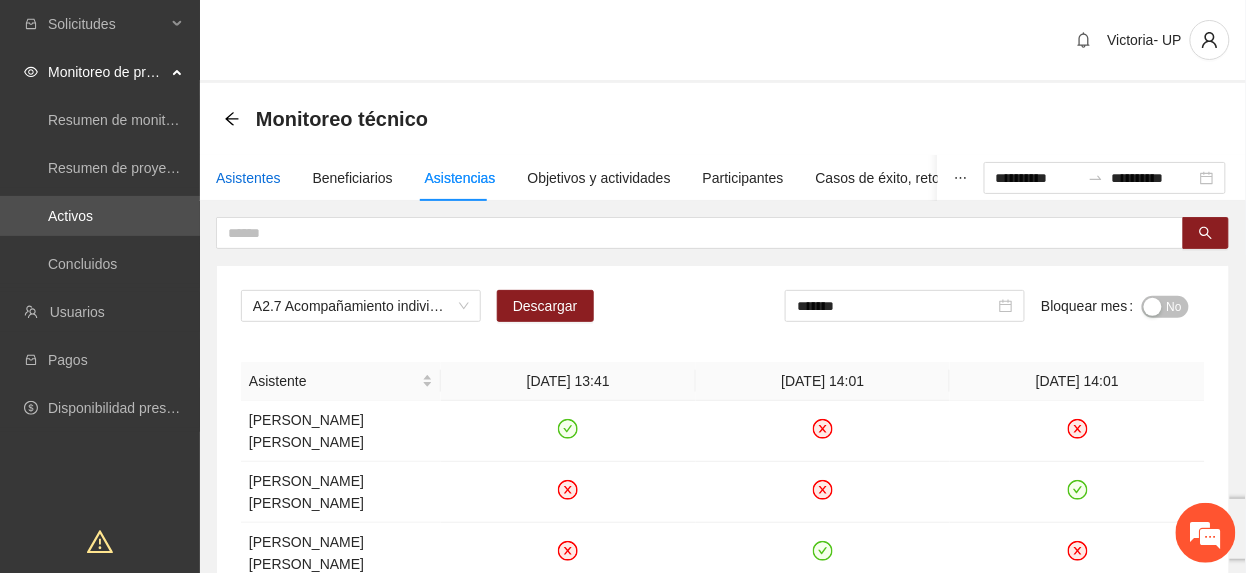 click on "Asistentes" at bounding box center (248, 178) 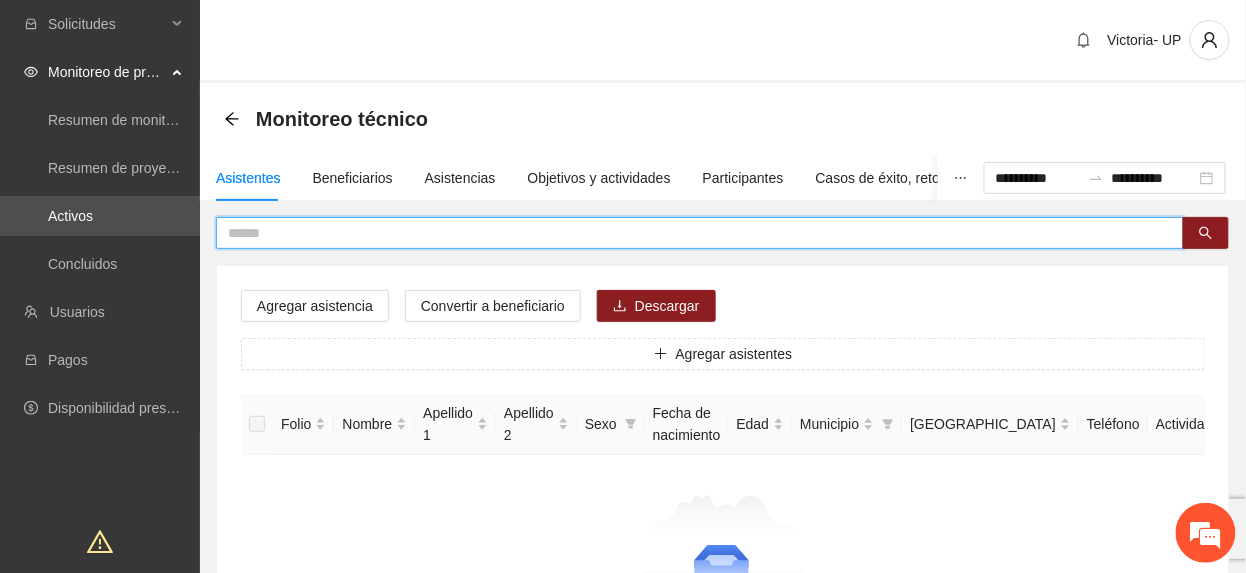 click at bounding box center [692, 233] 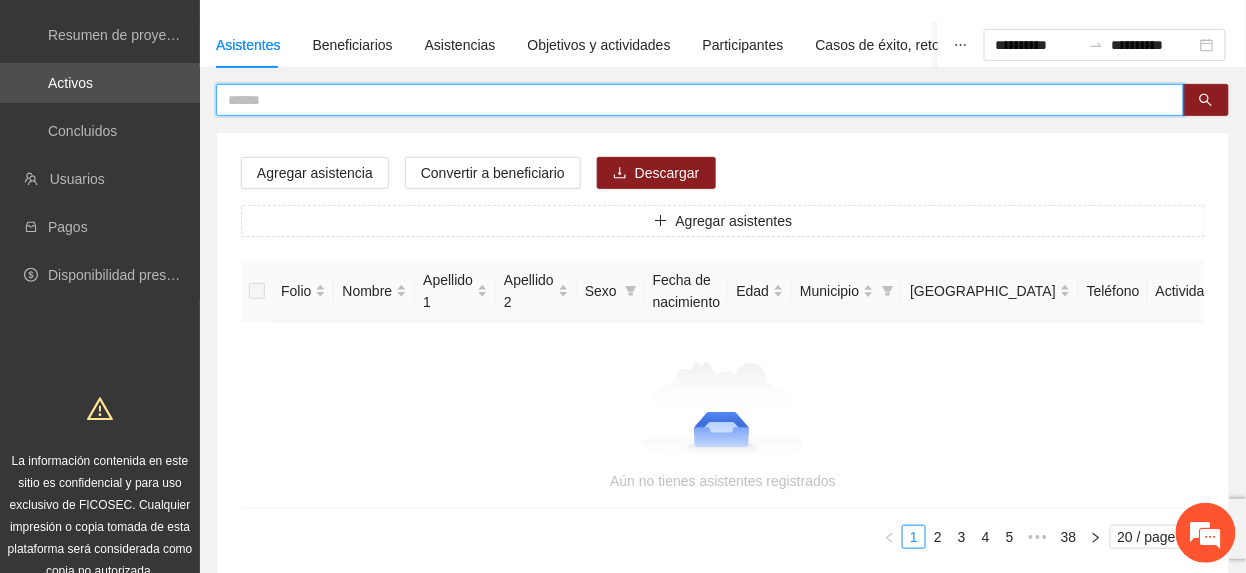 scroll, scrollTop: 0, scrollLeft: 0, axis: both 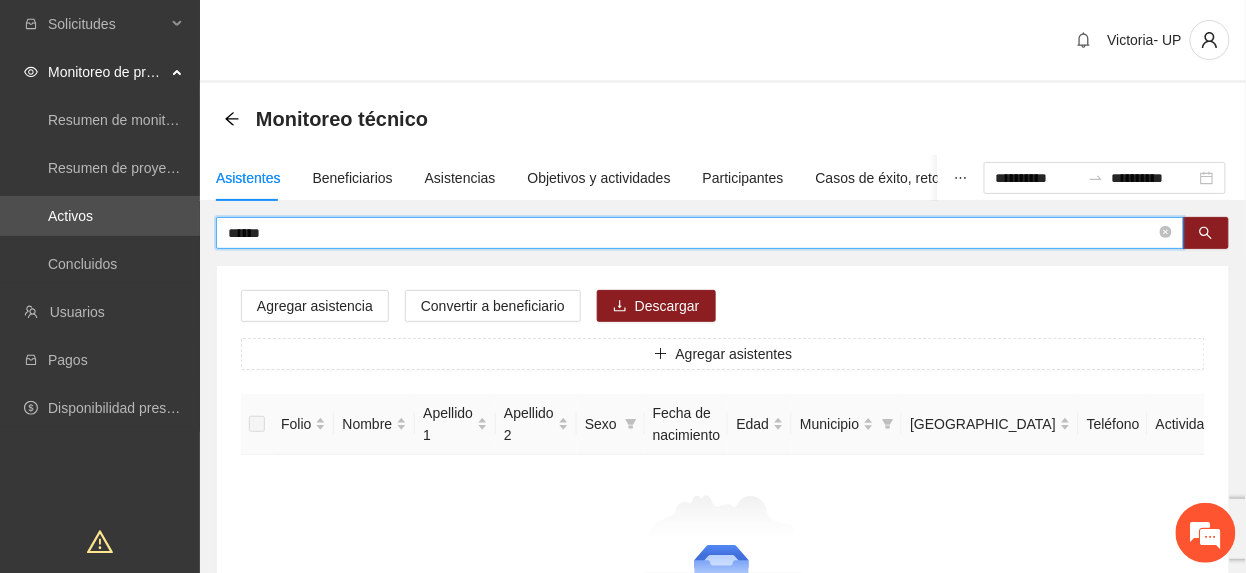 type on "******" 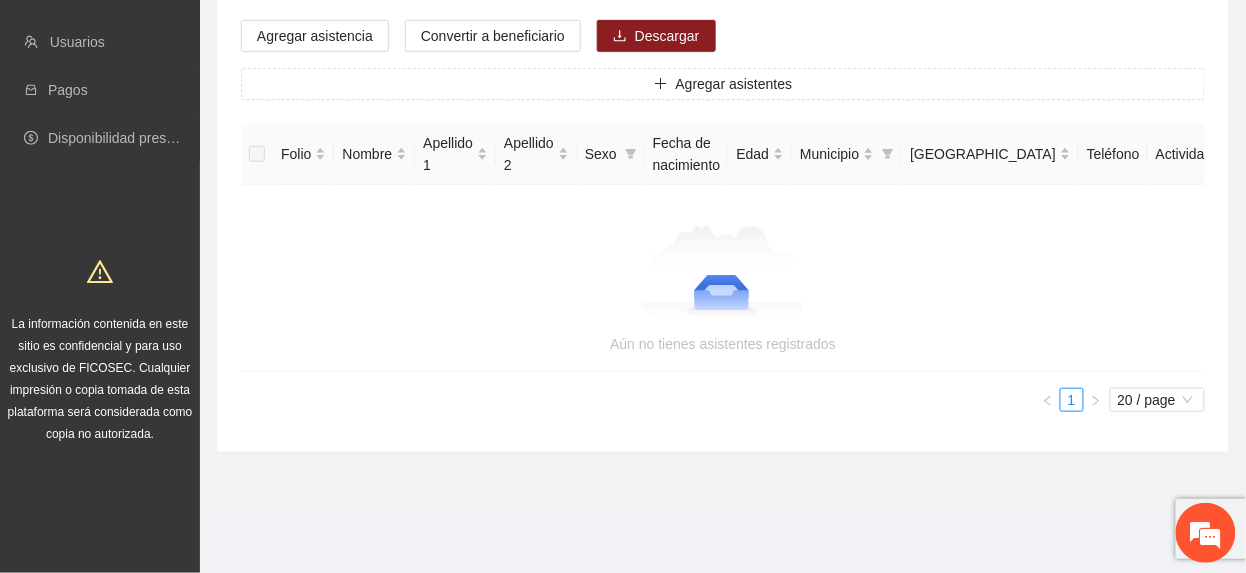 scroll, scrollTop: 0, scrollLeft: 0, axis: both 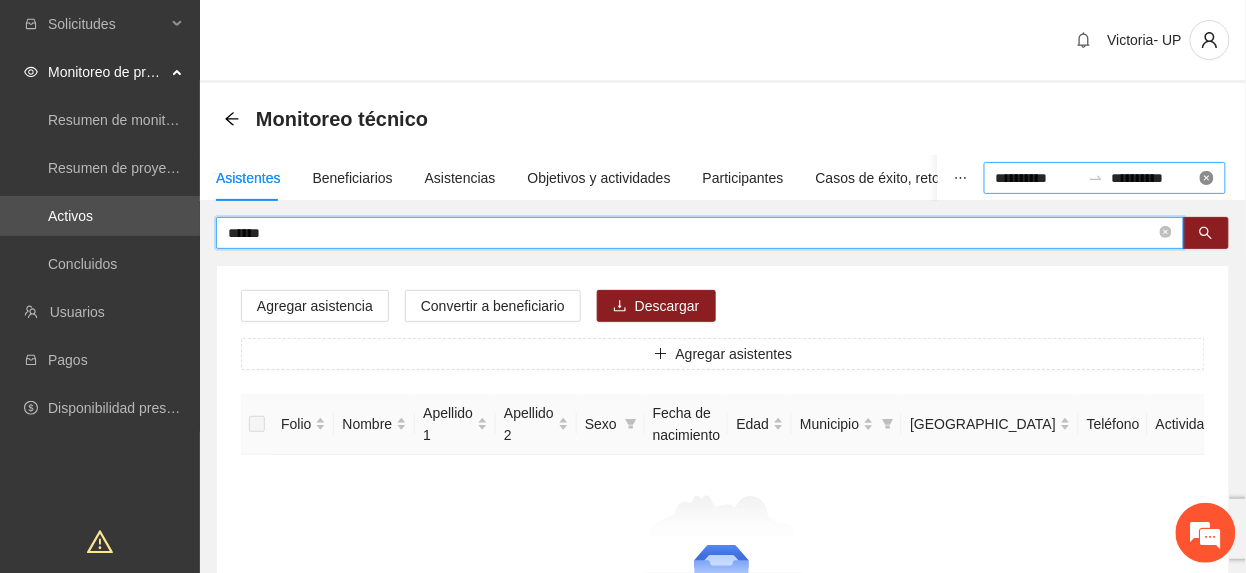 type 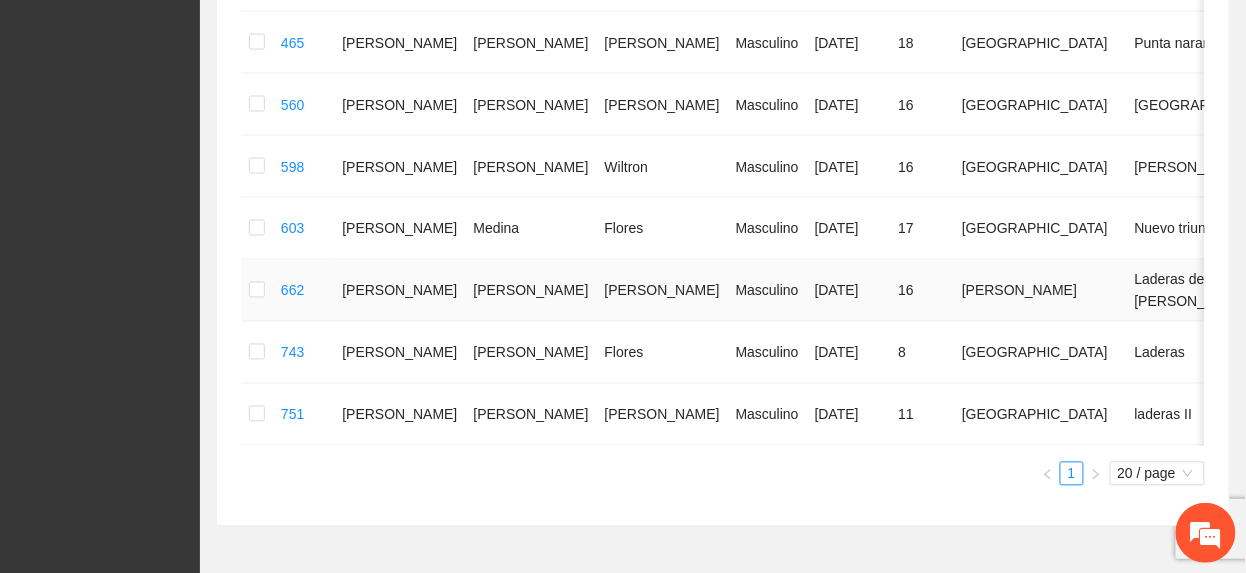 scroll, scrollTop: 800, scrollLeft: 0, axis: vertical 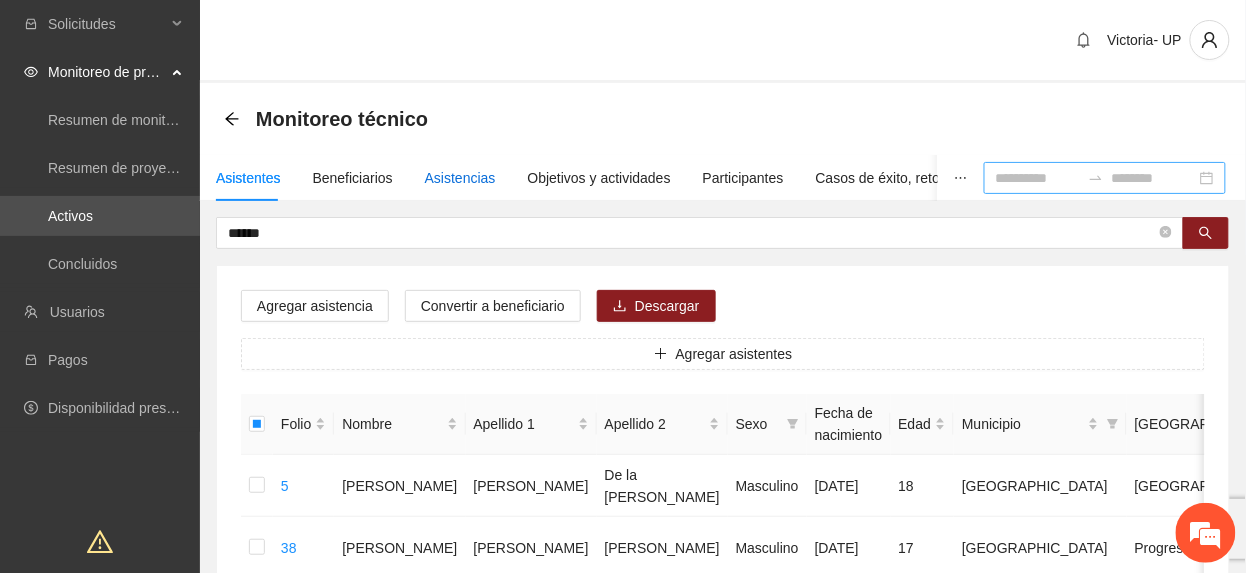 click on "Asistencias" at bounding box center [460, 178] 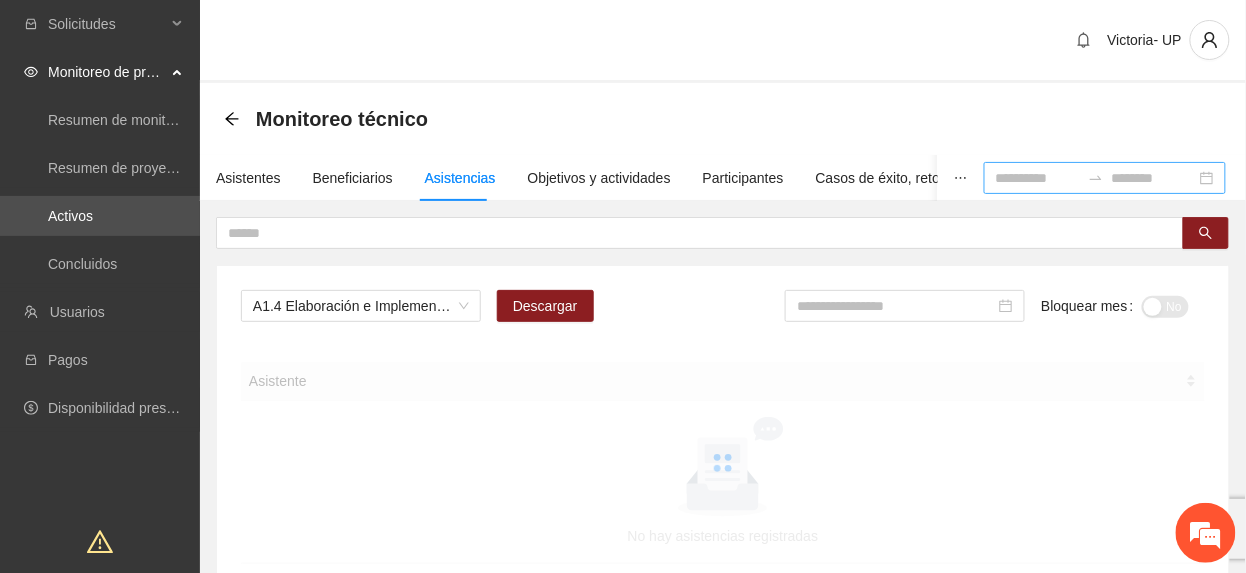 click on "A1.4 Elaboración e Implementación de Proyectos Juveniles" at bounding box center (361, 306) 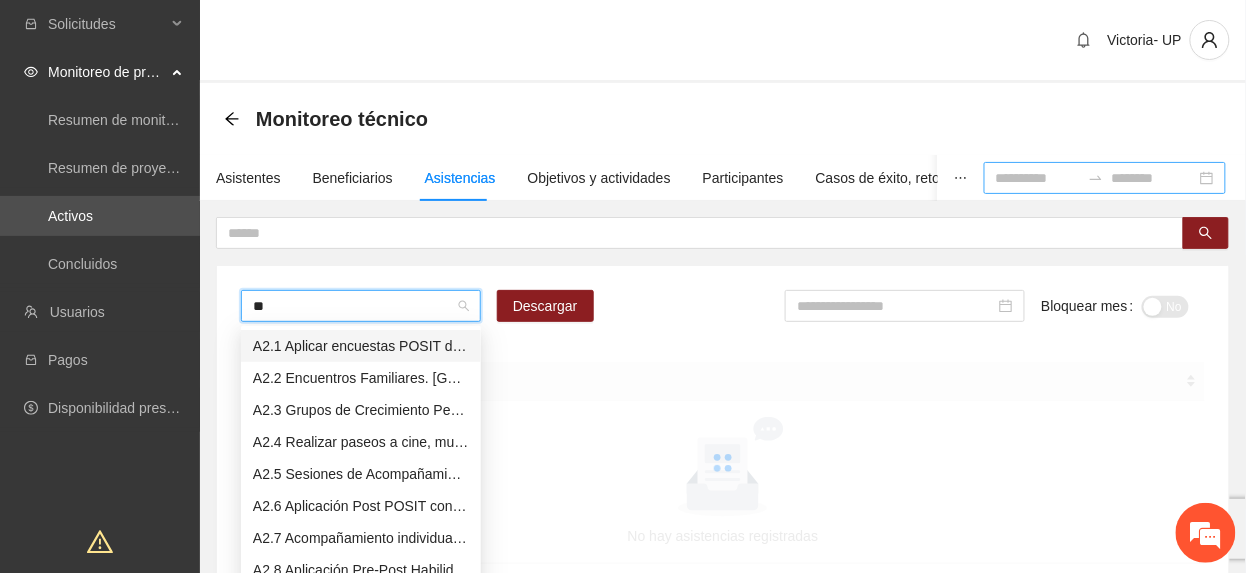 type on "***" 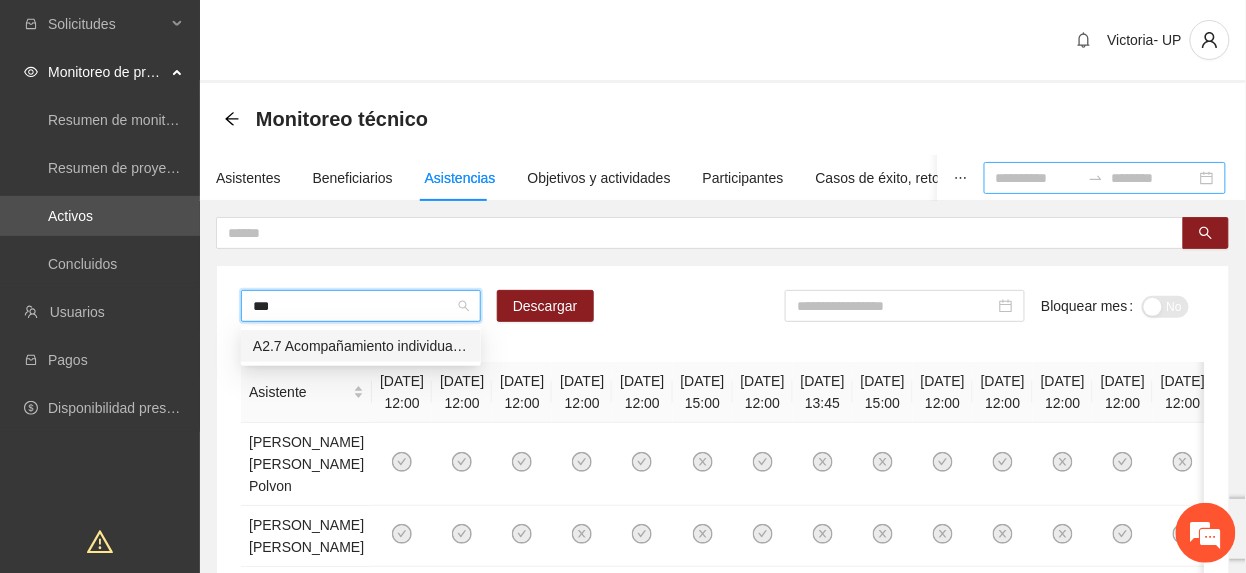 type 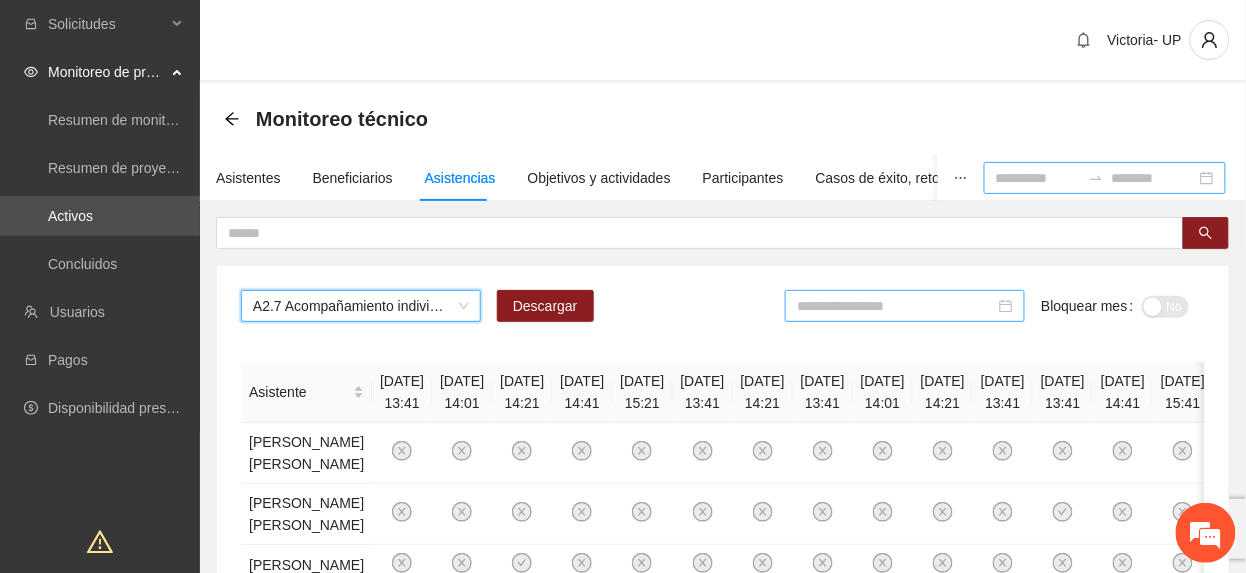 click at bounding box center (896, 306) 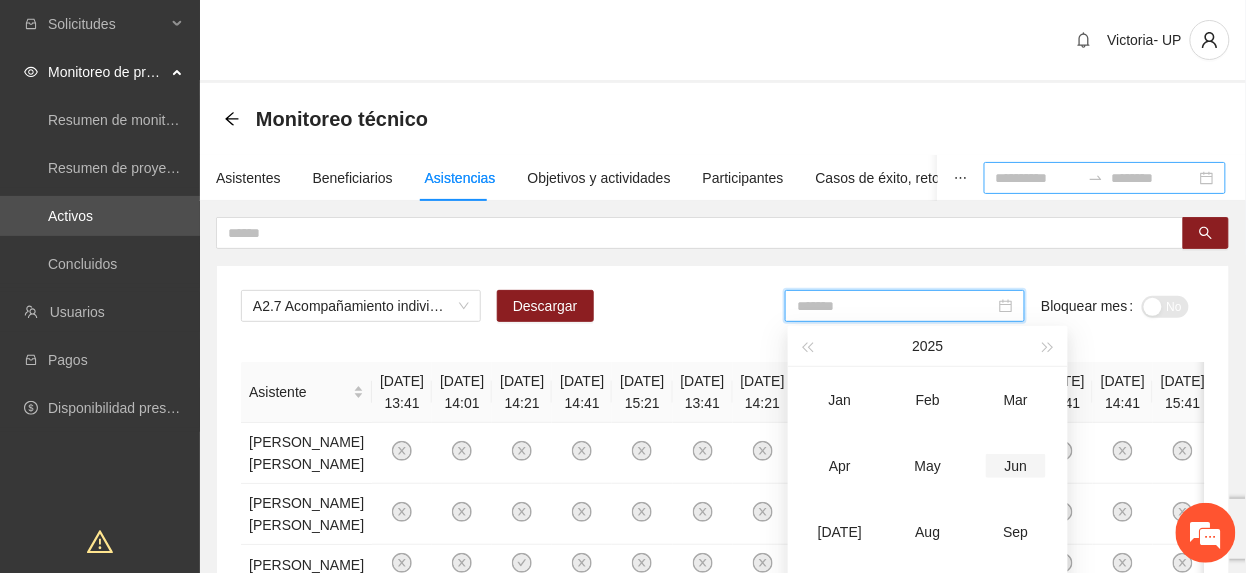 click on "Jun" at bounding box center [1016, 466] 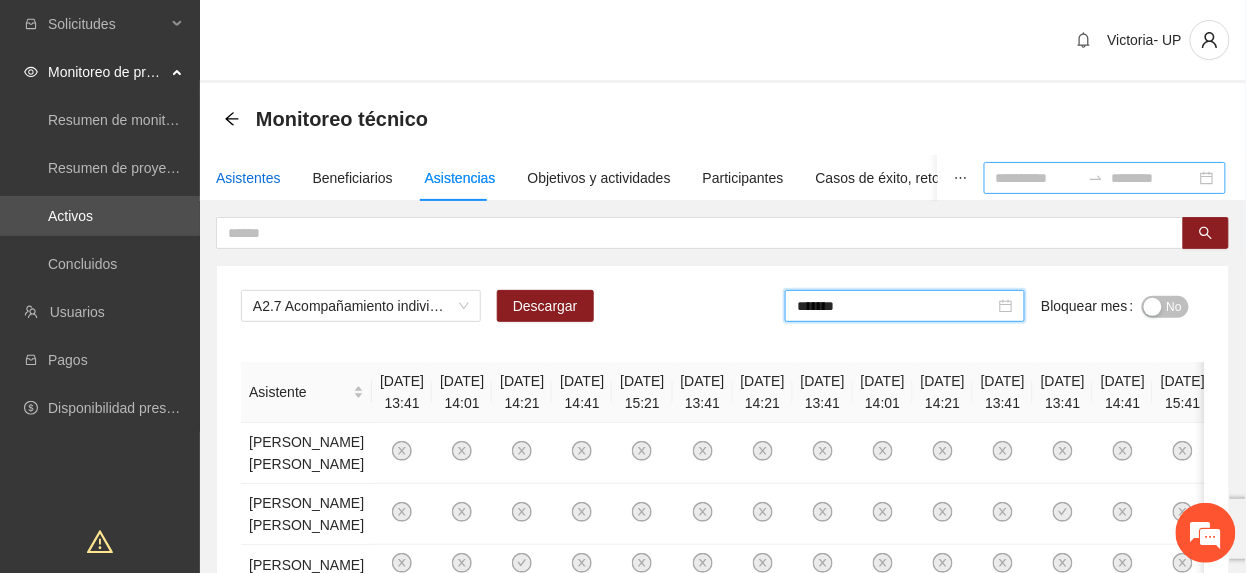 click on "Asistentes" at bounding box center [248, 178] 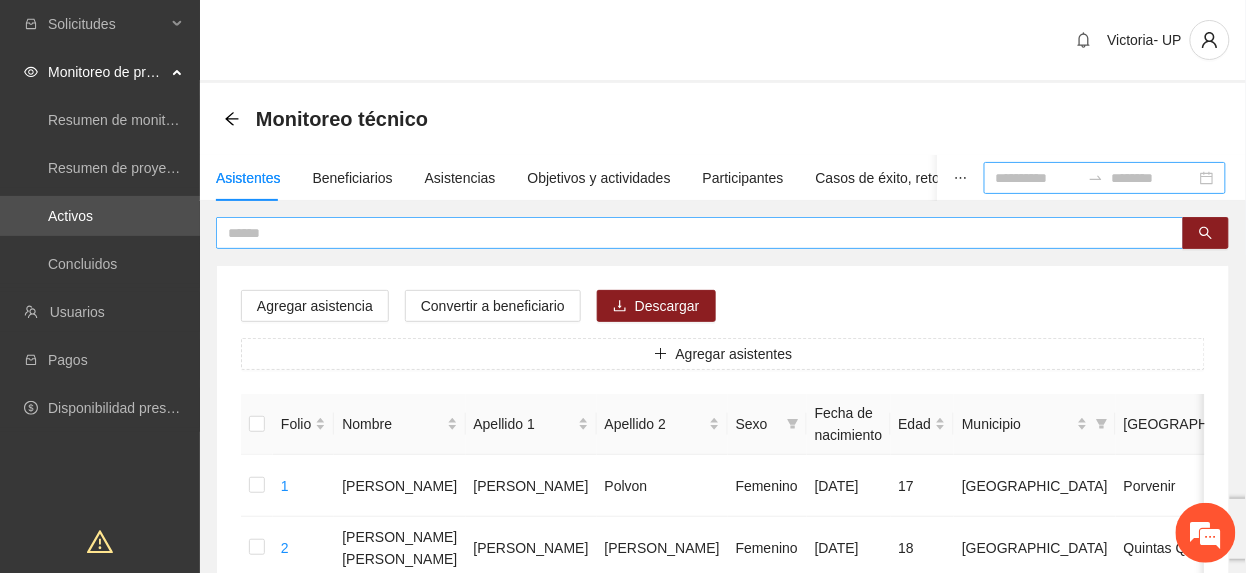 click at bounding box center [692, 233] 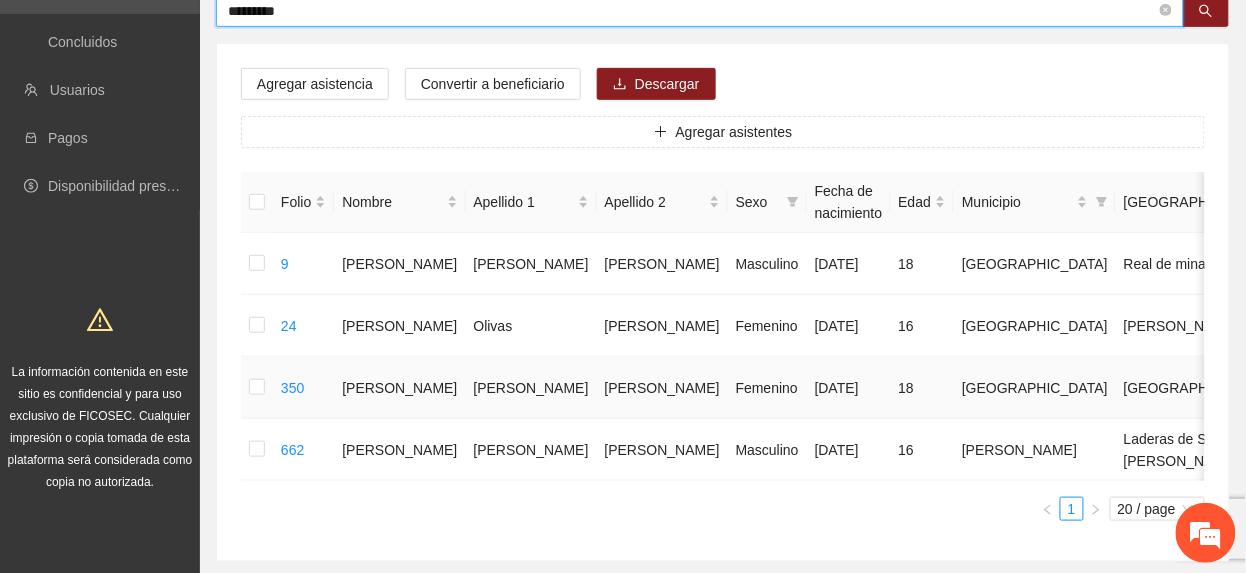 scroll, scrollTop: 266, scrollLeft: 0, axis: vertical 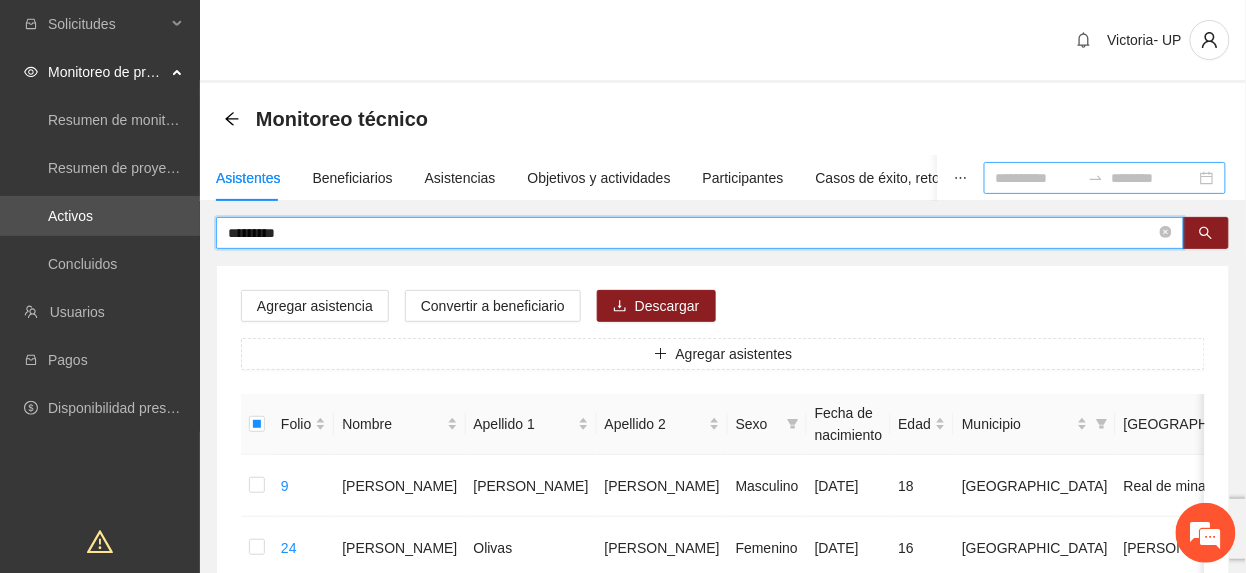 drag, startPoint x: 380, startPoint y: 242, endPoint x: -7, endPoint y: 242, distance: 387 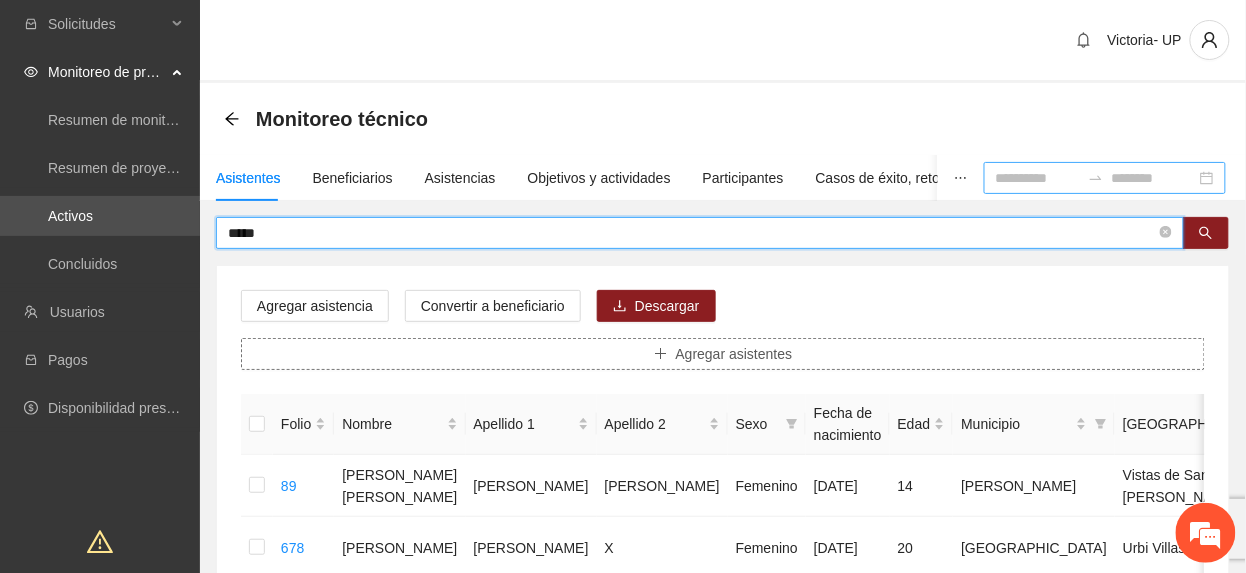 scroll, scrollTop: 133, scrollLeft: 0, axis: vertical 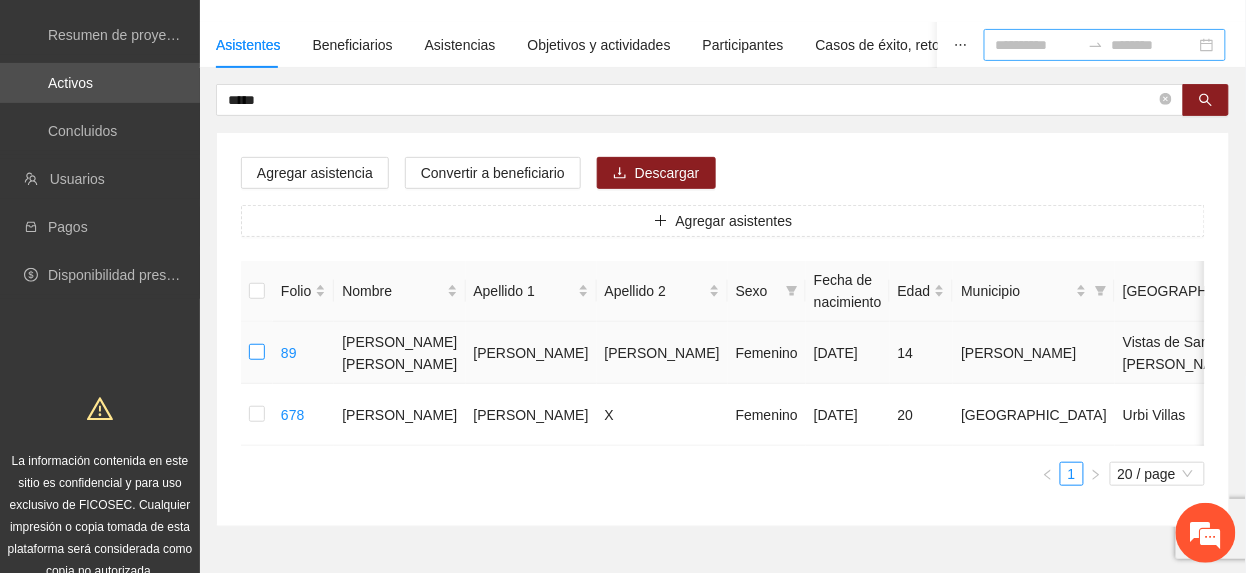 click at bounding box center (257, 353) 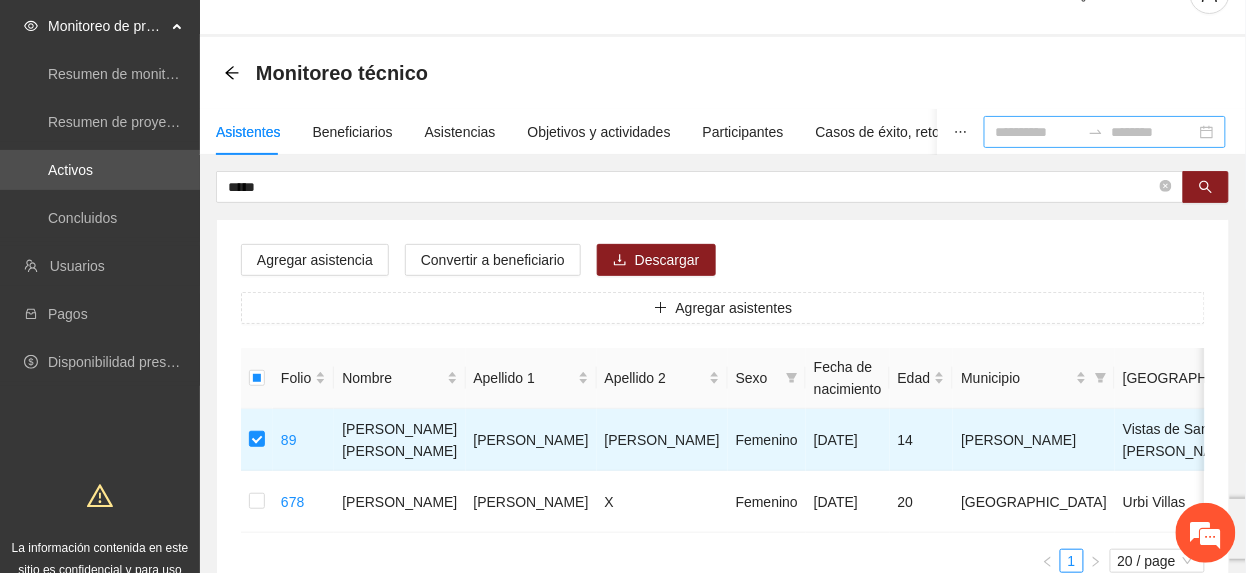 scroll, scrollTop: 0, scrollLeft: 0, axis: both 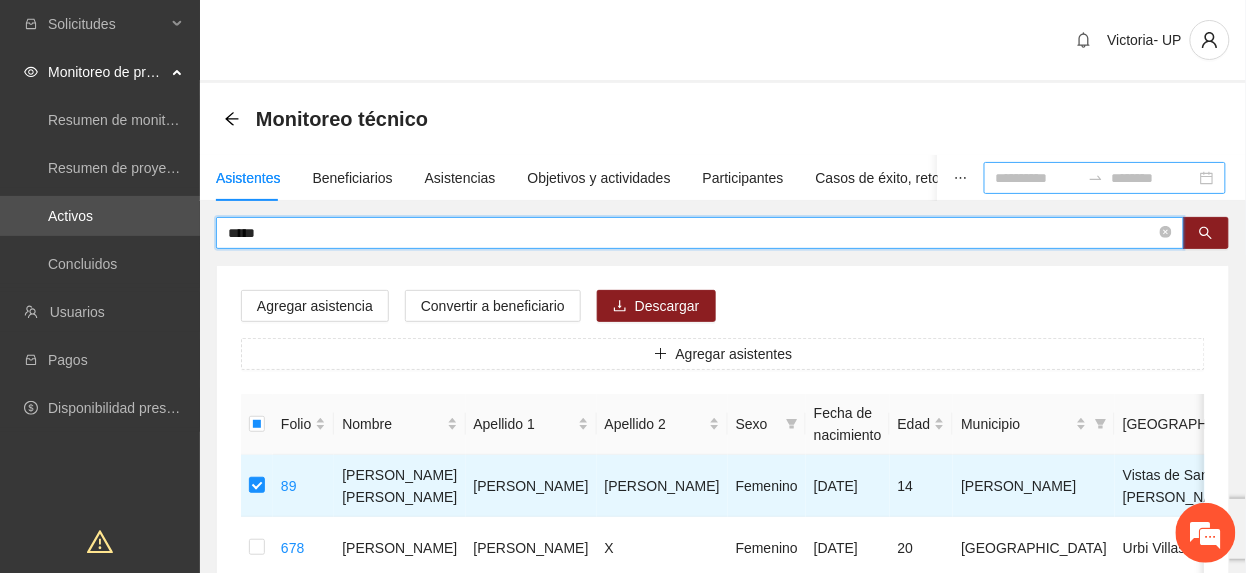 drag, startPoint x: 288, startPoint y: 221, endPoint x: -6, endPoint y: 182, distance: 296.57544 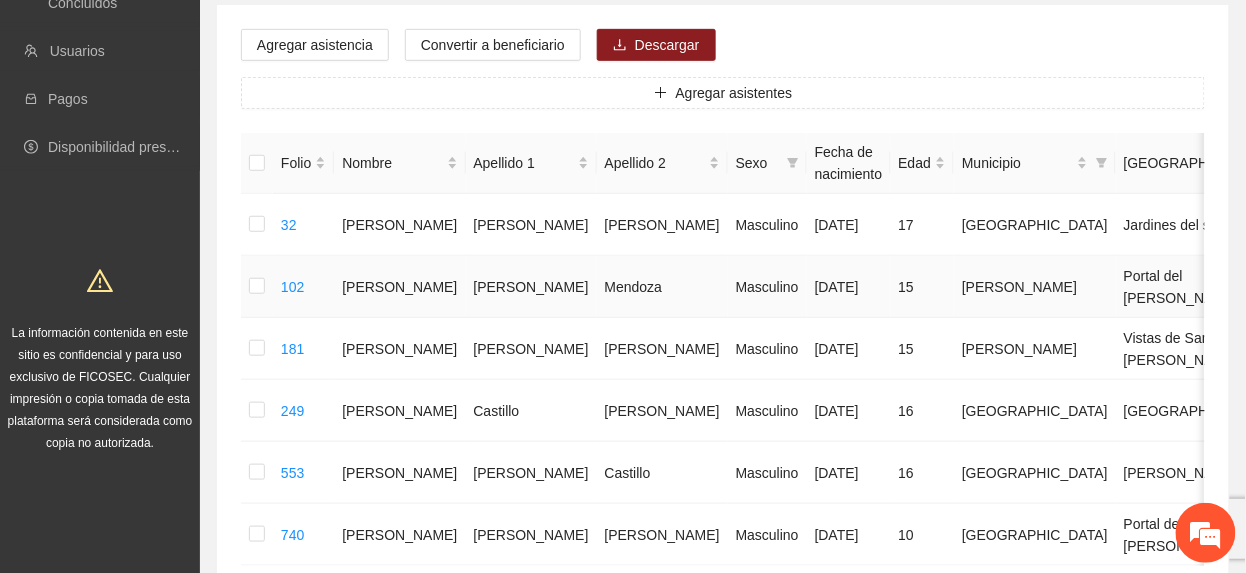 scroll, scrollTop: 266, scrollLeft: 0, axis: vertical 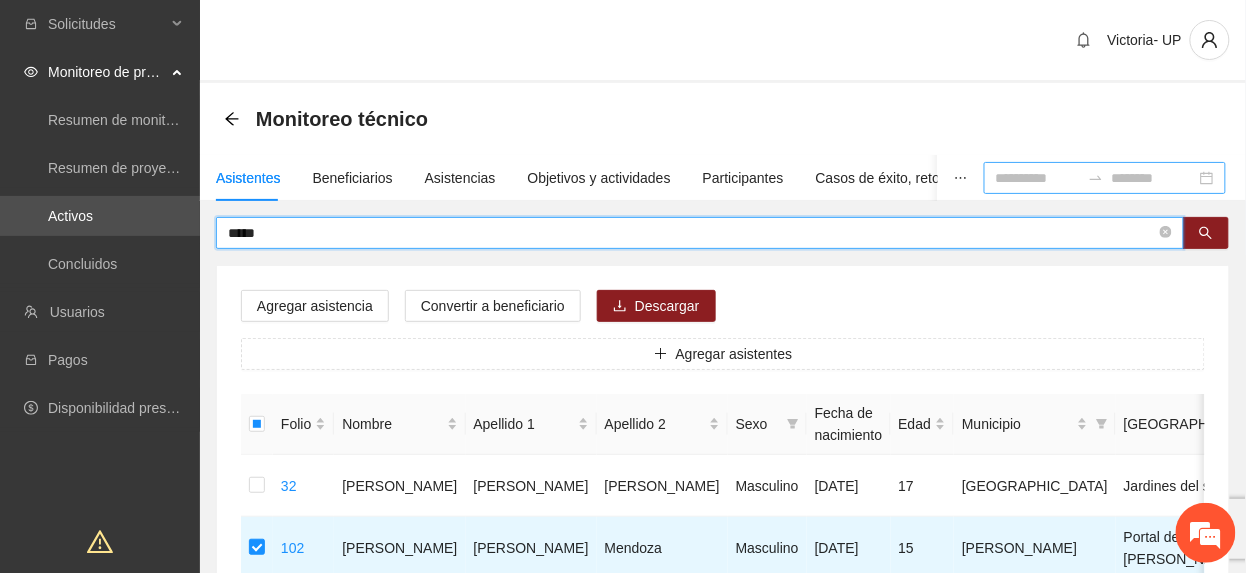 drag, startPoint x: 397, startPoint y: 229, endPoint x: -7, endPoint y: 104, distance: 422.89597 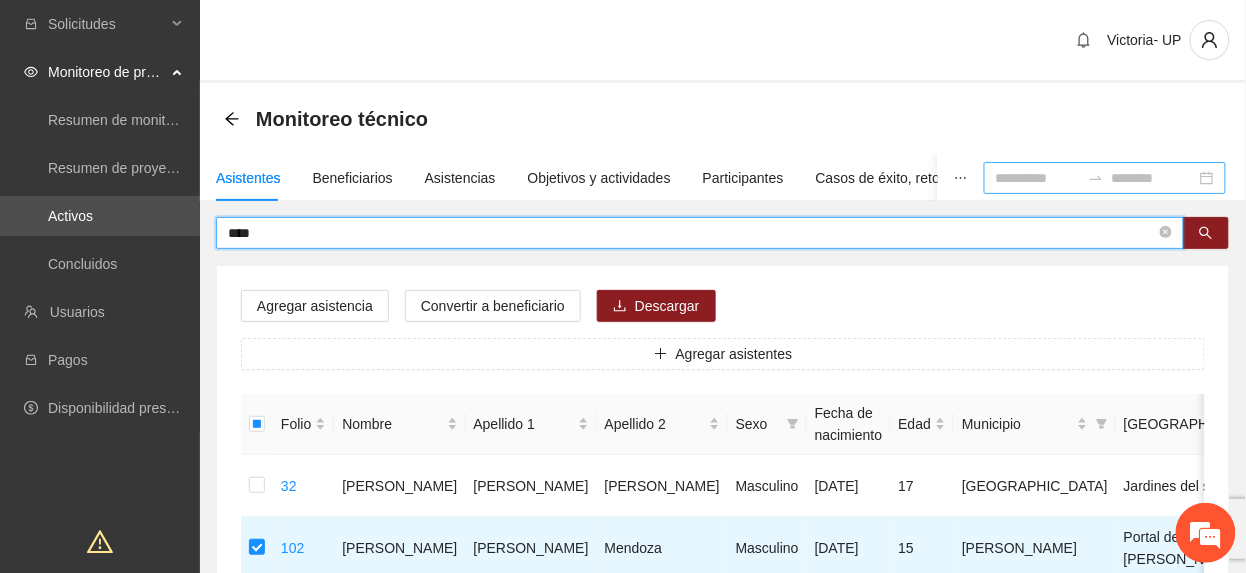type on "****" 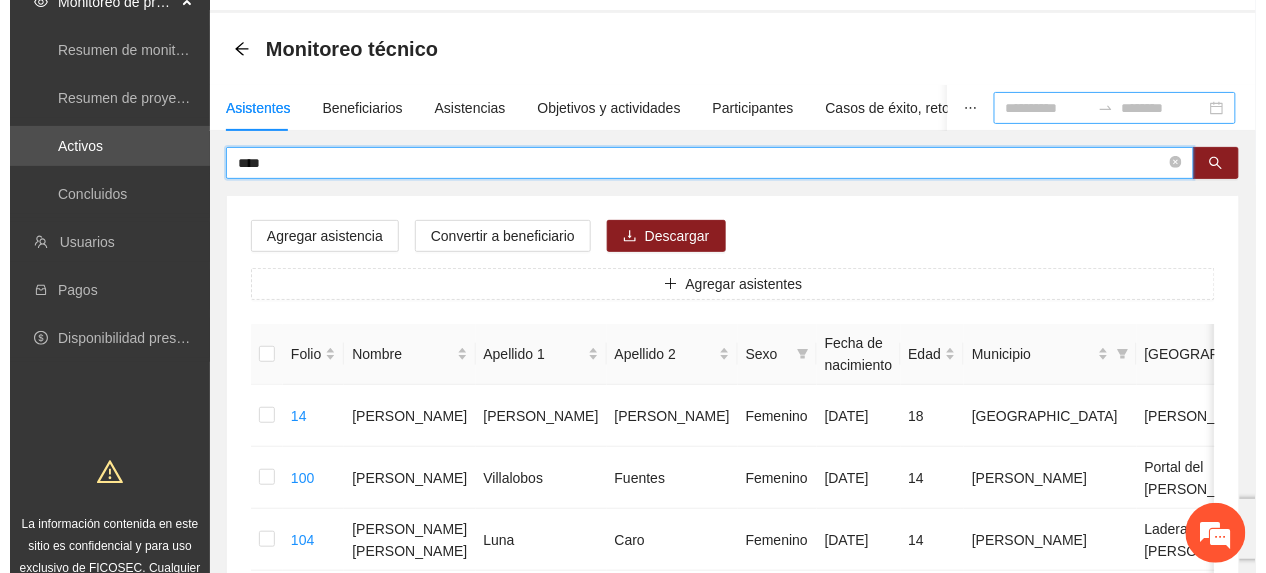 scroll, scrollTop: 133, scrollLeft: 0, axis: vertical 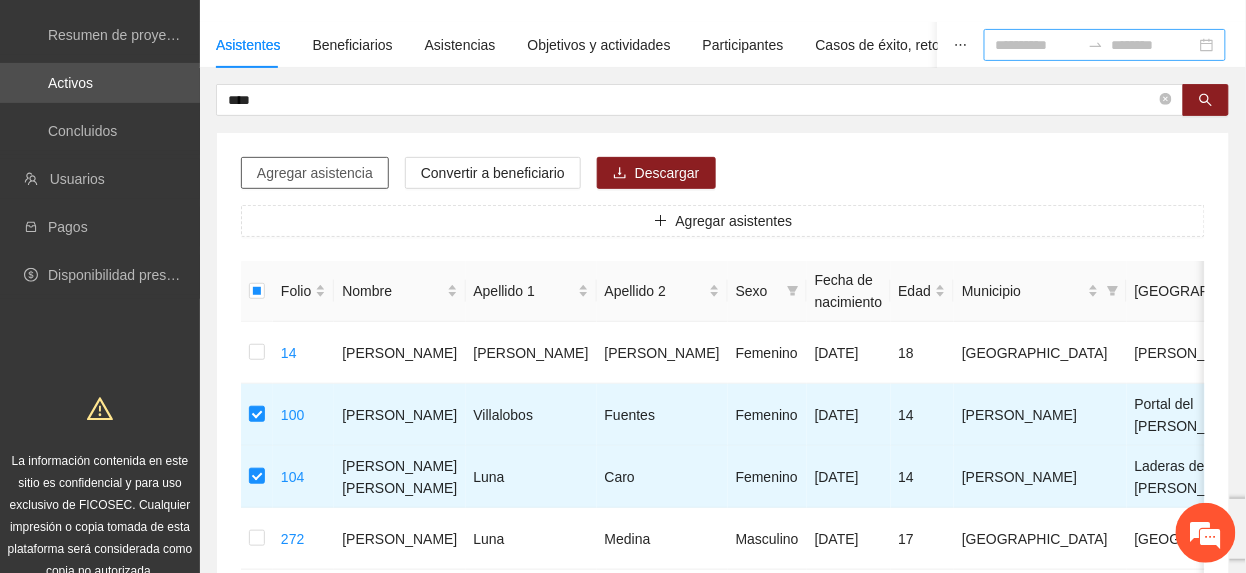 click on "Agregar asistencia" at bounding box center (315, 173) 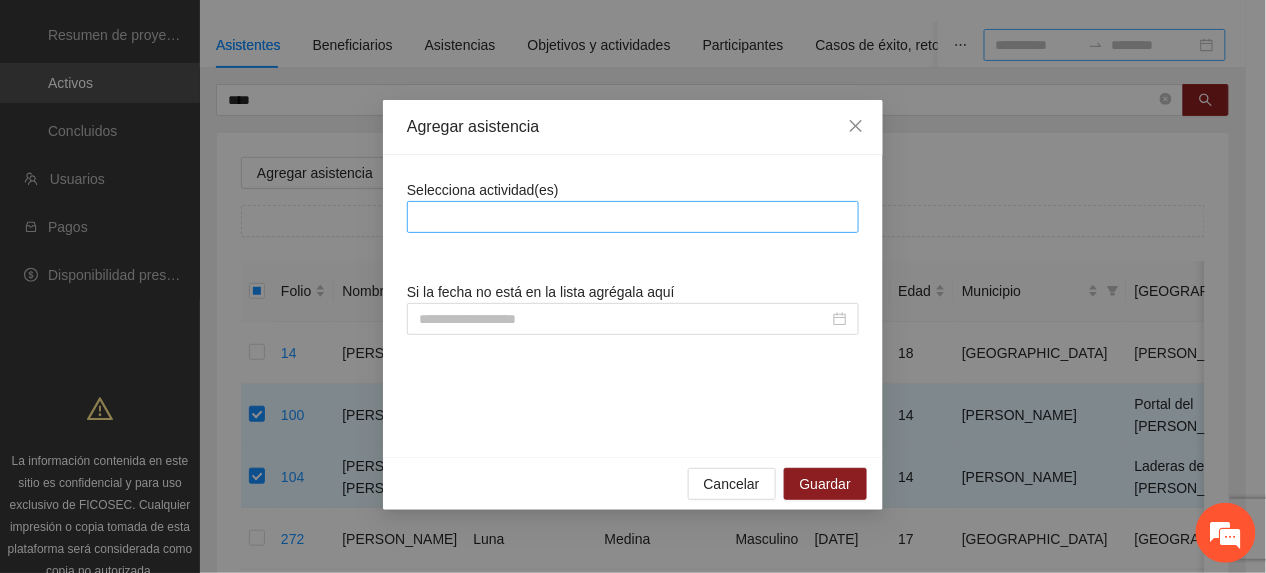 click at bounding box center (633, 217) 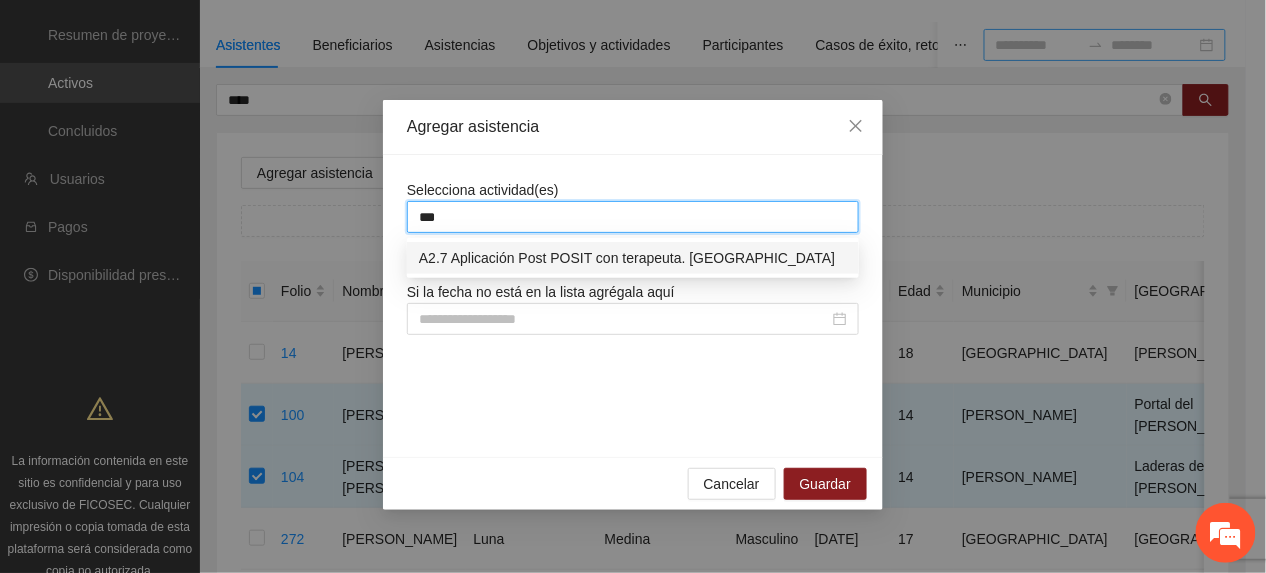 type on "***" 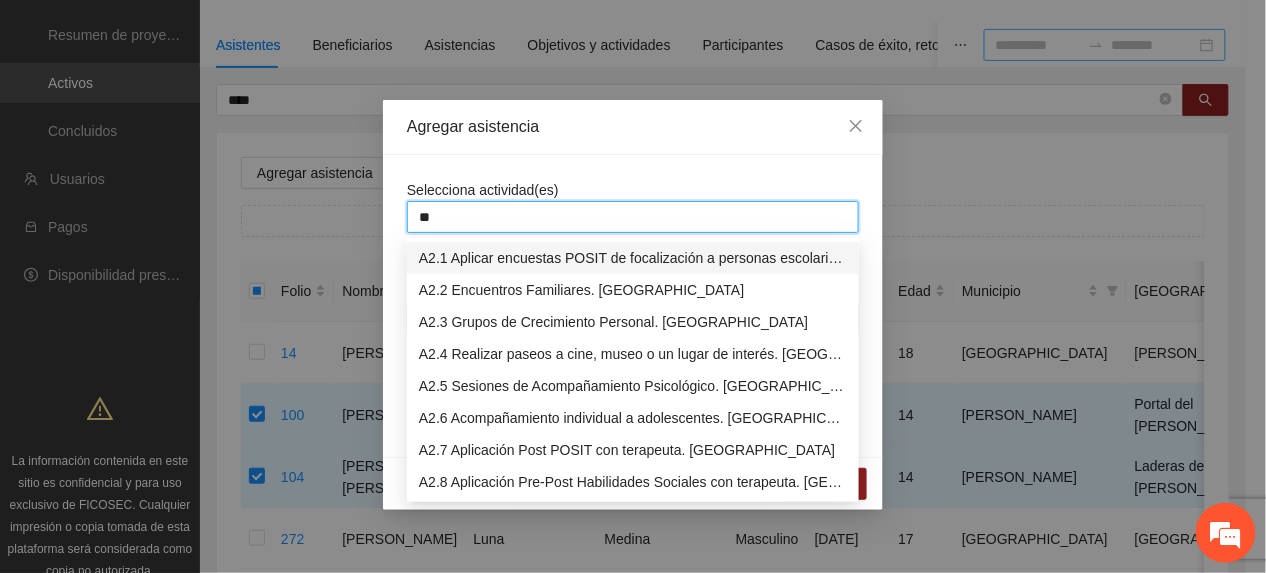 type on "*" 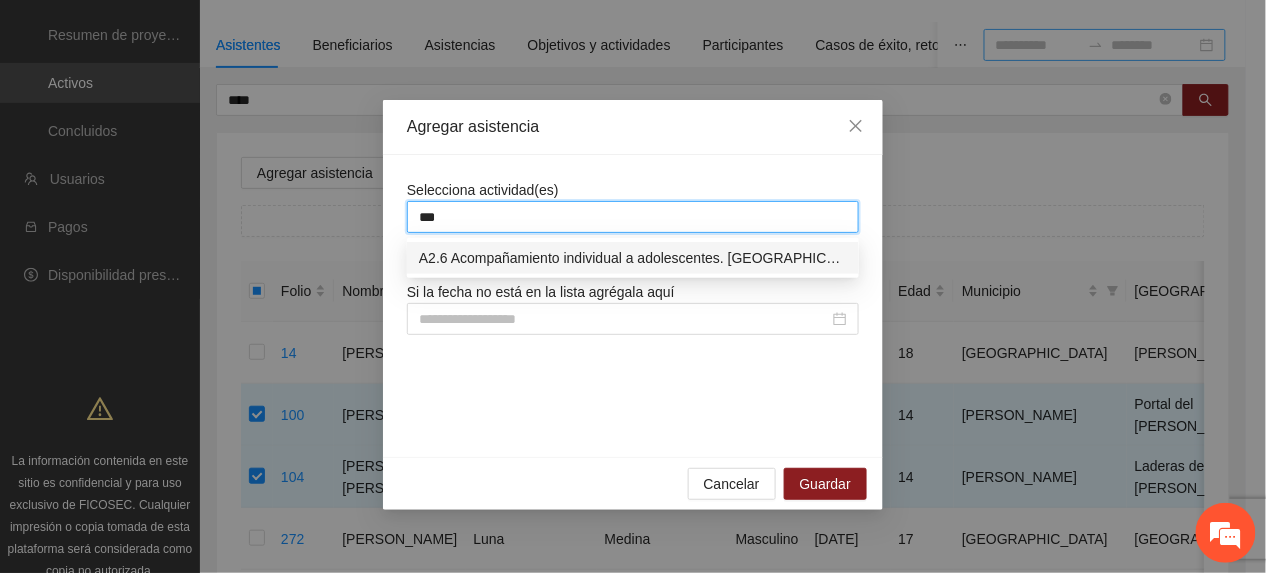 click on "A2.6 Acompañamiento individual a adolescentes. [GEOGRAPHIC_DATA]" at bounding box center (633, 258) 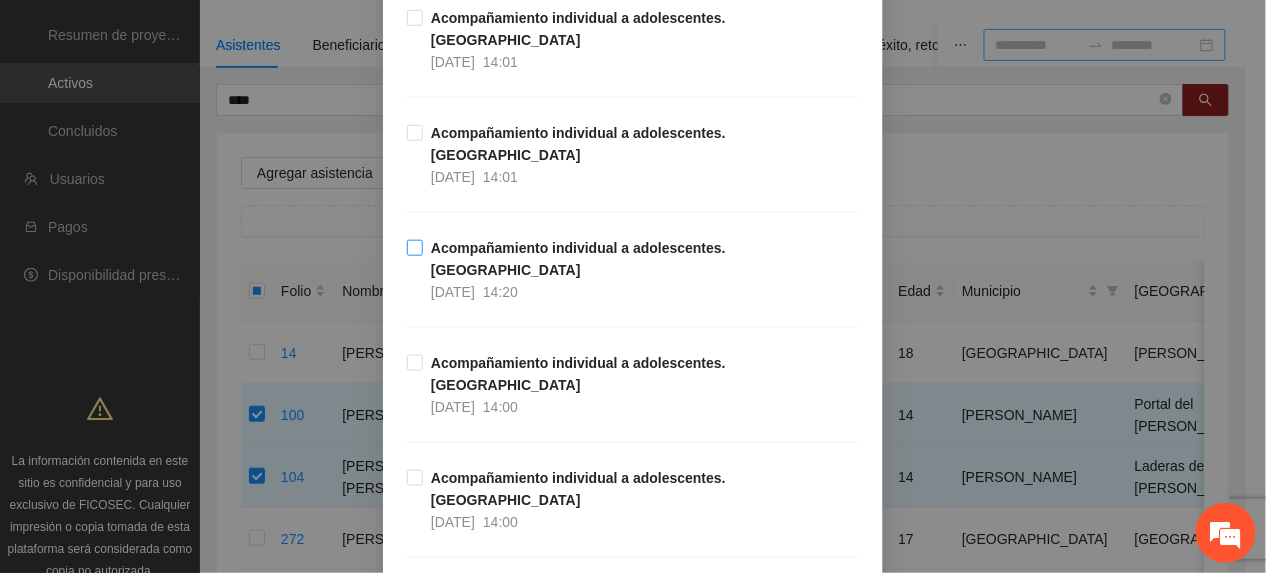 scroll, scrollTop: 0, scrollLeft: 0, axis: both 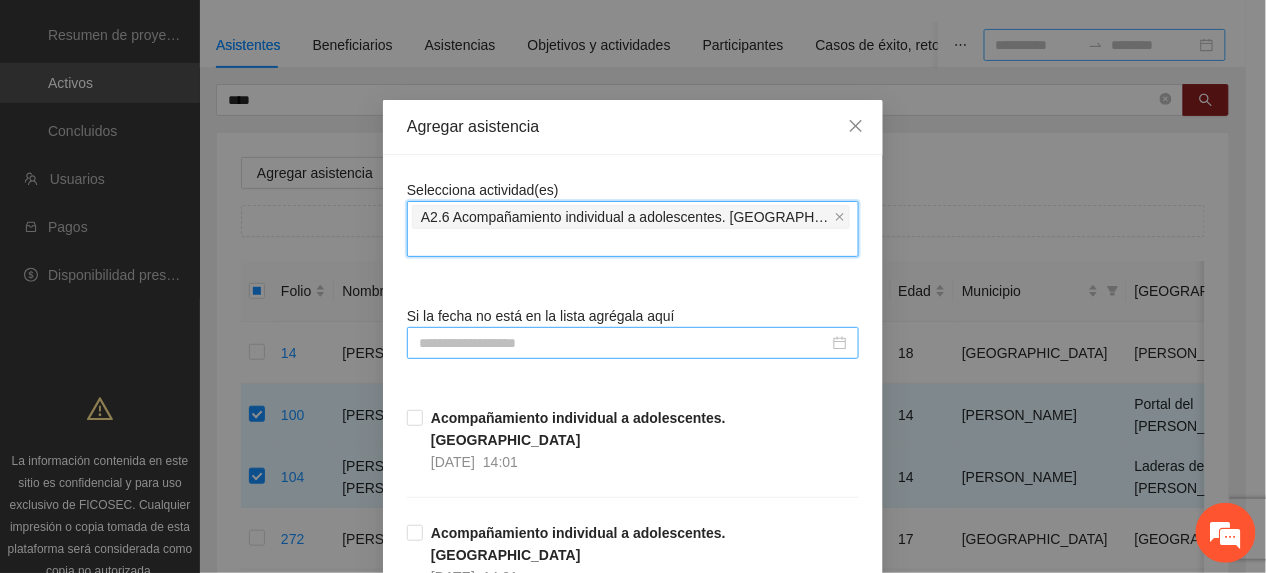 click at bounding box center (624, 343) 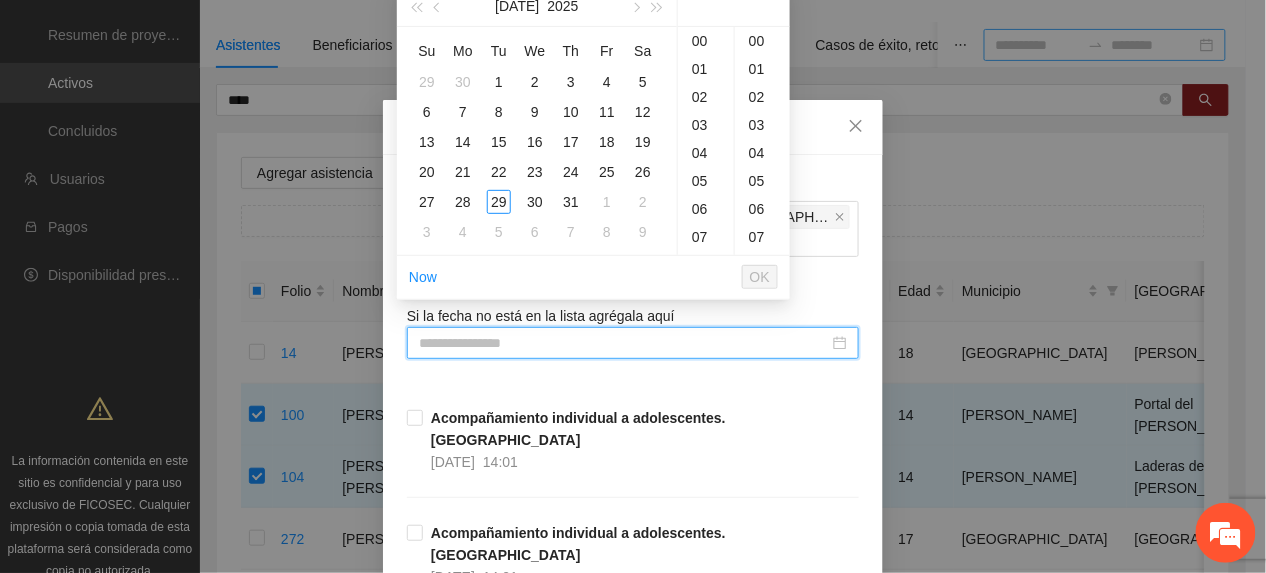 type on "**********" 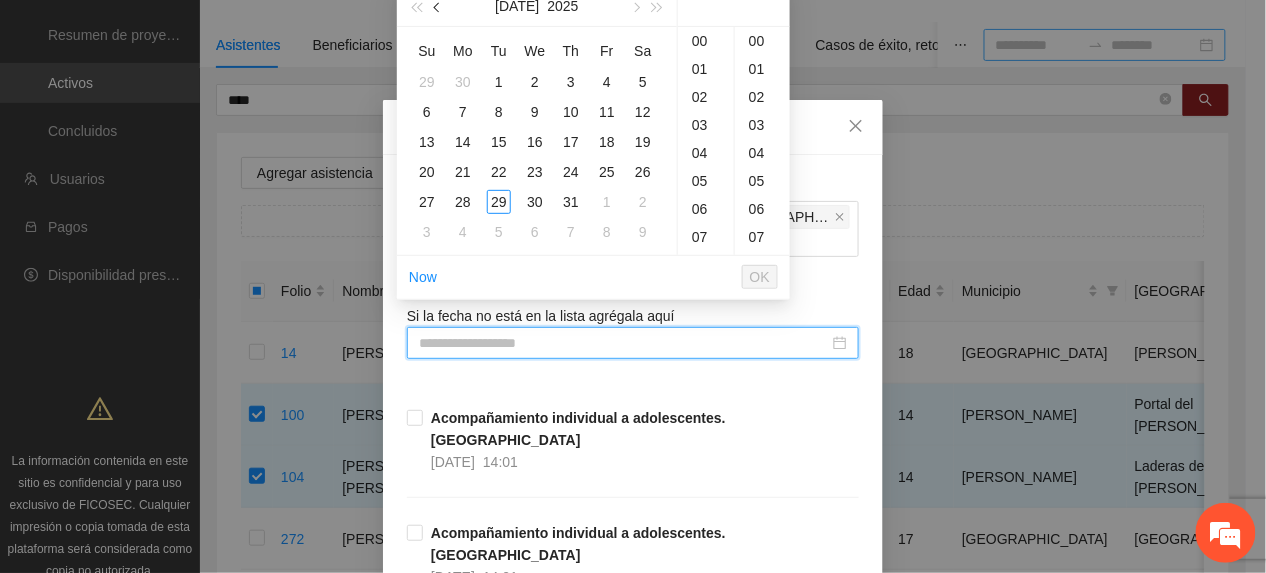 drag, startPoint x: 434, startPoint y: 2, endPoint x: 446, endPoint y: 16, distance: 18.439089 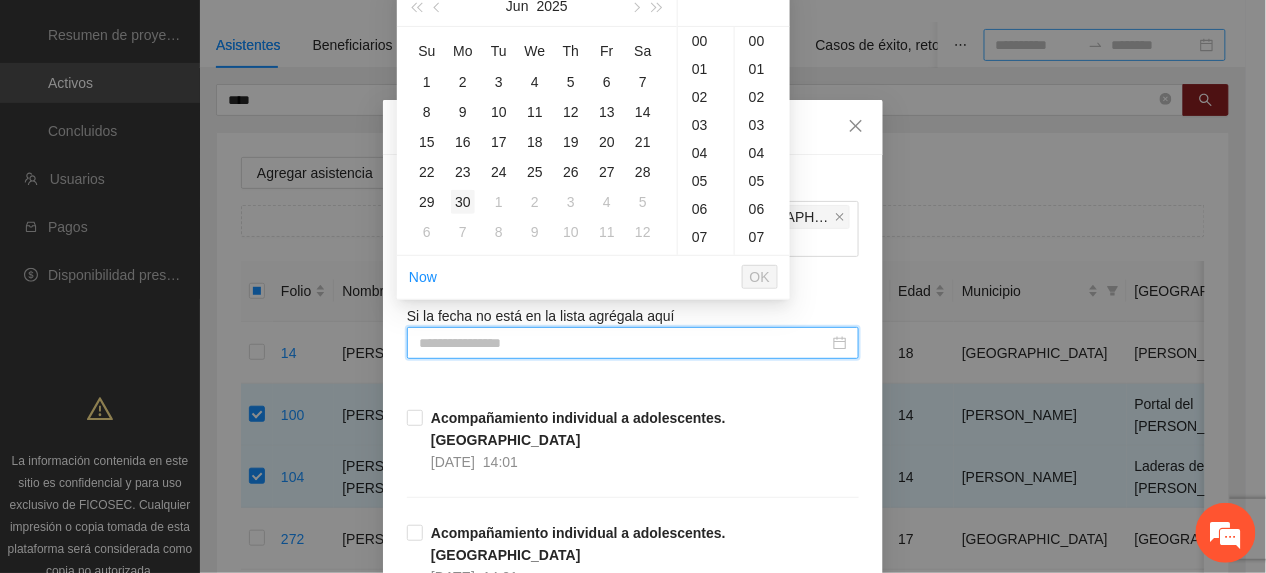 click on "30" at bounding box center (463, 202) 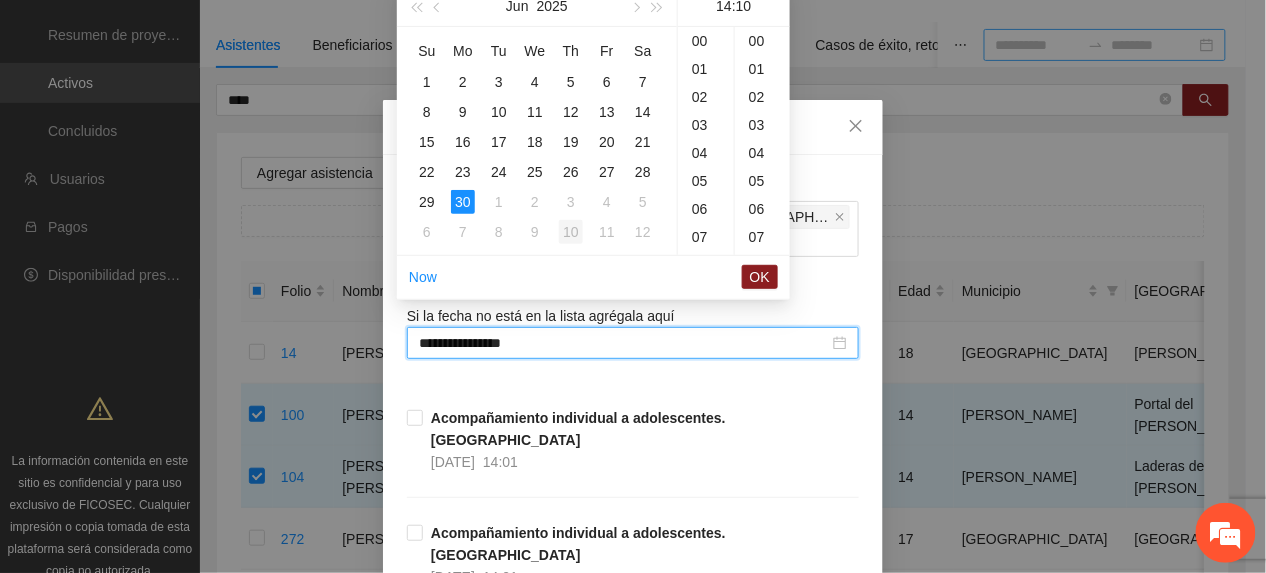 scroll, scrollTop: 392, scrollLeft: 0, axis: vertical 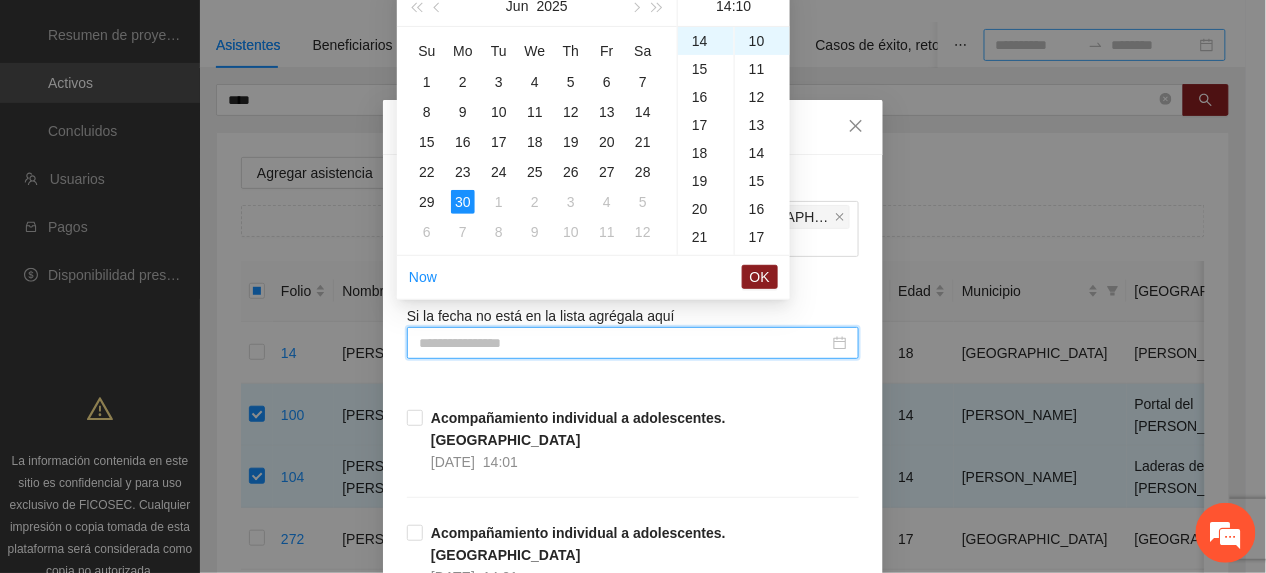 type on "**********" 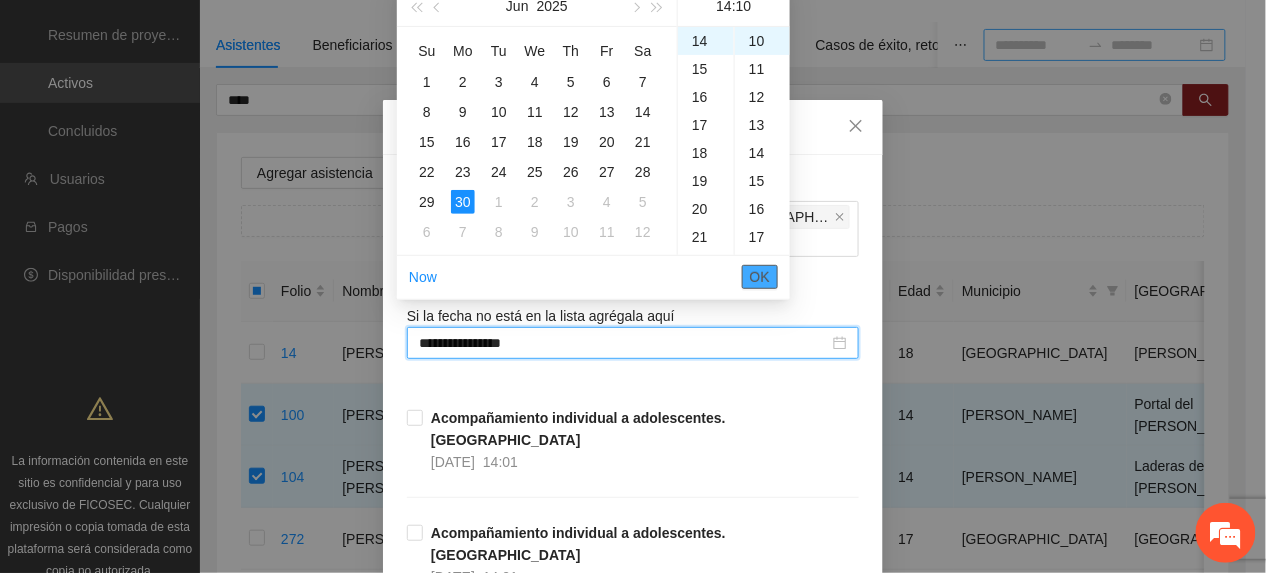click on "OK" at bounding box center [760, 277] 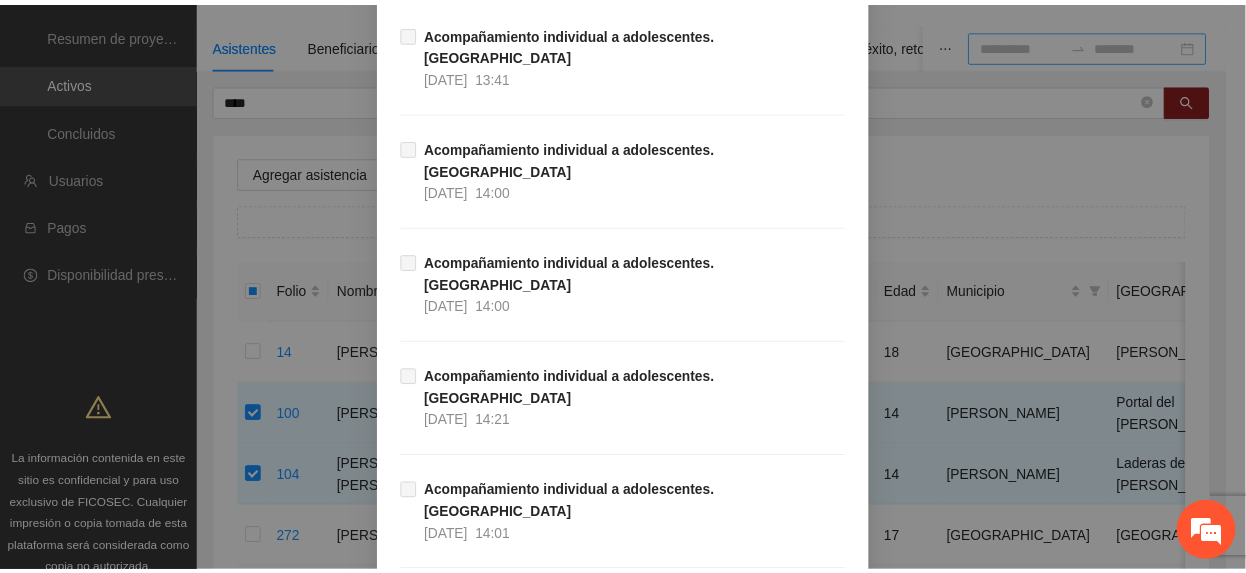 scroll, scrollTop: 8454, scrollLeft: 0, axis: vertical 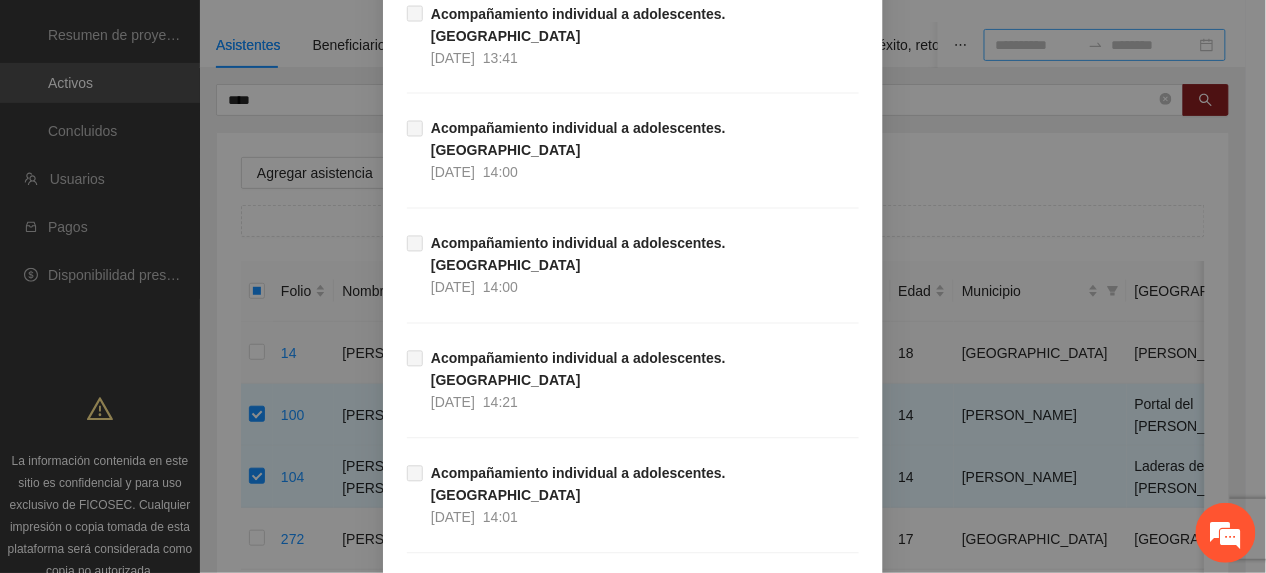 drag, startPoint x: 828, startPoint y: 518, endPoint x: 970, endPoint y: 389, distance: 191.8463 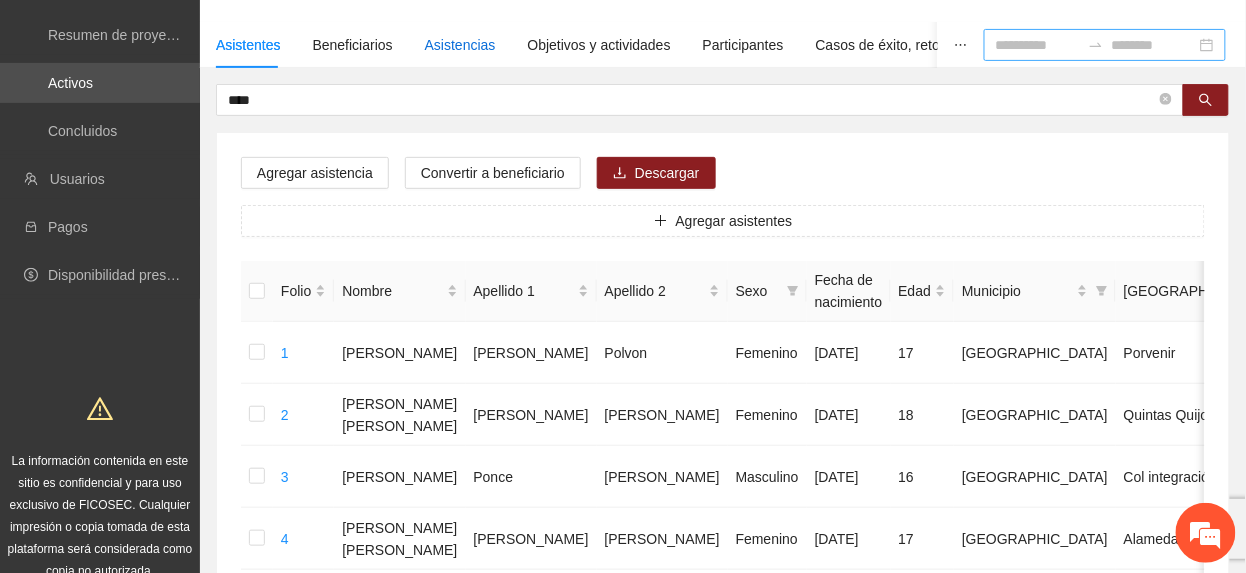 click on "Asistencias" at bounding box center [460, 45] 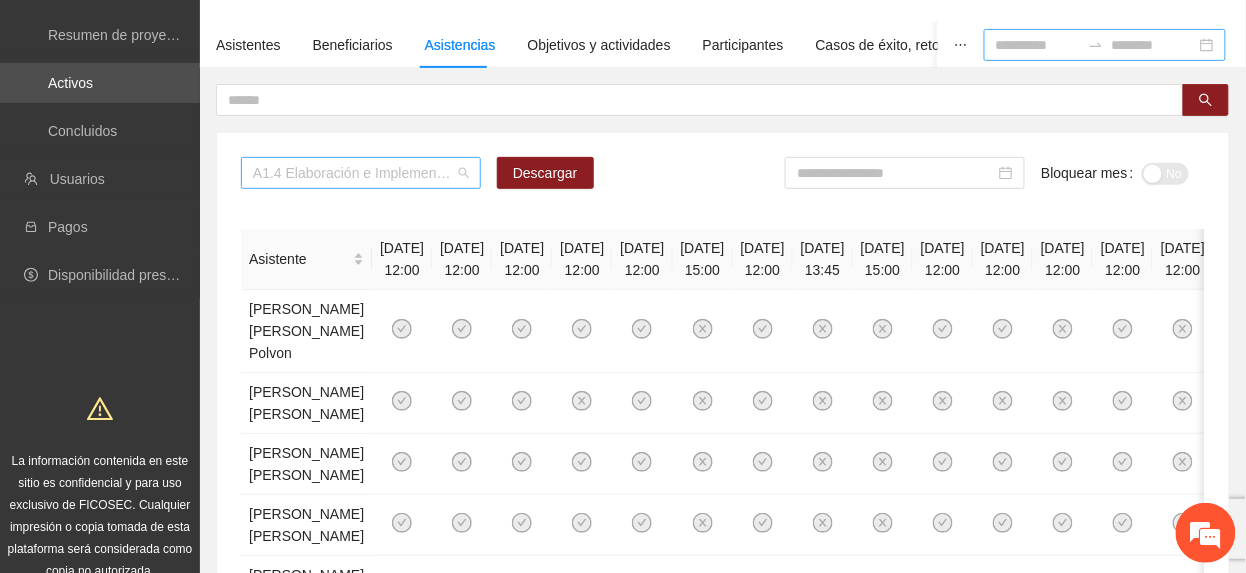 click on "A1.4 Elaboración e Implementación de Proyectos Juveniles" at bounding box center [361, 173] 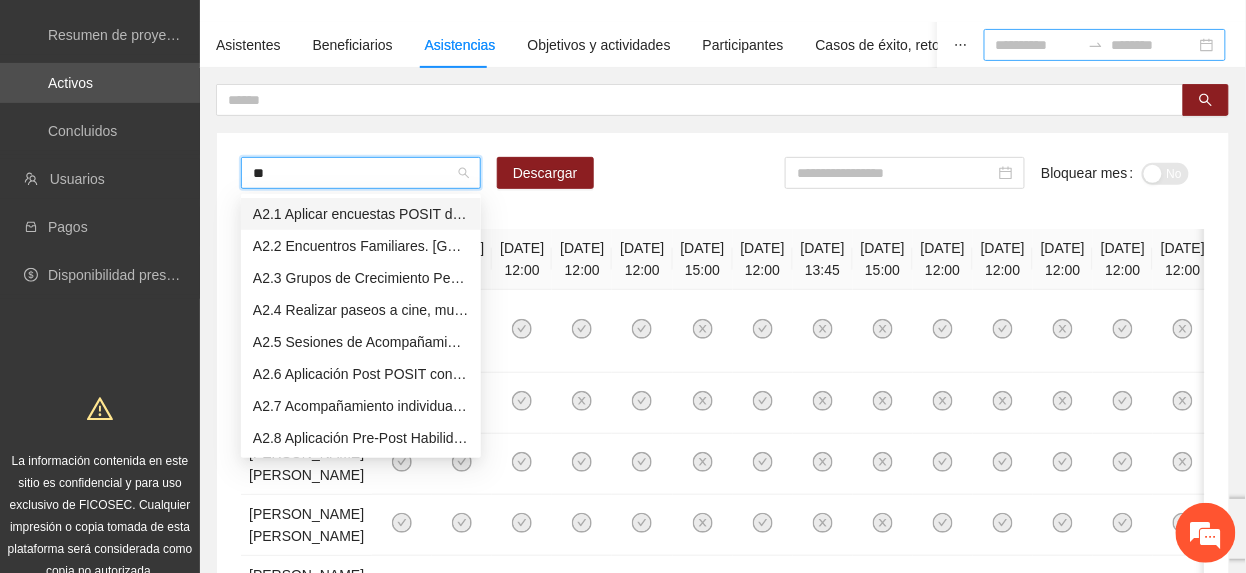 type on "***" 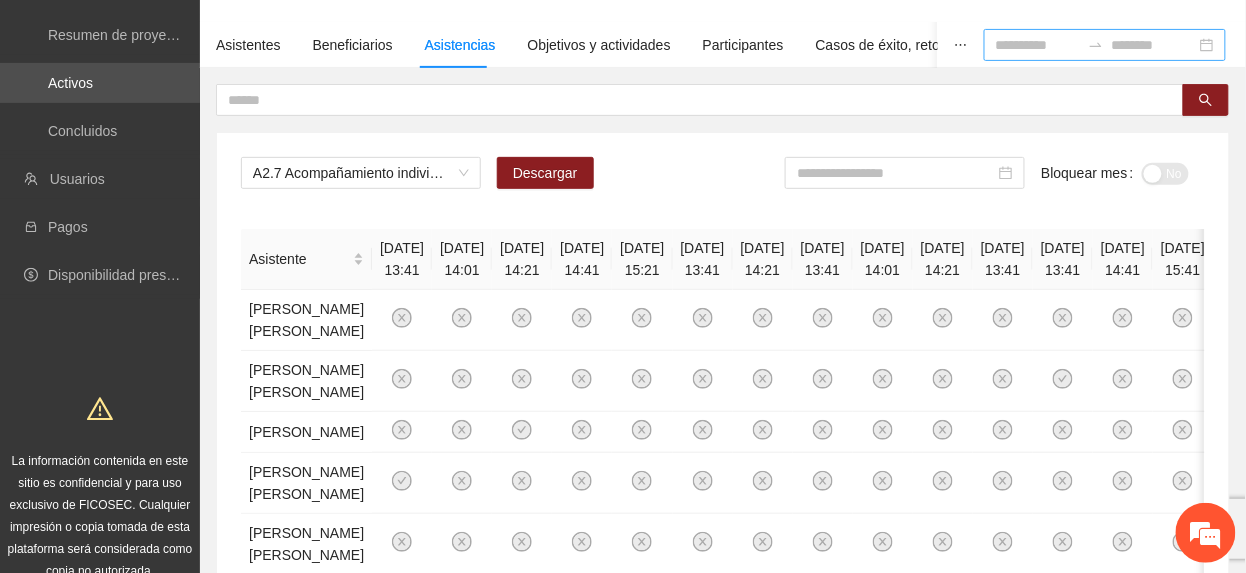 click on "A2.7 Acompañamiento individual a adolescentes. Secundaria Descargar Bloquear mes No Asistente [DATE] 13:41 [DATE] 14:01 [DATE] 14:21 [DATE] 14:41 [DATE] 15:21 [DATE] 13:41 [DATE] 14:21 [DATE] 13:41 [DATE] 14:01 [DATE] 14:21 [DATE] 13:41 [DATE] 13:41 [DATE] 14:41 [DATE] 15:41 [DATE] 13:41 [DATE] 14:00 [DATE] 14:01 [DATE] 14:21 [DATE] 14:01 [DATE] 13:41 [DATE] 14:01 [DATE] 14:01 [DATE] 14:10                                                 [PERSON_NAME] [PERSON_NAME]  [PERSON_NAME] [PERSON_NAME] [PERSON_NAME] [PERSON_NAME] [PERSON_NAME]  [PERSON_NAME] [PERSON_NAME] [PERSON_NAME] [PERSON_NAME] [PERSON_NAME] [PERSON_NAME]  [PERSON_NAME] [PERSON_NAME] [PERSON_NAME] [PERSON_NAME]  [PERSON_NAME] [PERSON_NAME] [PERSON_NAME] [PERSON_NAME]  [PERSON_NAME] [PERSON_NAME] [PERSON_NAME] [PERSON_NAME] [PERSON_NAME] [PERSON_NAME] [PERSON_NAME] [PERSON_NAME] [PERSON_NAME] [PERSON_NAME]" at bounding box center (723, 863) 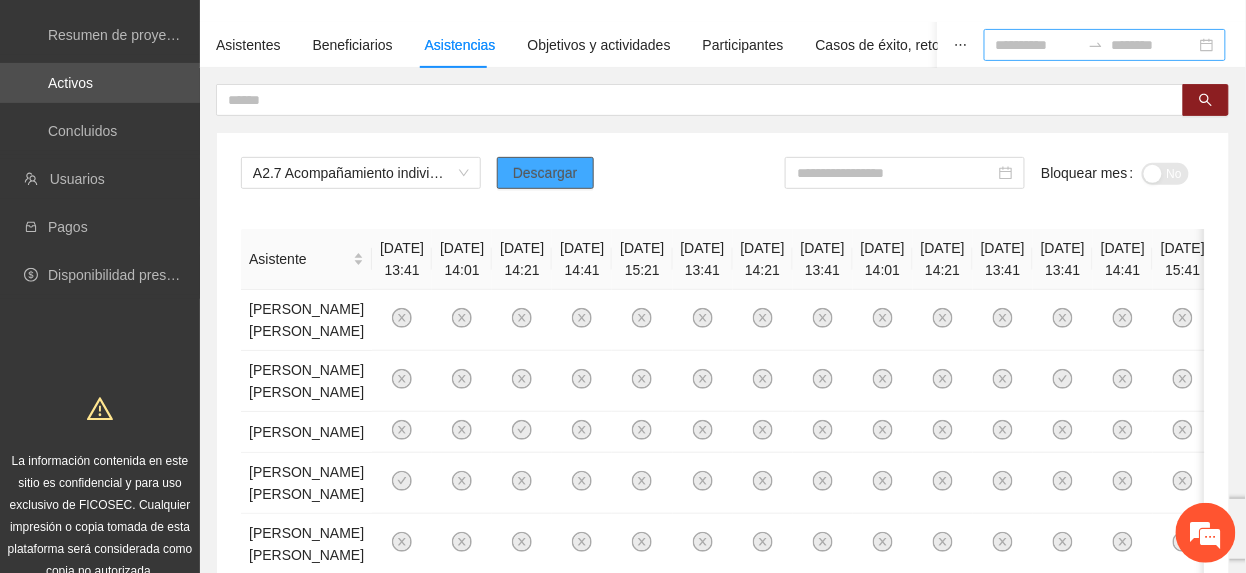 click on "Descargar" at bounding box center (545, 173) 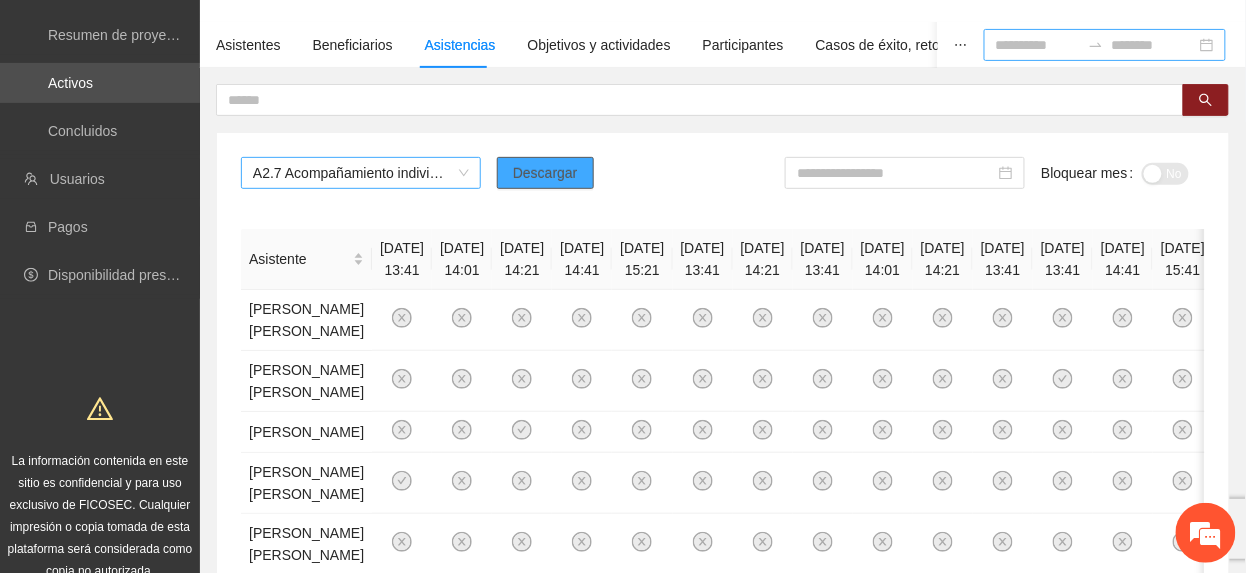 click on "A2.7 Acompañamiento individual a adolescentes. [GEOGRAPHIC_DATA]" at bounding box center (361, 173) 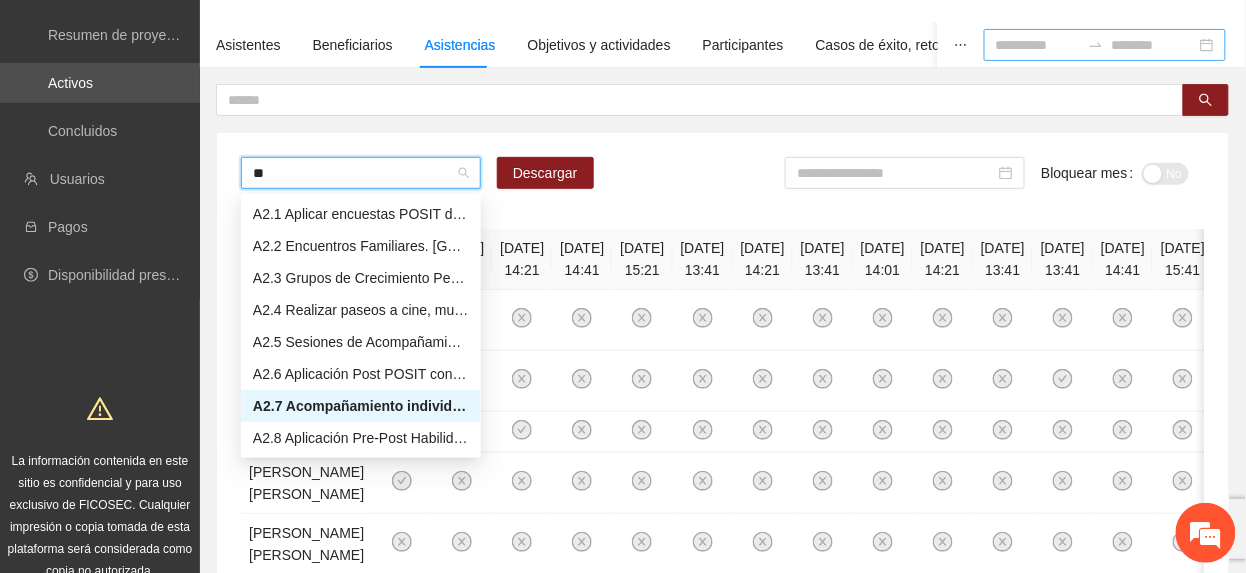 scroll, scrollTop: 0, scrollLeft: 0, axis: both 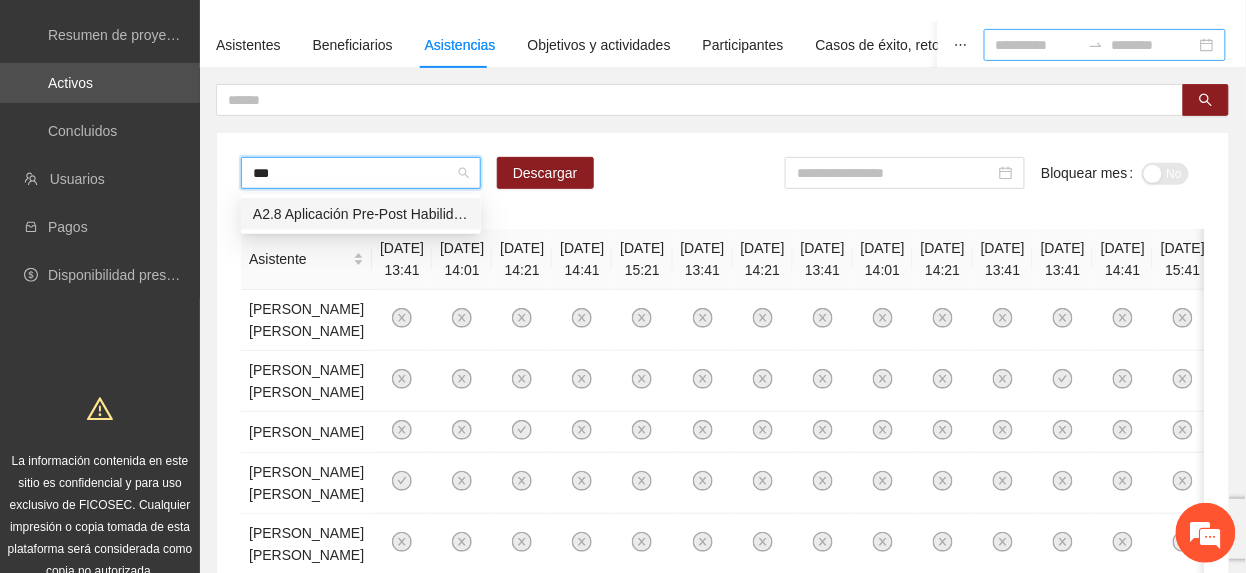 type 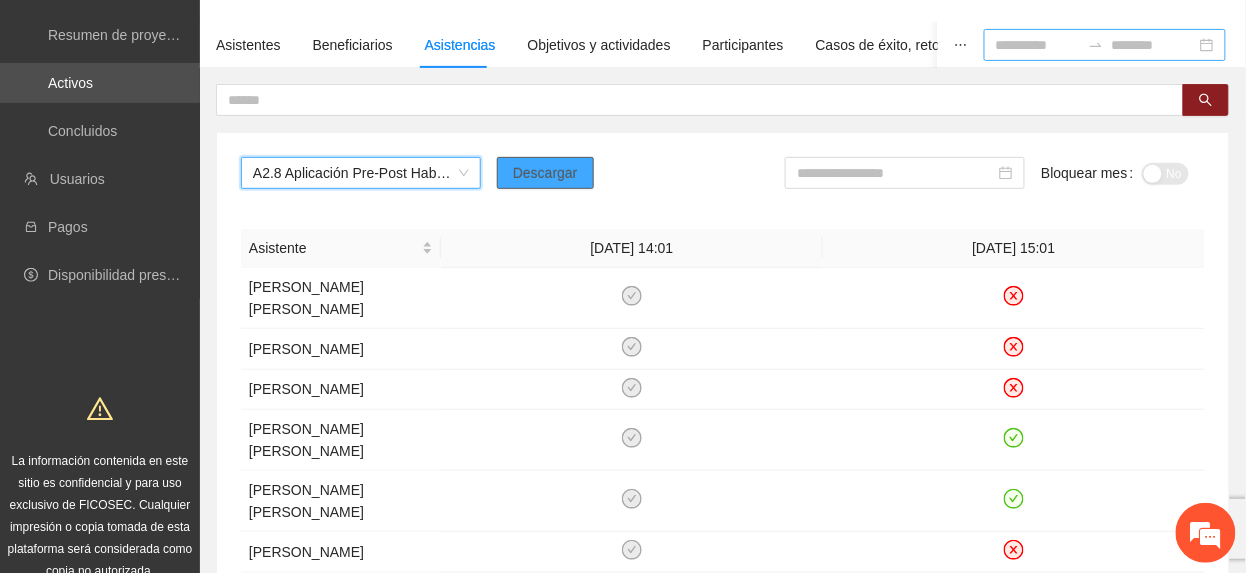 click on "Descargar" at bounding box center (545, 173) 